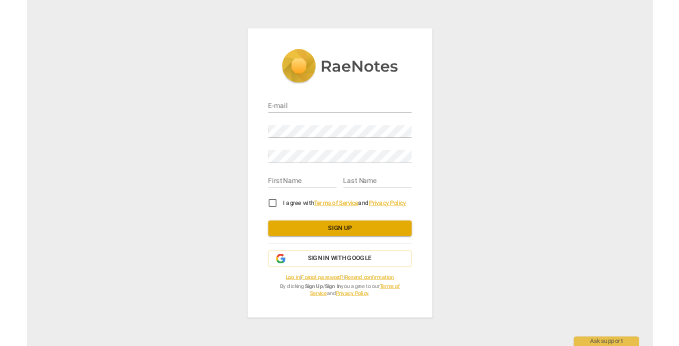 scroll, scrollTop: 0, scrollLeft: 0, axis: both 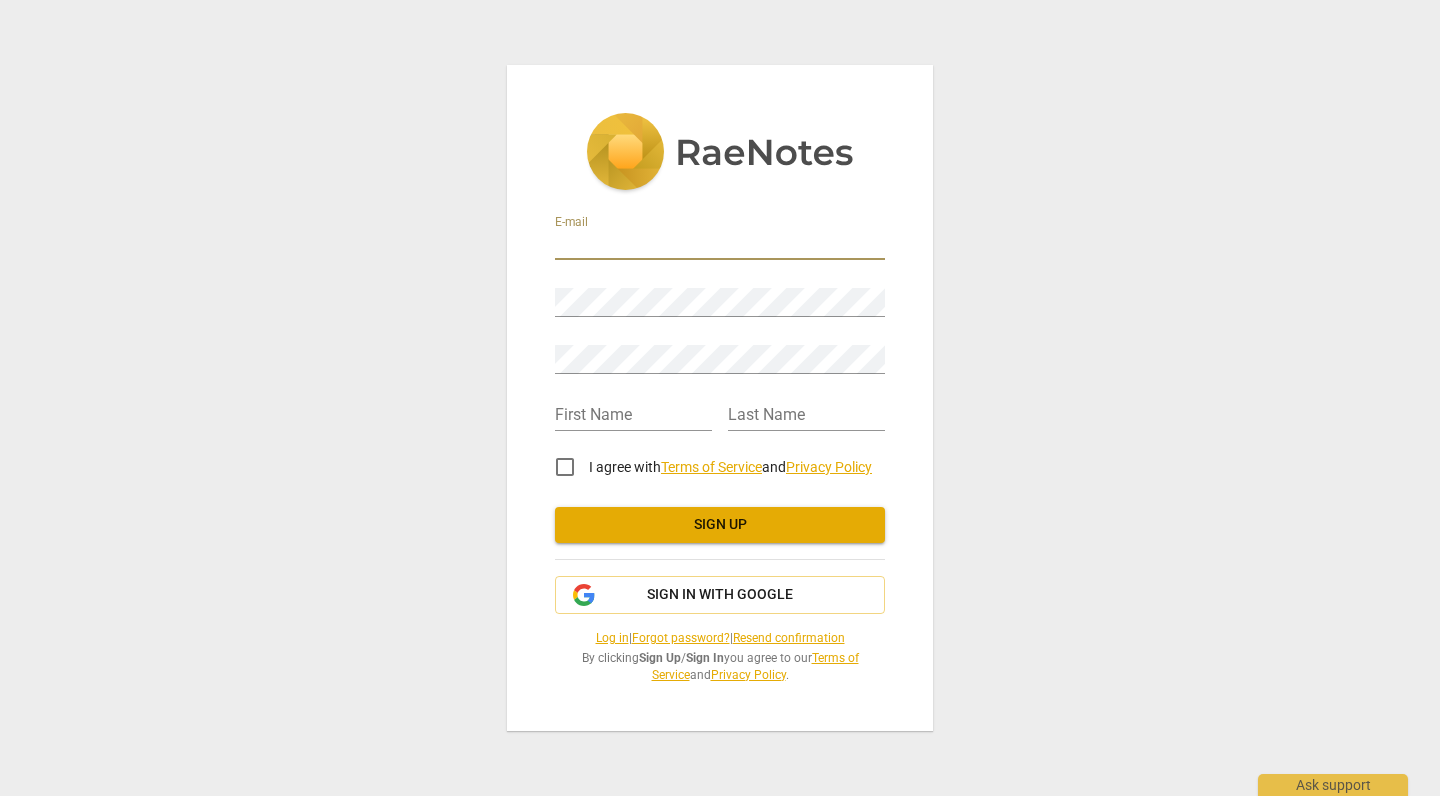 type on "hsthruai@gmail.com" 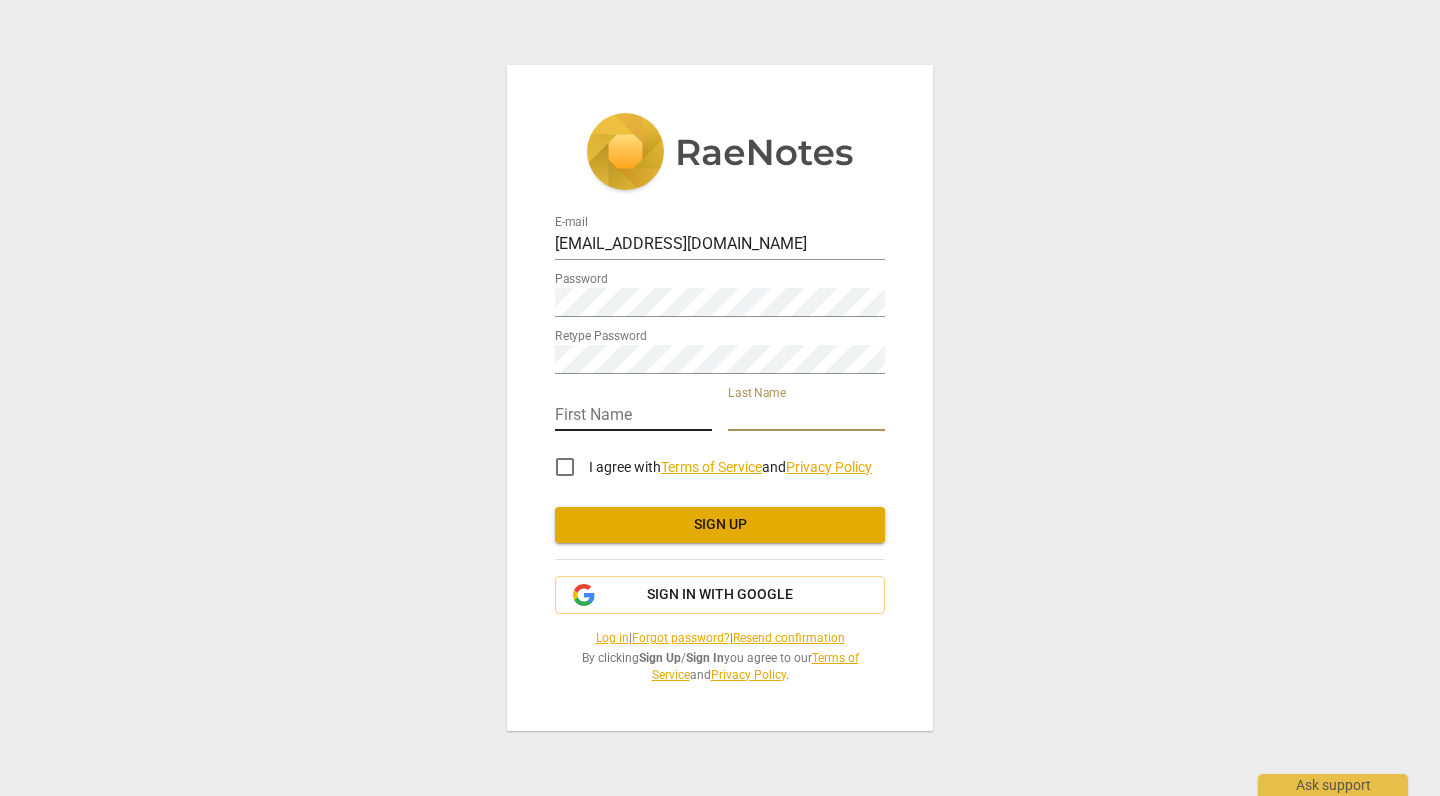 click at bounding box center [633, 416] 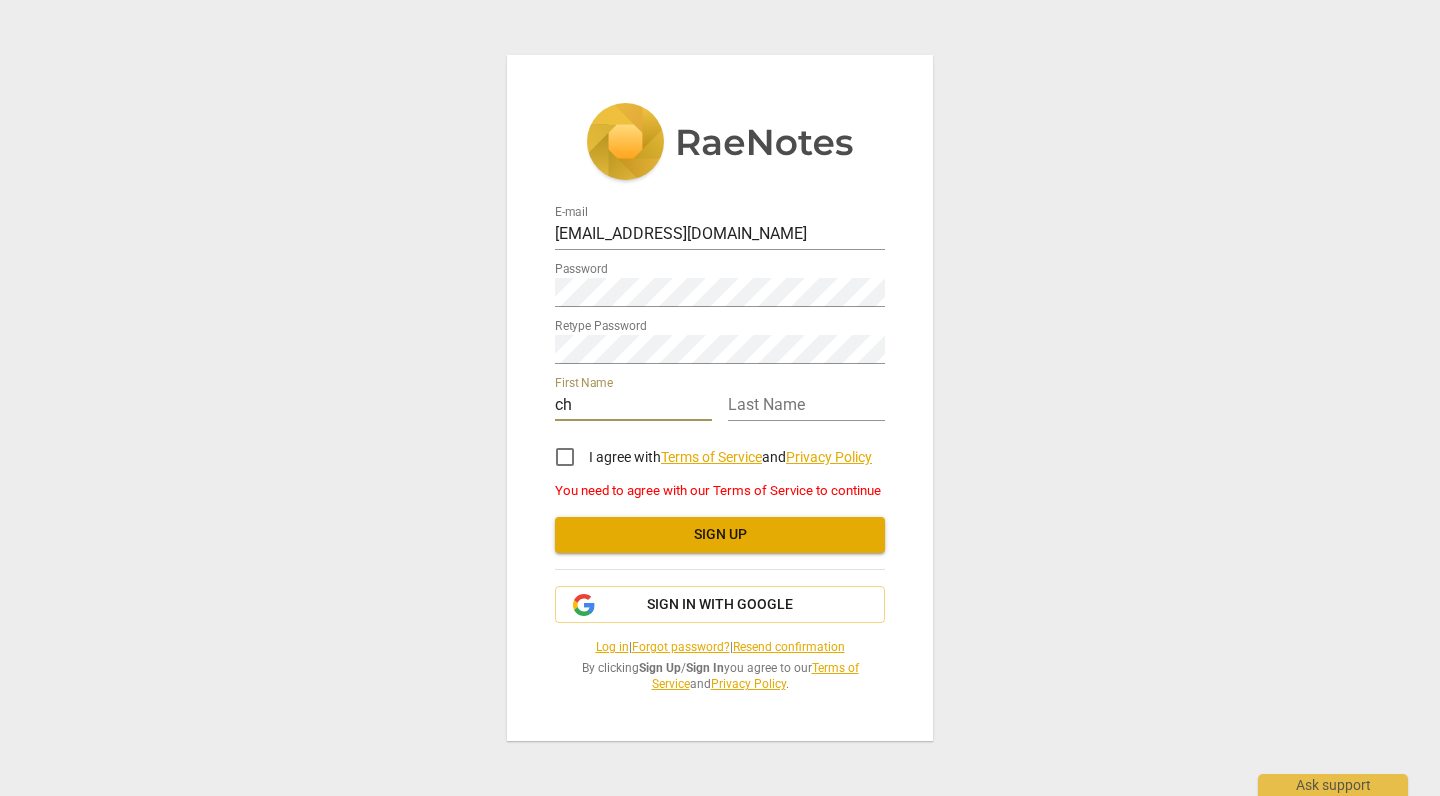 type on "c" 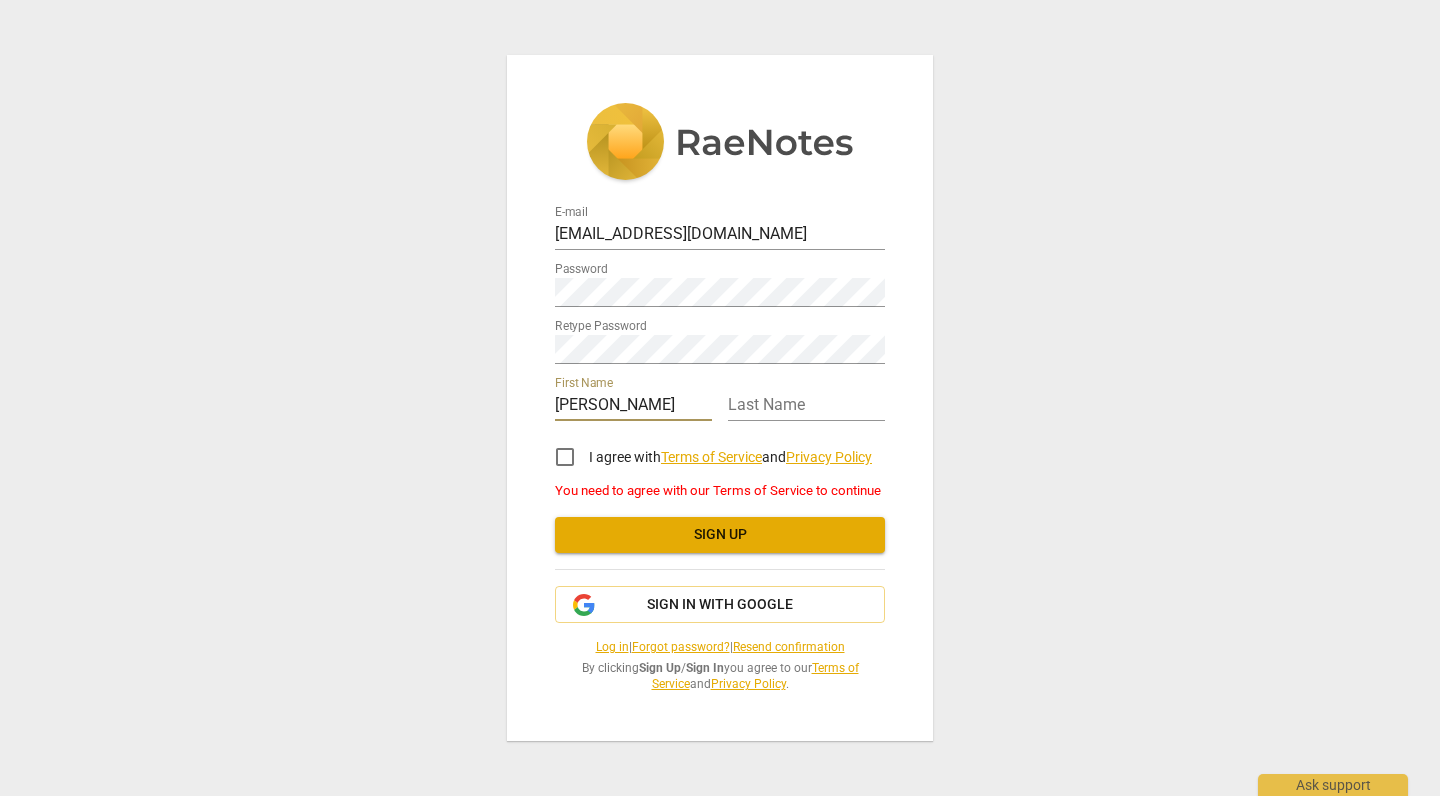 type on "Chris" 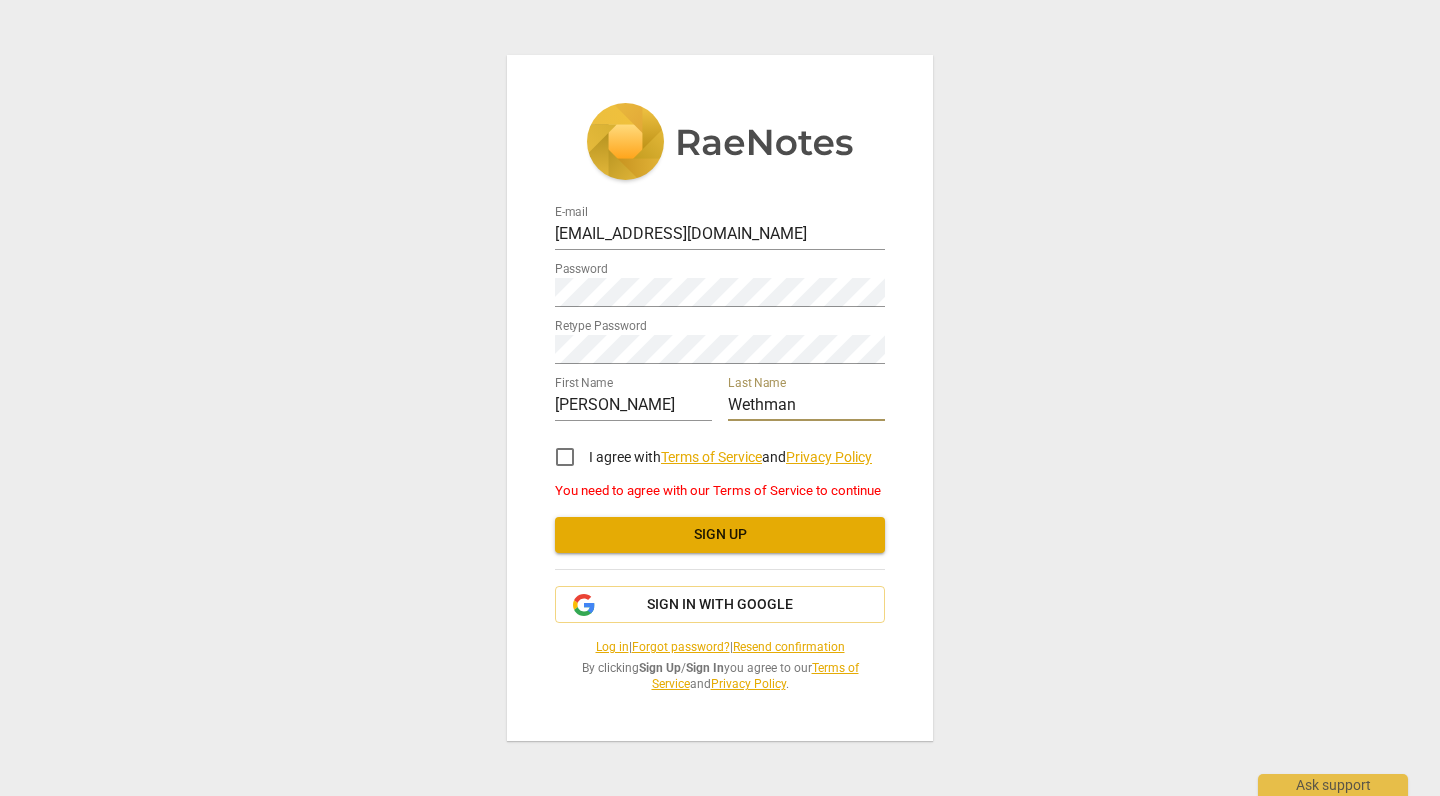type on "Wethman" 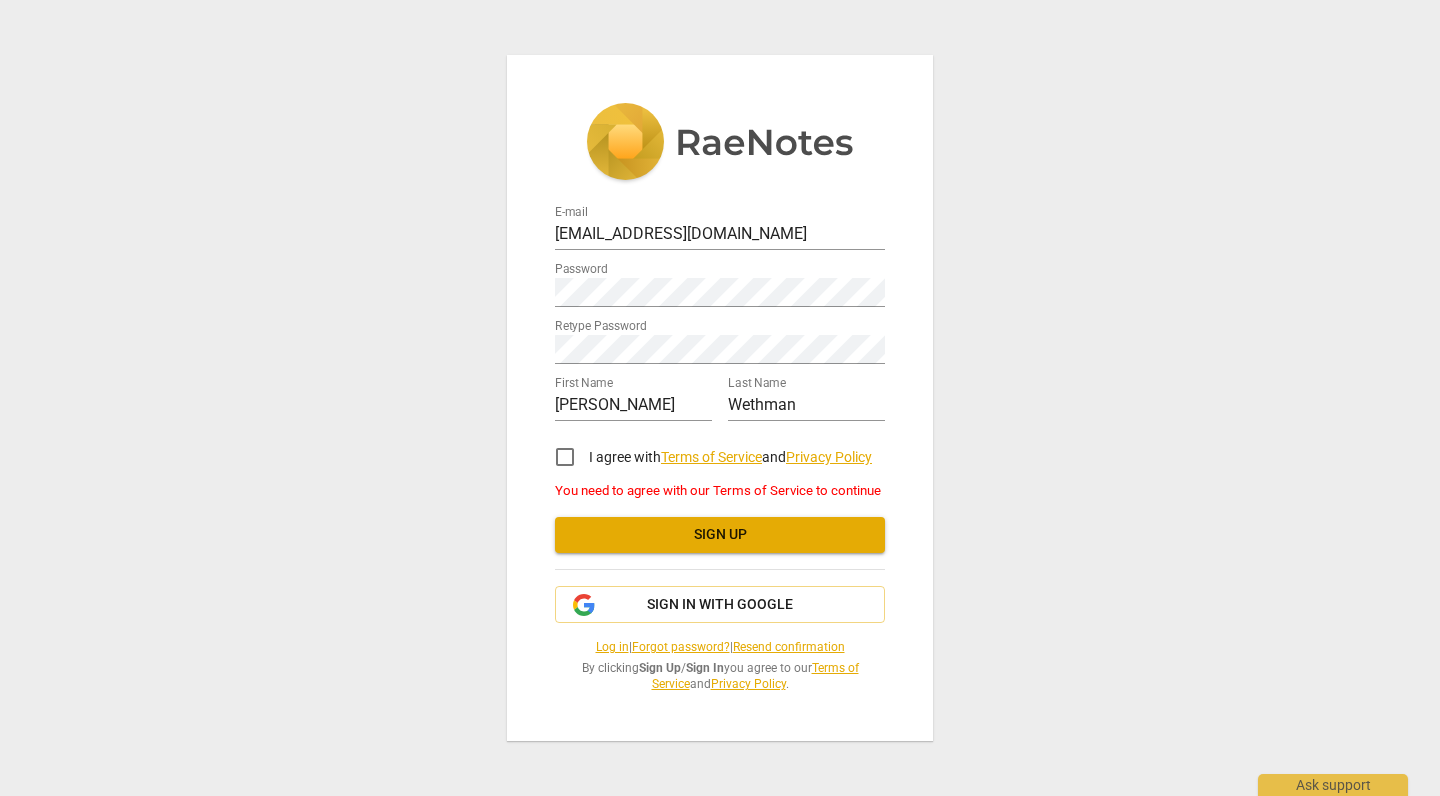 click on "E-mail hsthruai@gmail.com Password Retype Password First Name Chris Last Name Wethman I agree with  Terms of Service  and  Privacy Policy You need to agree with our Terms of Service to continue Sign up Sign in with Google Log in    |    Forgot password?    |    Resend confirmation By clicking  Sign Up / Sign In  you agree to our  Terms of Service  and  Privacy Policy ." at bounding box center (720, 398) 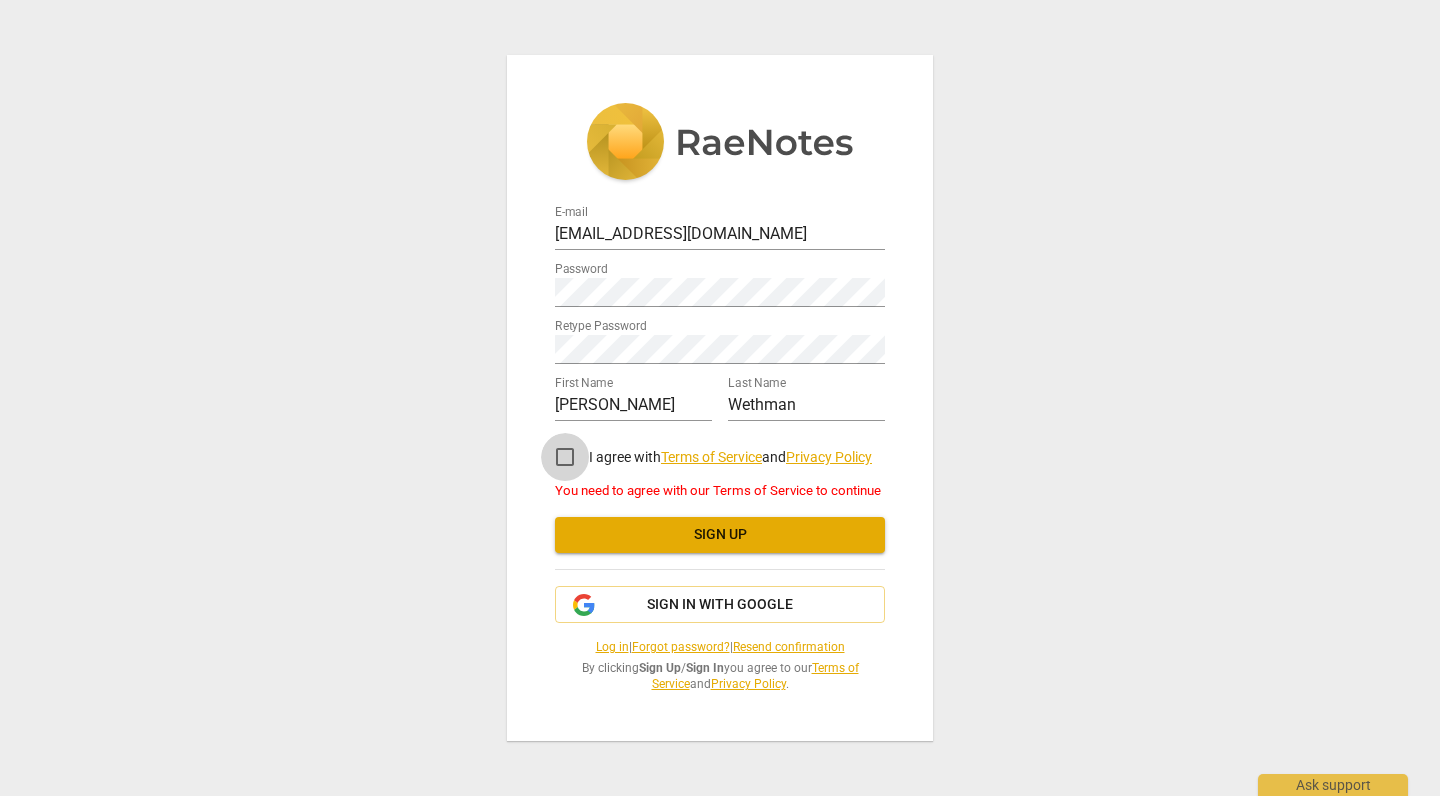click on "I agree with  Terms of Service  and  Privacy Policy" at bounding box center (565, 457) 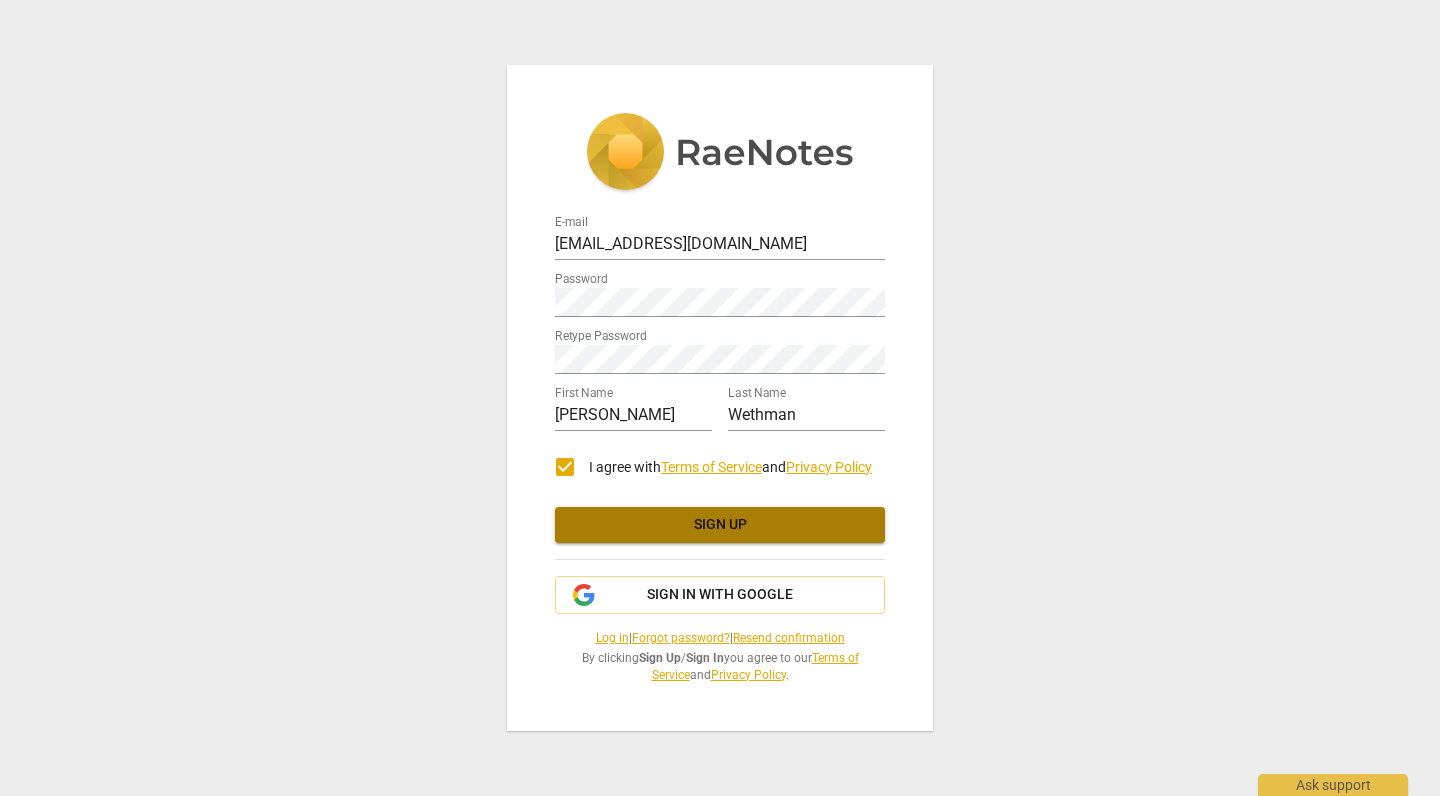 click on "Sign up" at bounding box center [720, 525] 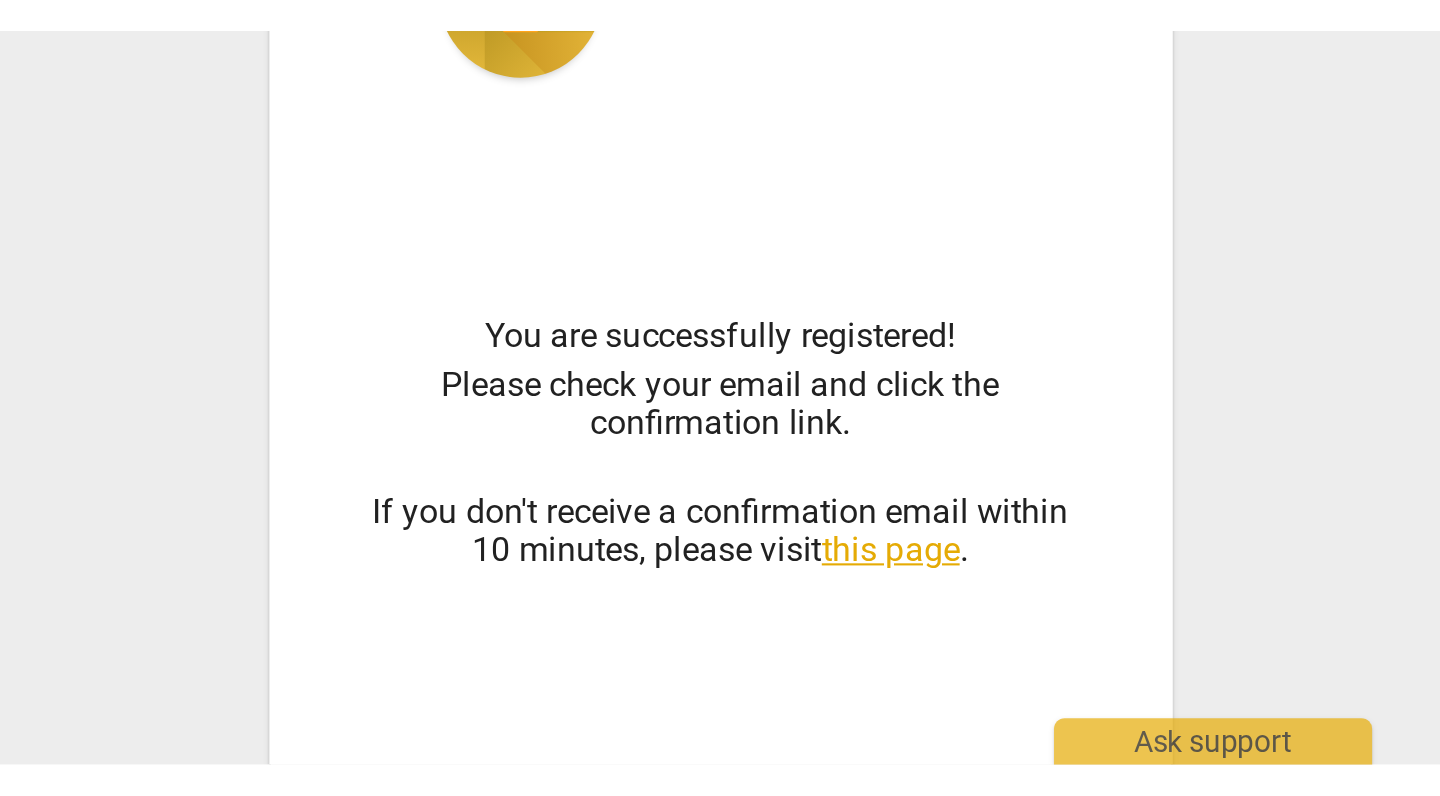 scroll, scrollTop: 136, scrollLeft: 0, axis: vertical 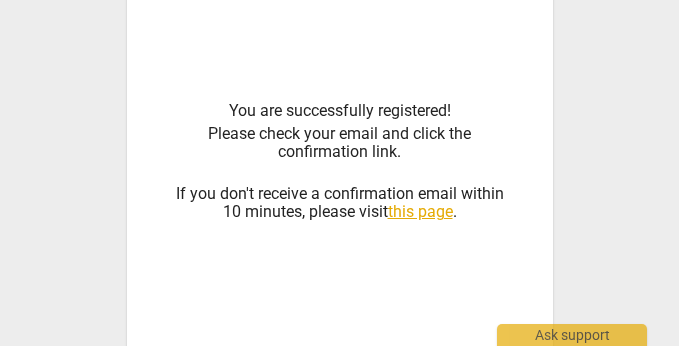 click on "this page" at bounding box center (420, 211) 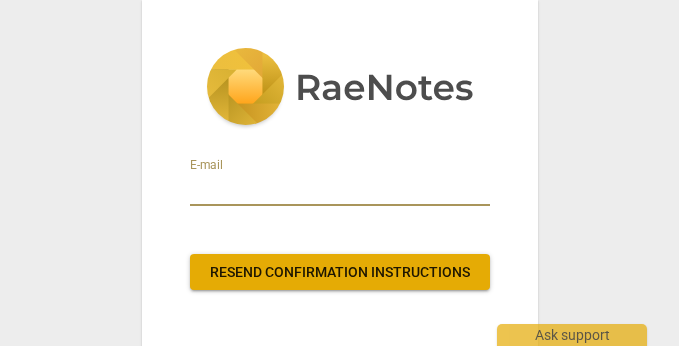 click at bounding box center (340, 190) 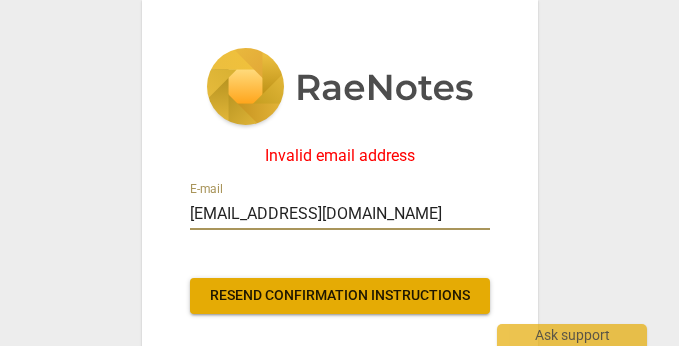 type on "hsthruai@gmail.com" 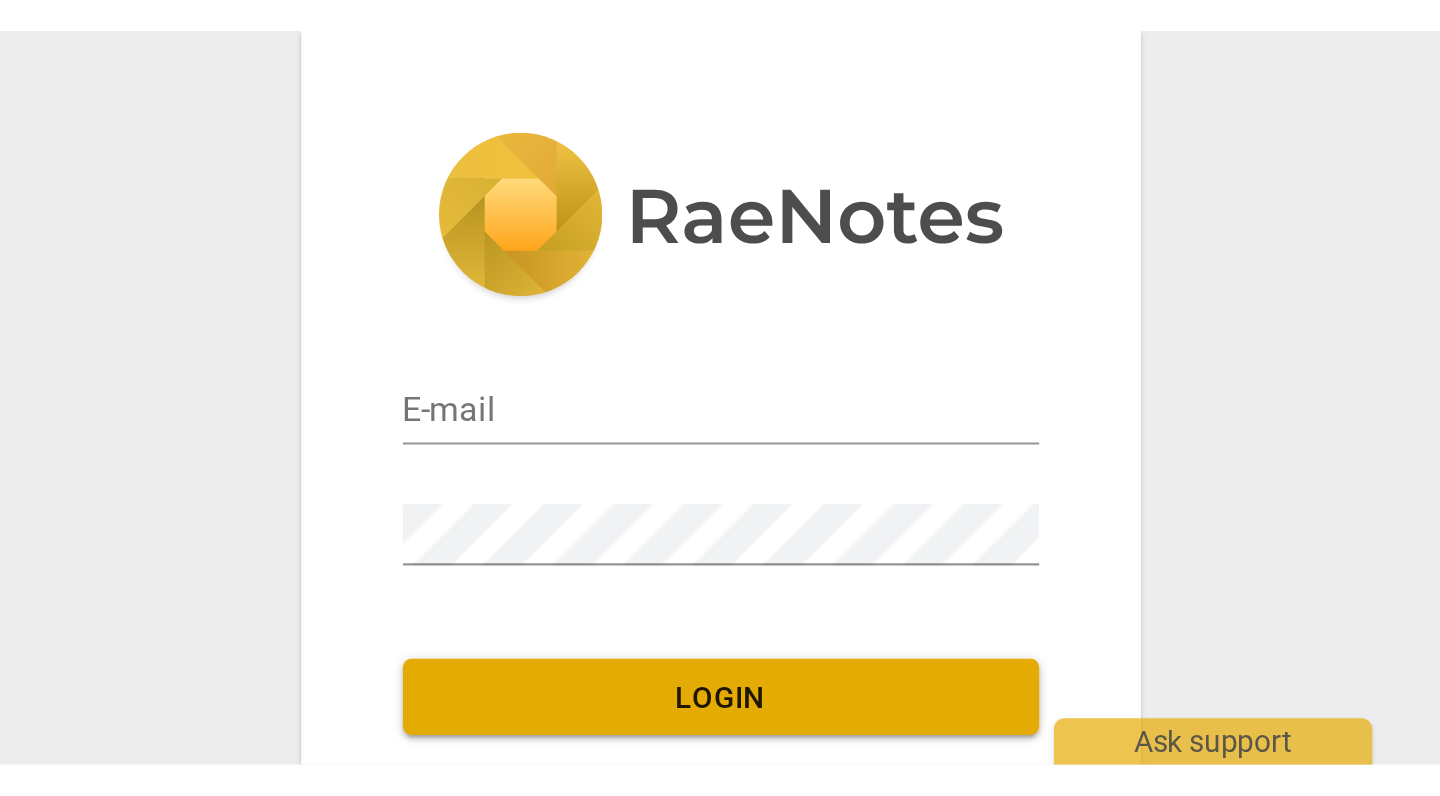 scroll, scrollTop: 0, scrollLeft: 0, axis: both 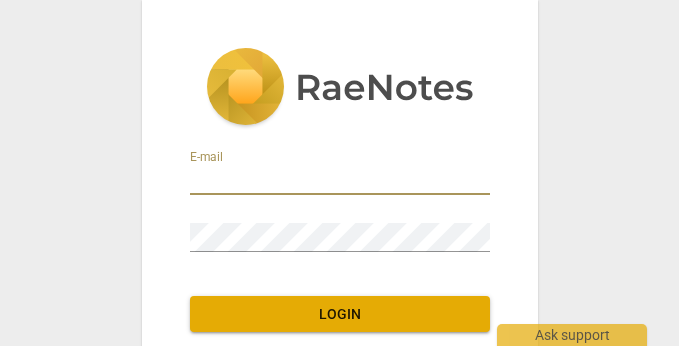 type on "[EMAIL_ADDRESS][DOMAIN_NAME]" 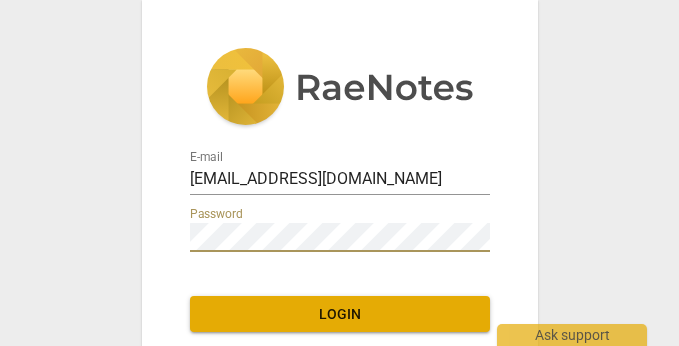 click on "Login" at bounding box center [340, 315] 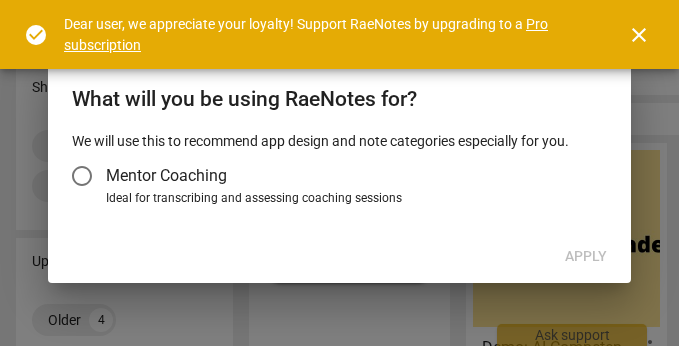 click on "Mentor Coaching" at bounding box center [82, 176] 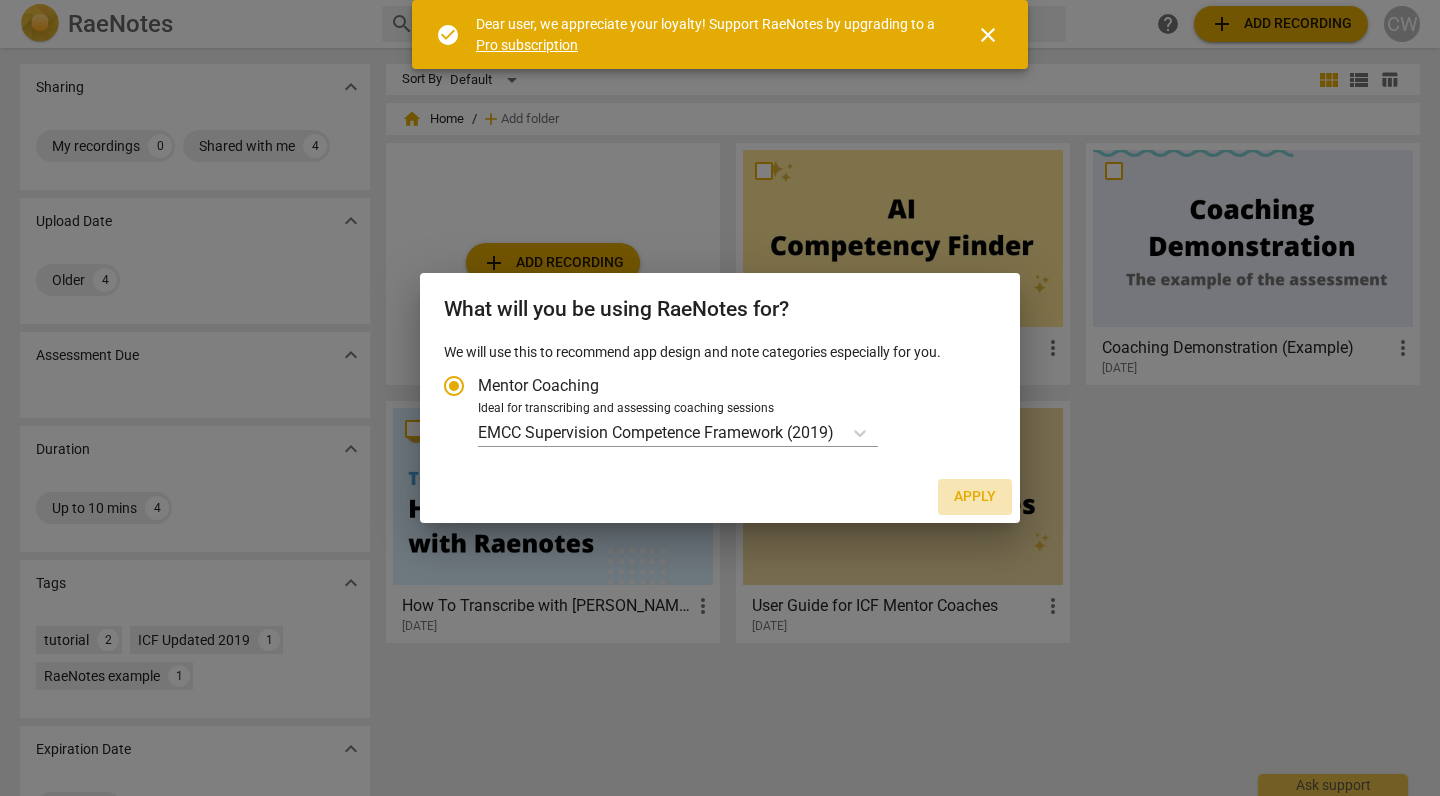 click on "Apply" at bounding box center (975, 497) 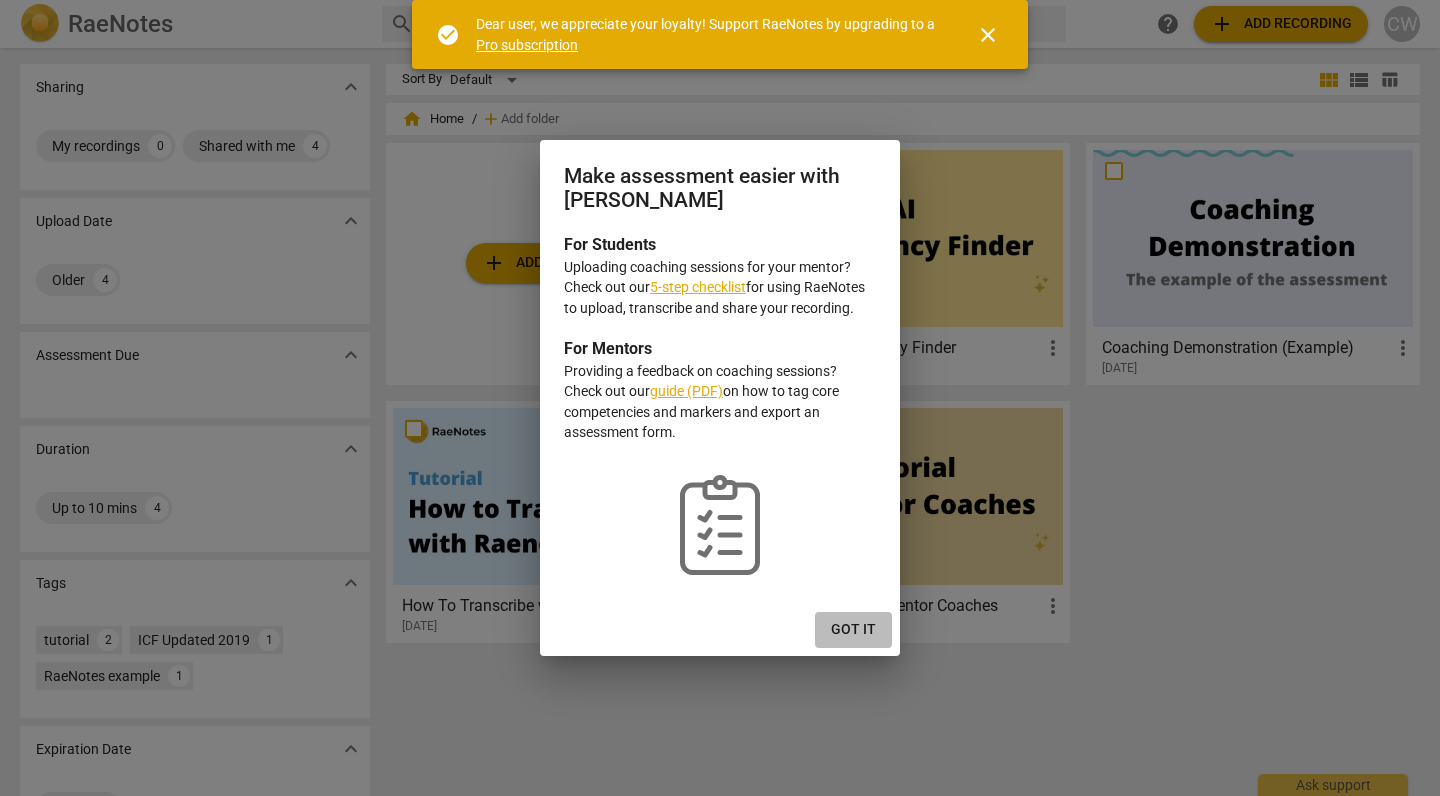 click on "Got it" at bounding box center (853, 630) 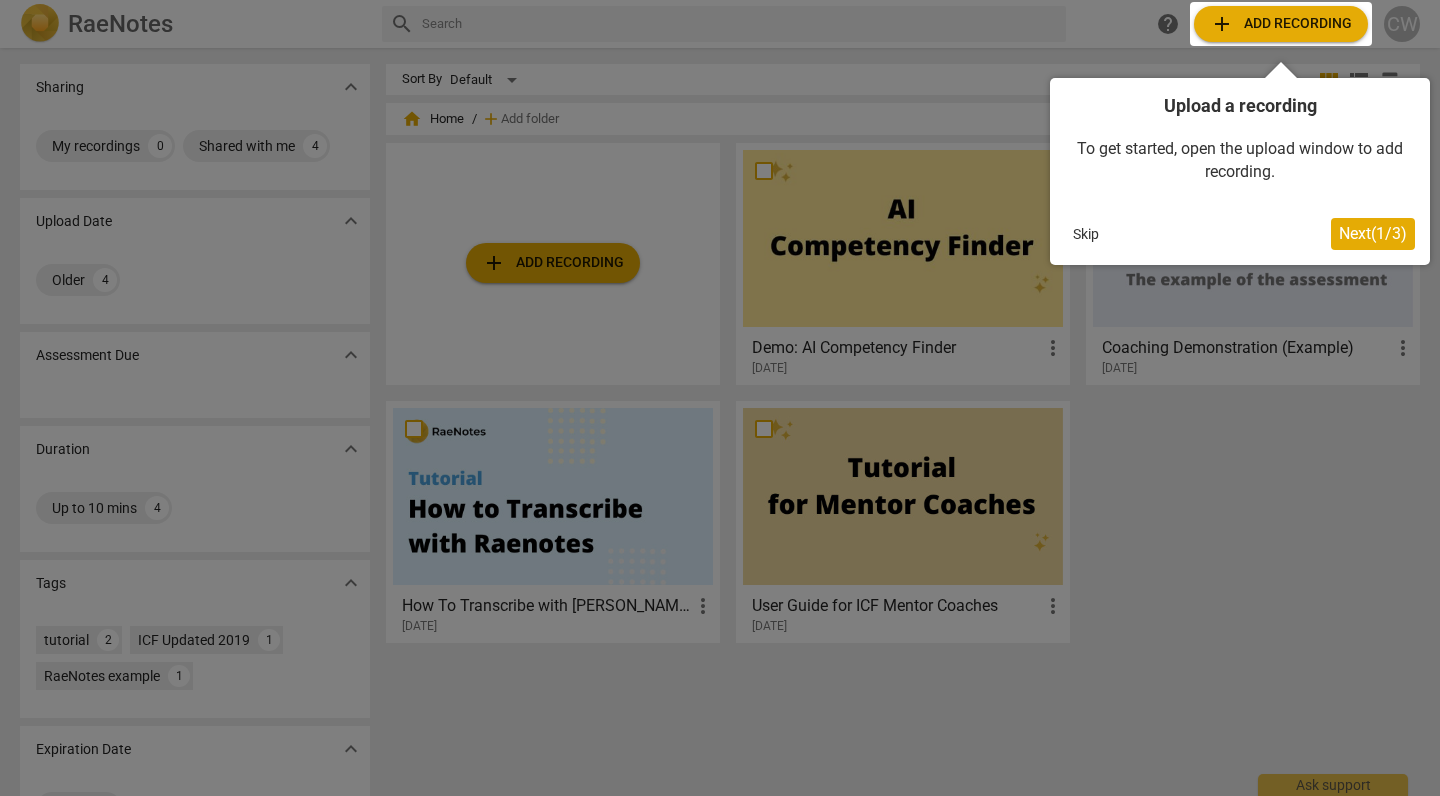 click at bounding box center [1281, 24] 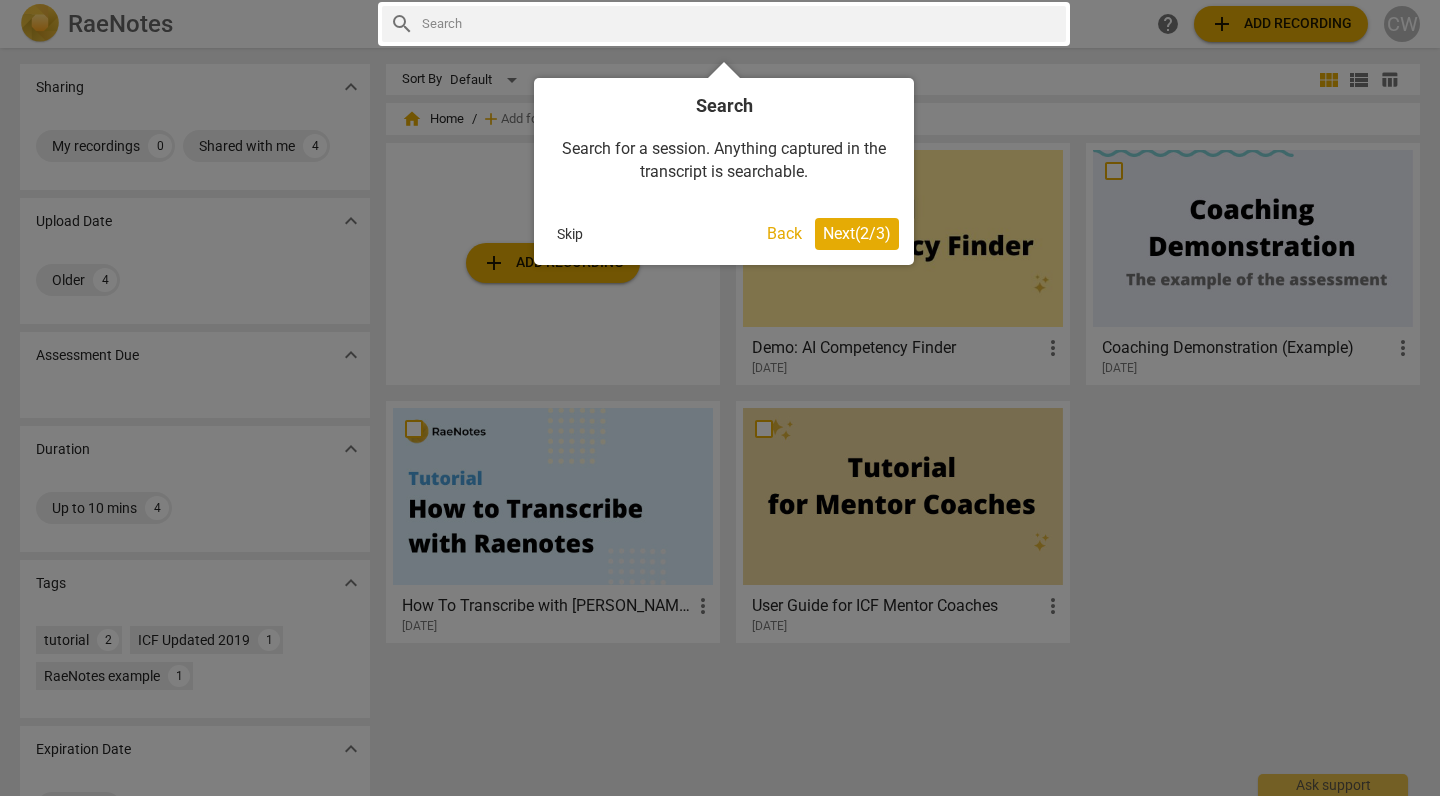 click at bounding box center (724, 24) 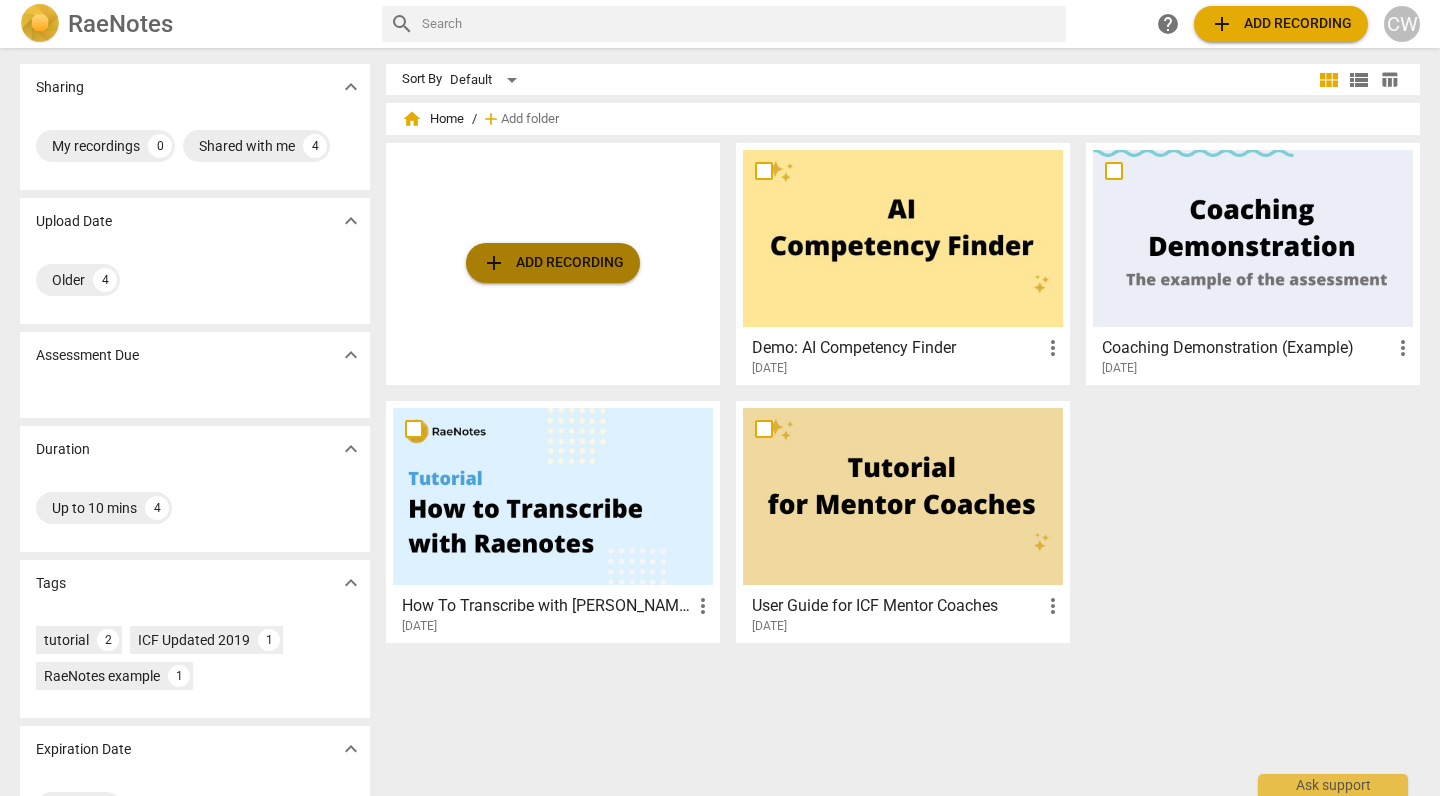 click on "add   Add recording" at bounding box center [553, 263] 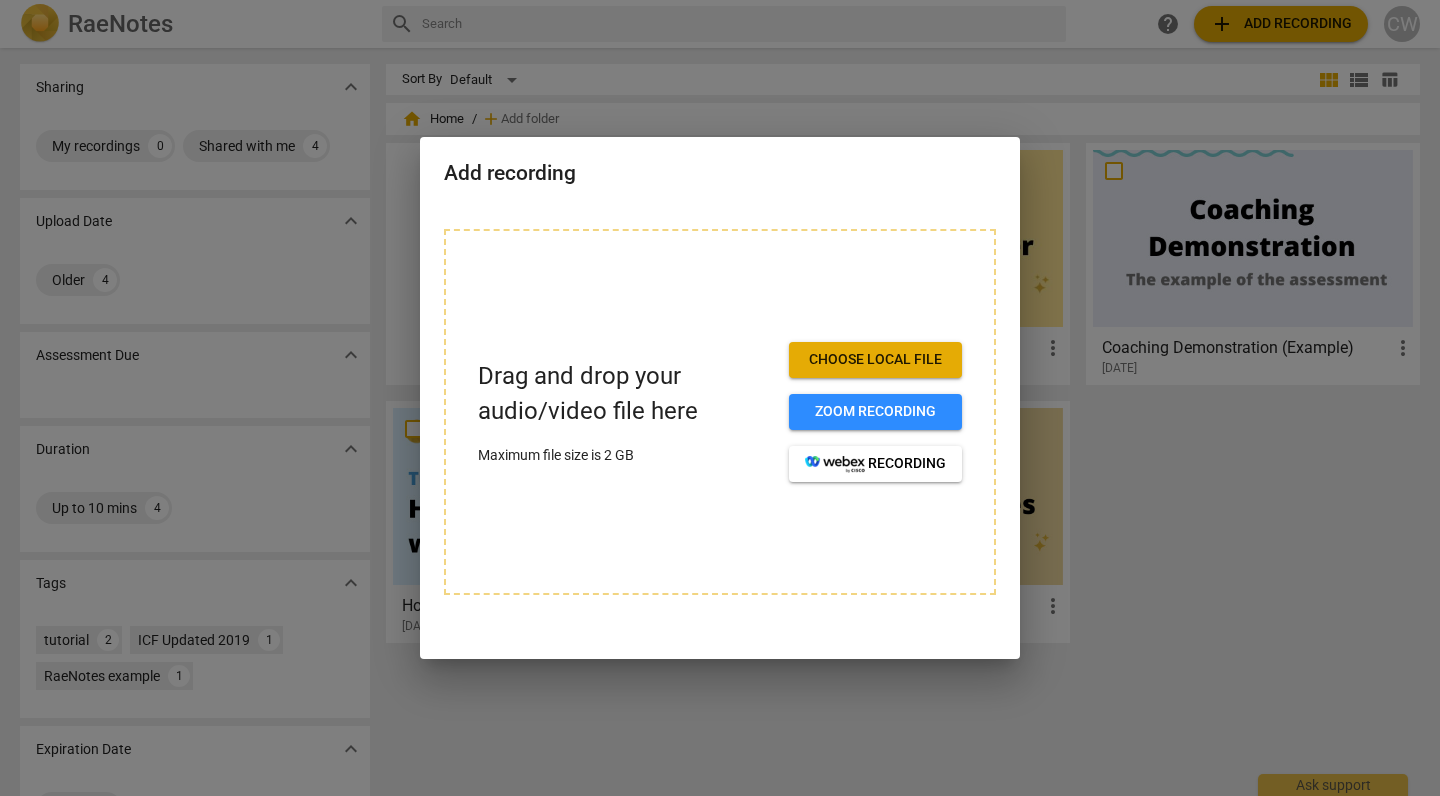 click on "Choose local file" at bounding box center [875, 360] 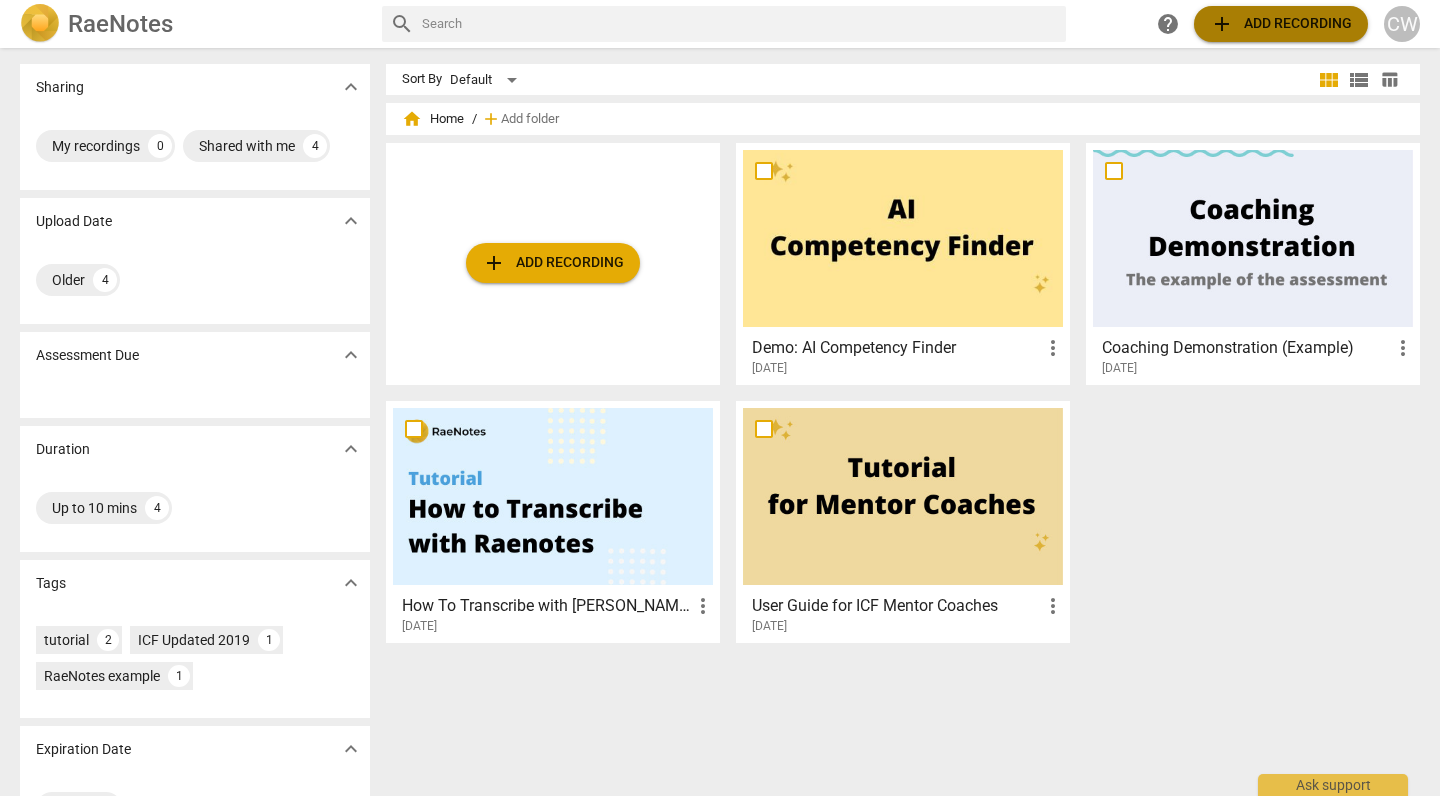 click on "add   Add recording" at bounding box center (1281, 24) 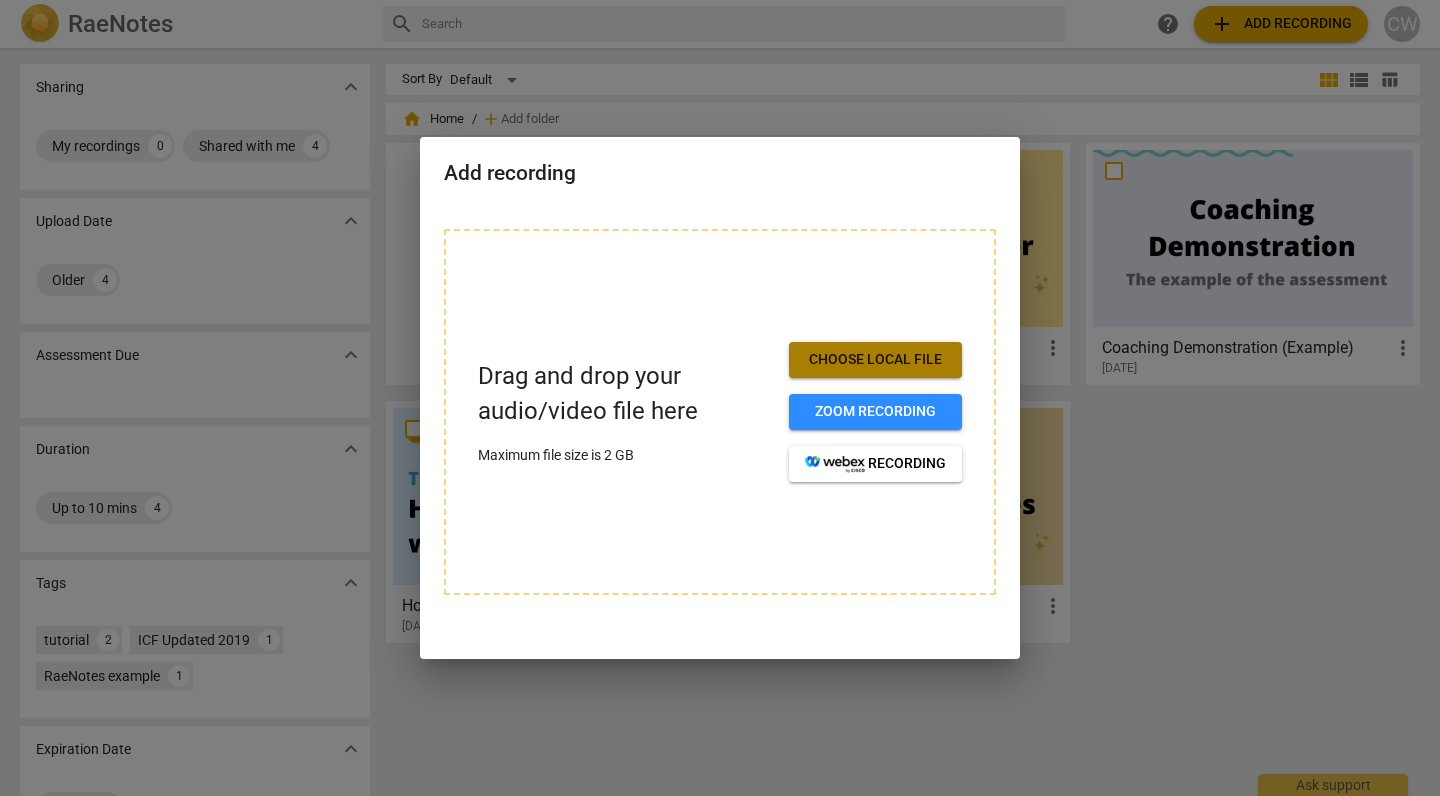 click on "Choose local file" at bounding box center [875, 360] 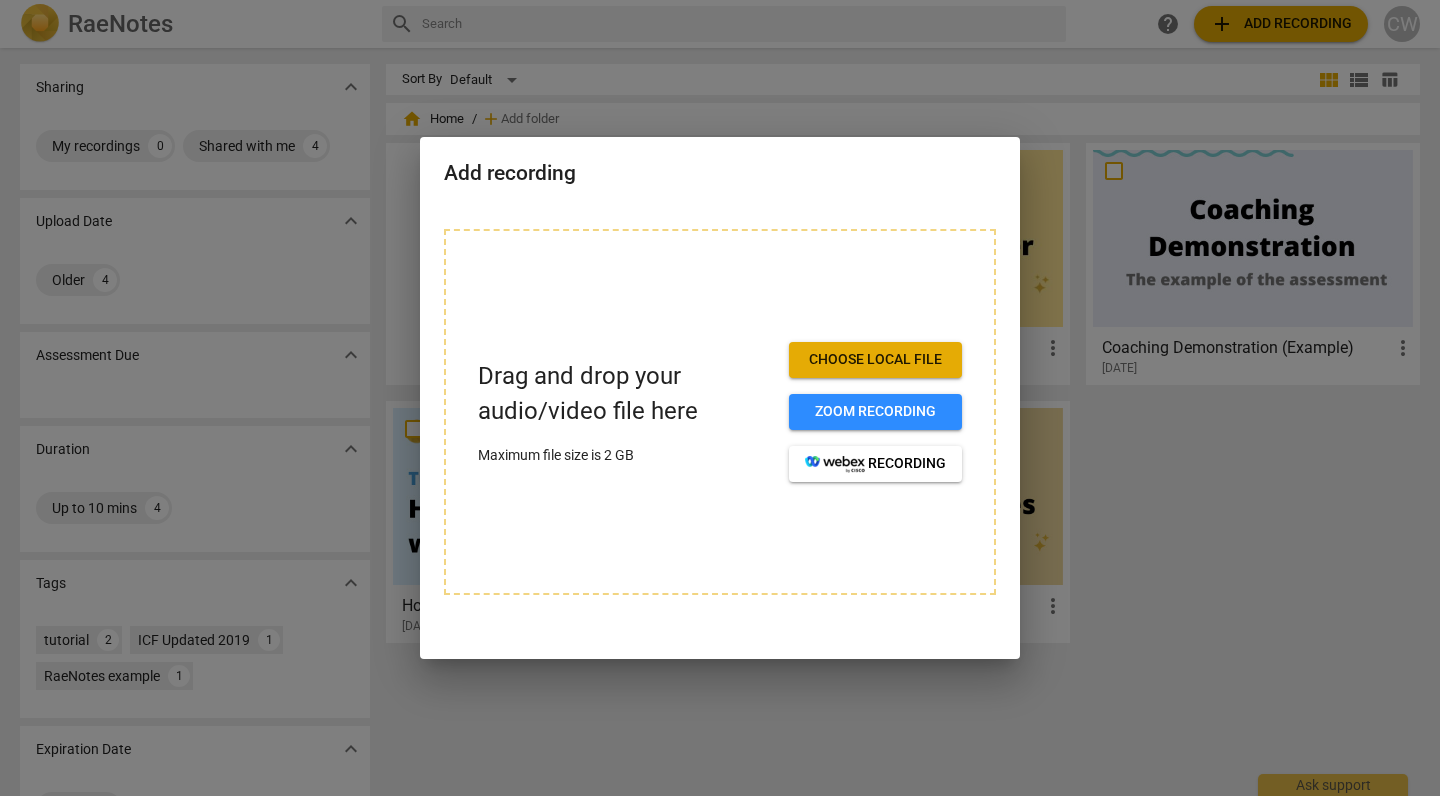 click on "Choose local file" at bounding box center (875, 360) 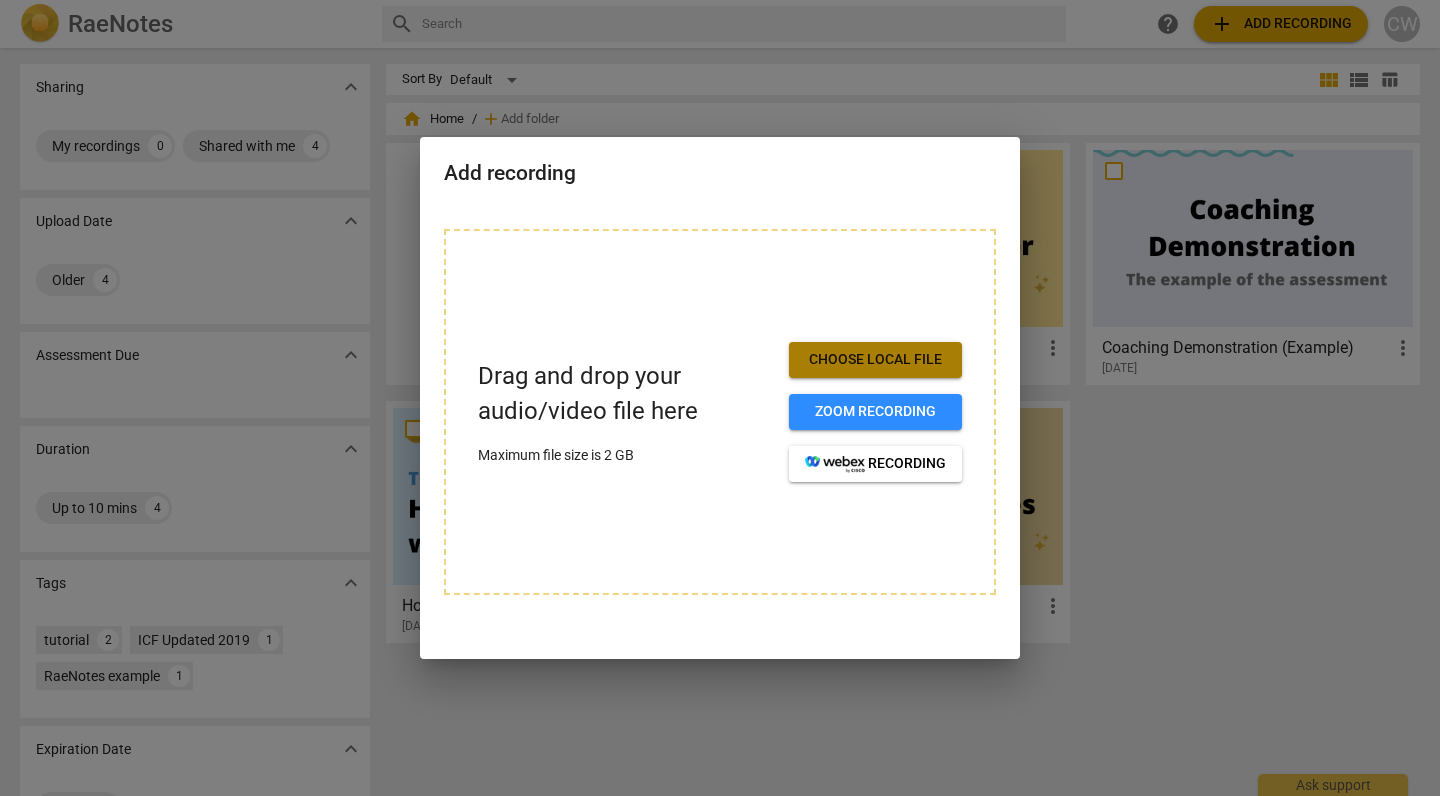 click on "Choose local file" at bounding box center (875, 360) 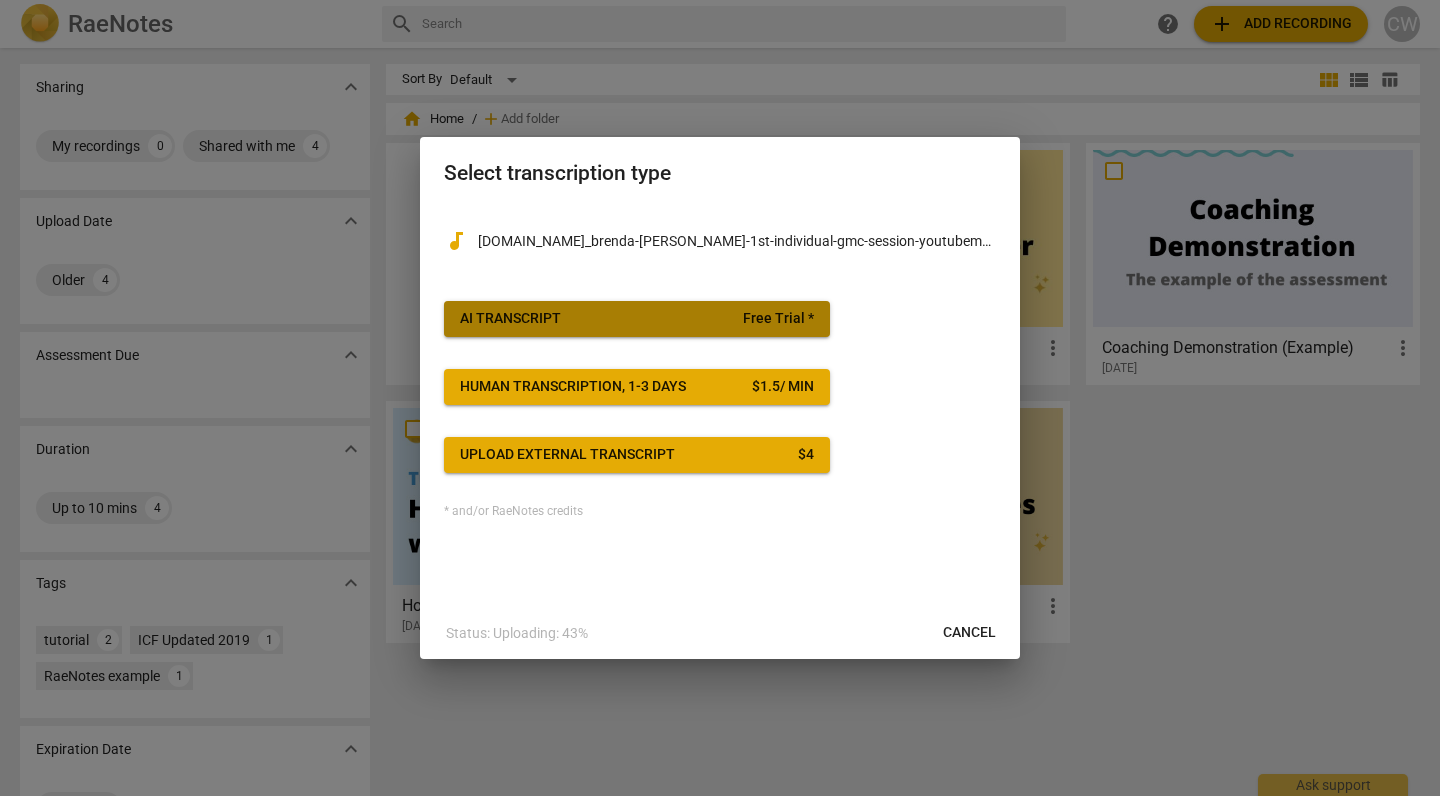 click on "AI Transcript Free Trial *" at bounding box center [637, 319] 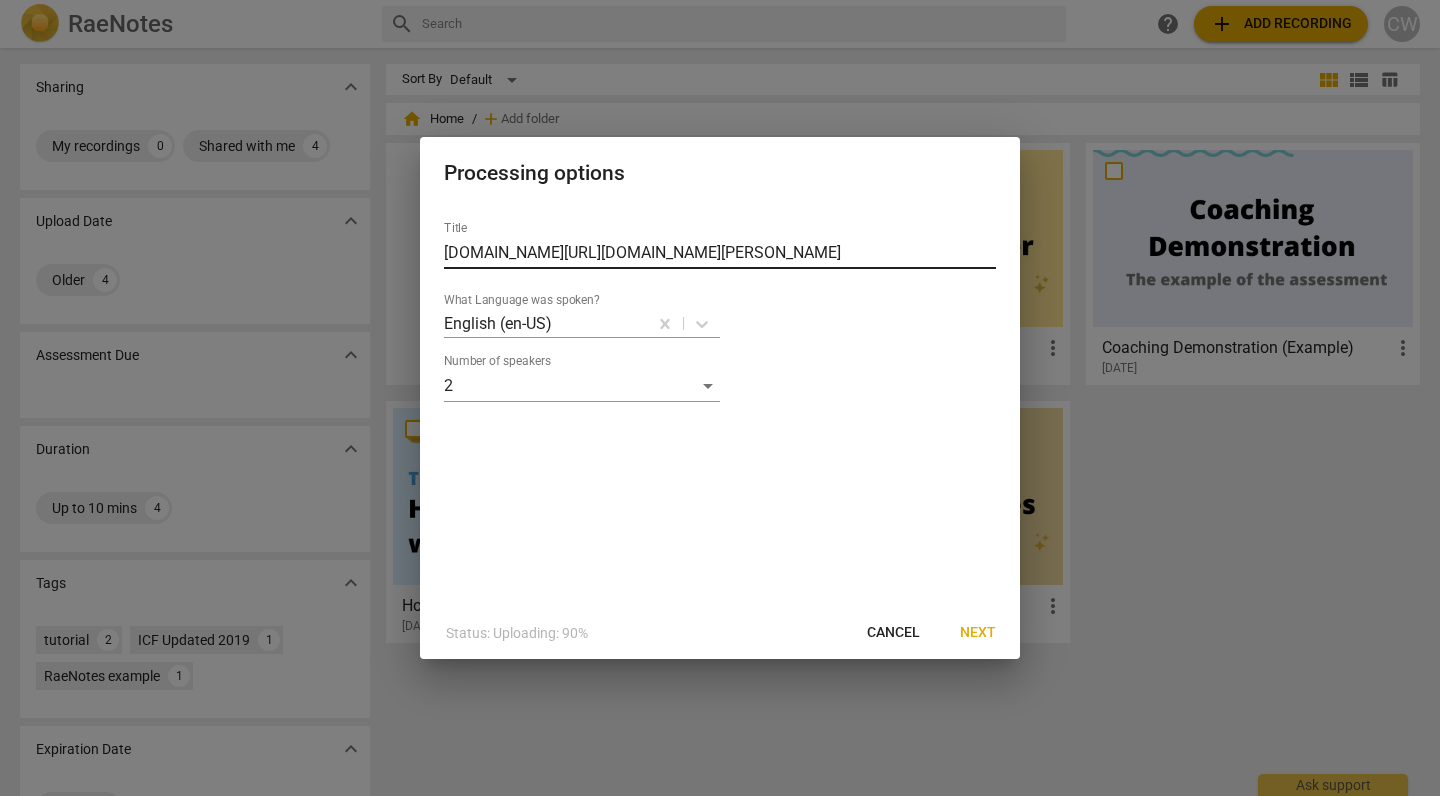 click on "[DOMAIN_NAME][URL][DOMAIN_NAME][PERSON_NAME]" at bounding box center (720, 253) 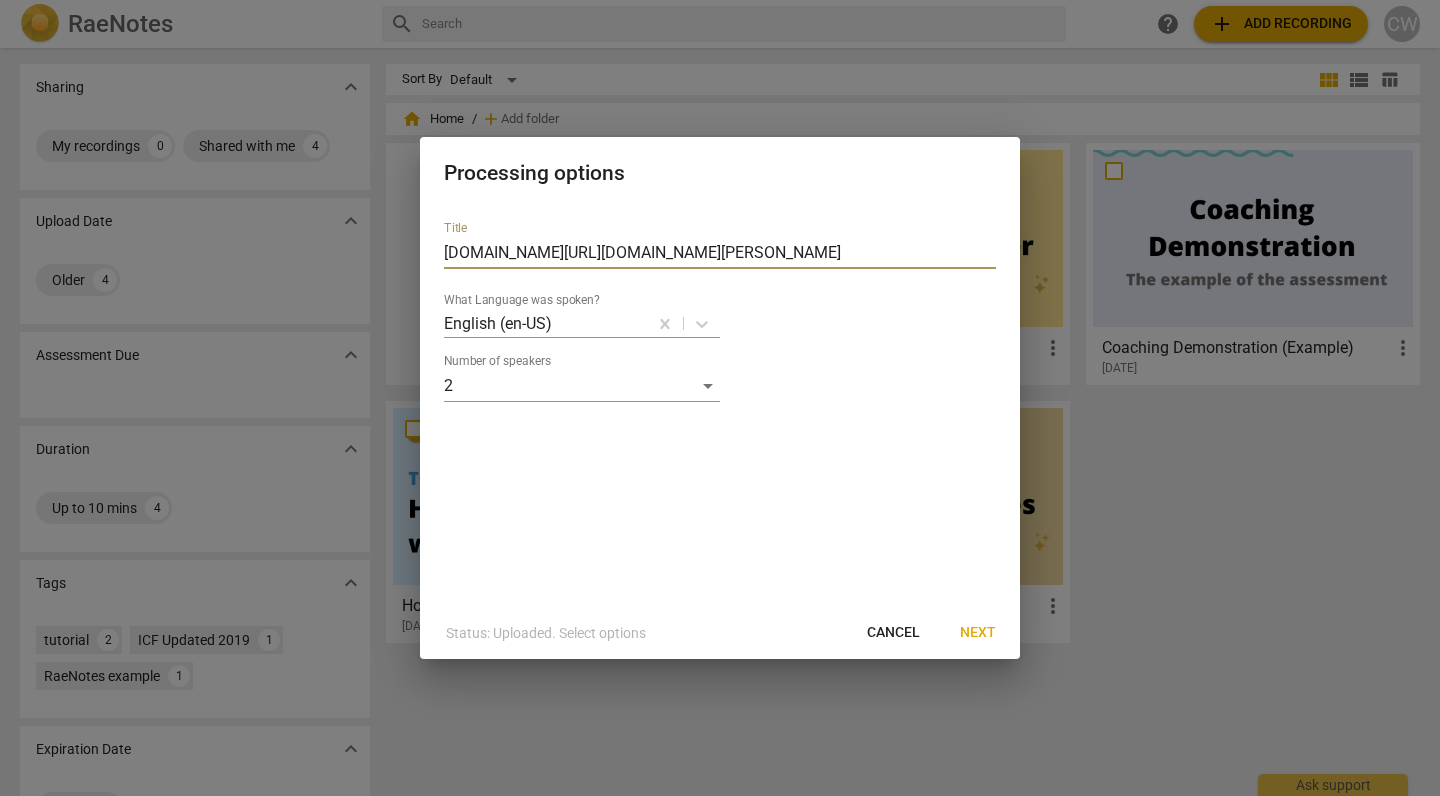 click on "Next" at bounding box center [978, 633] 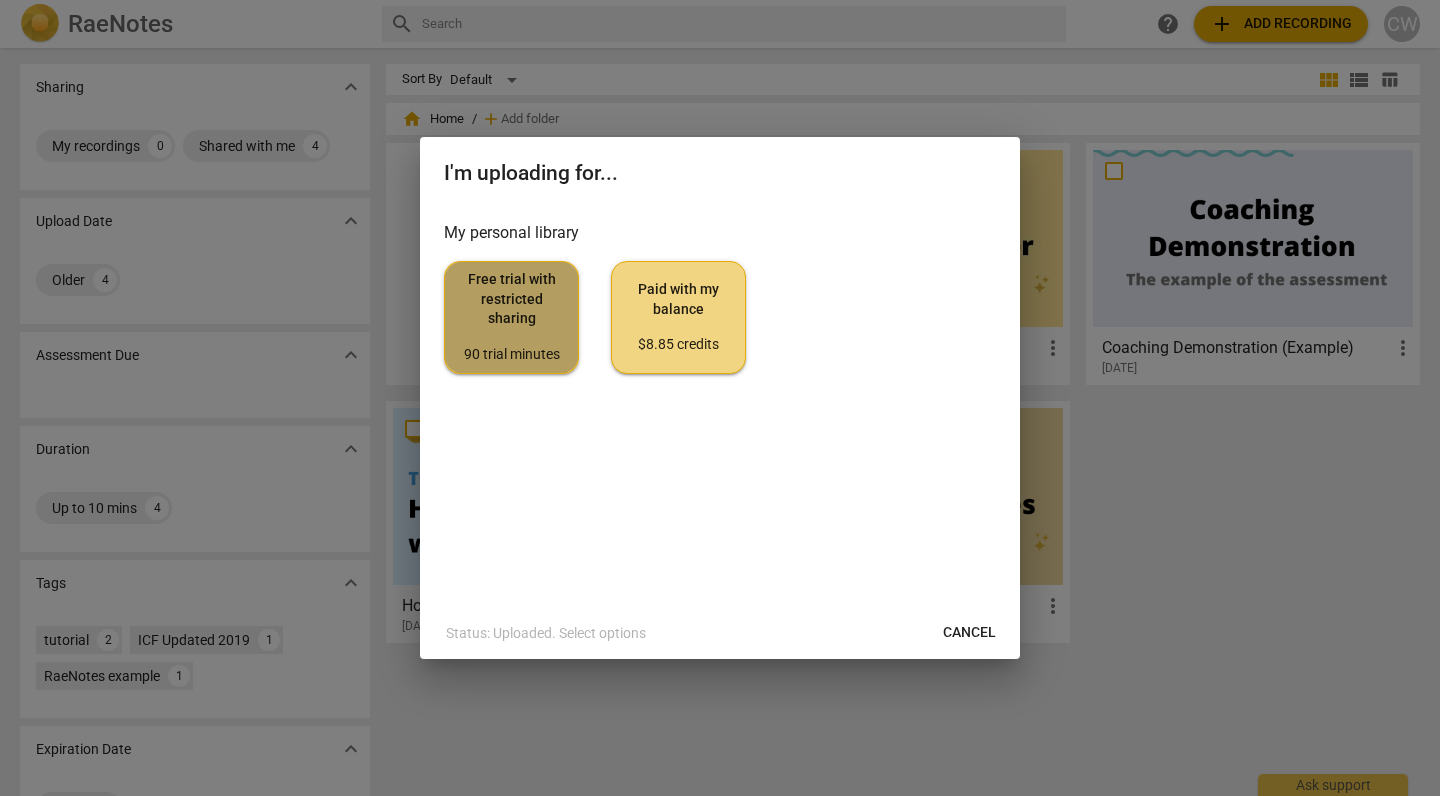 click on "90 trial minutes" at bounding box center (511, 355) 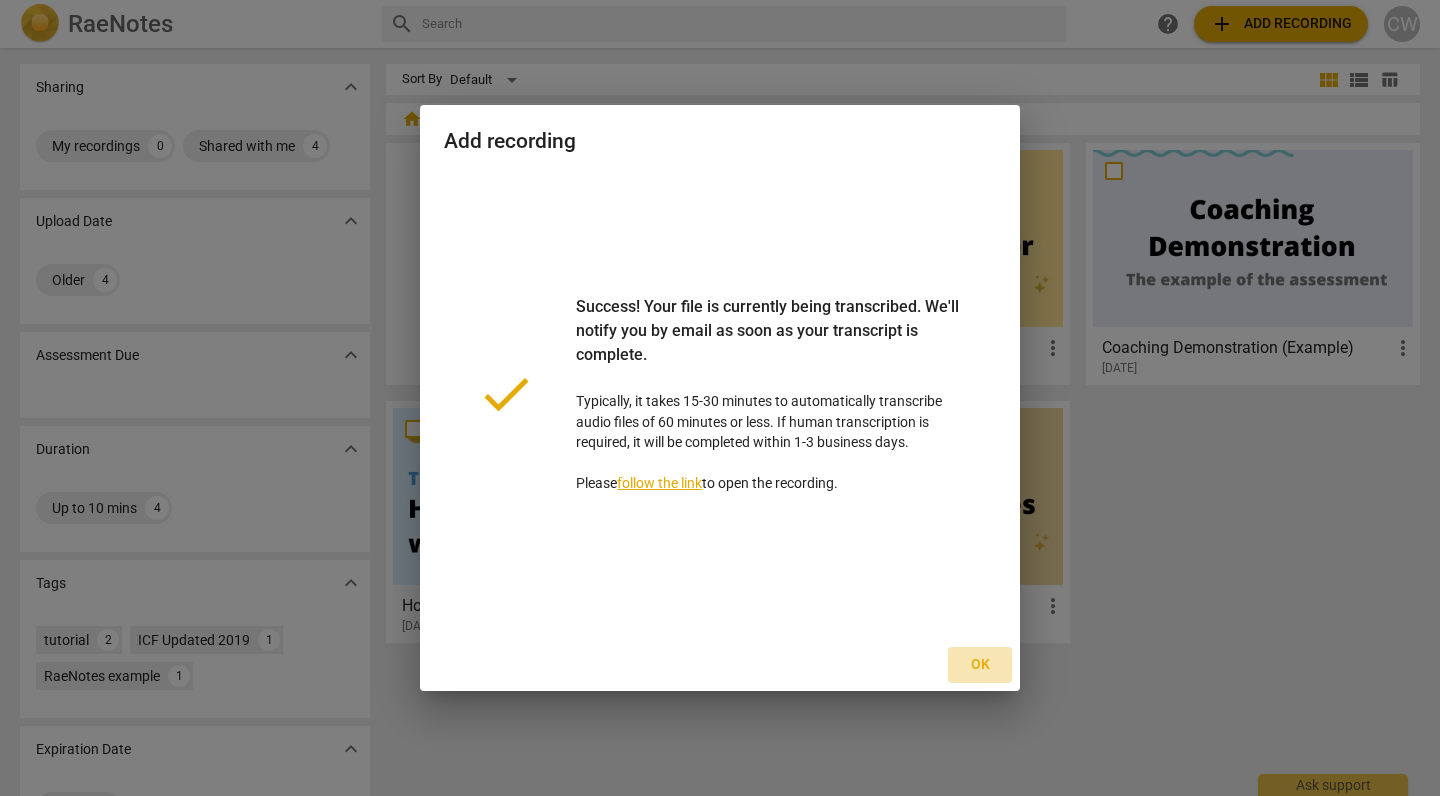 click on "Ok" at bounding box center (980, 665) 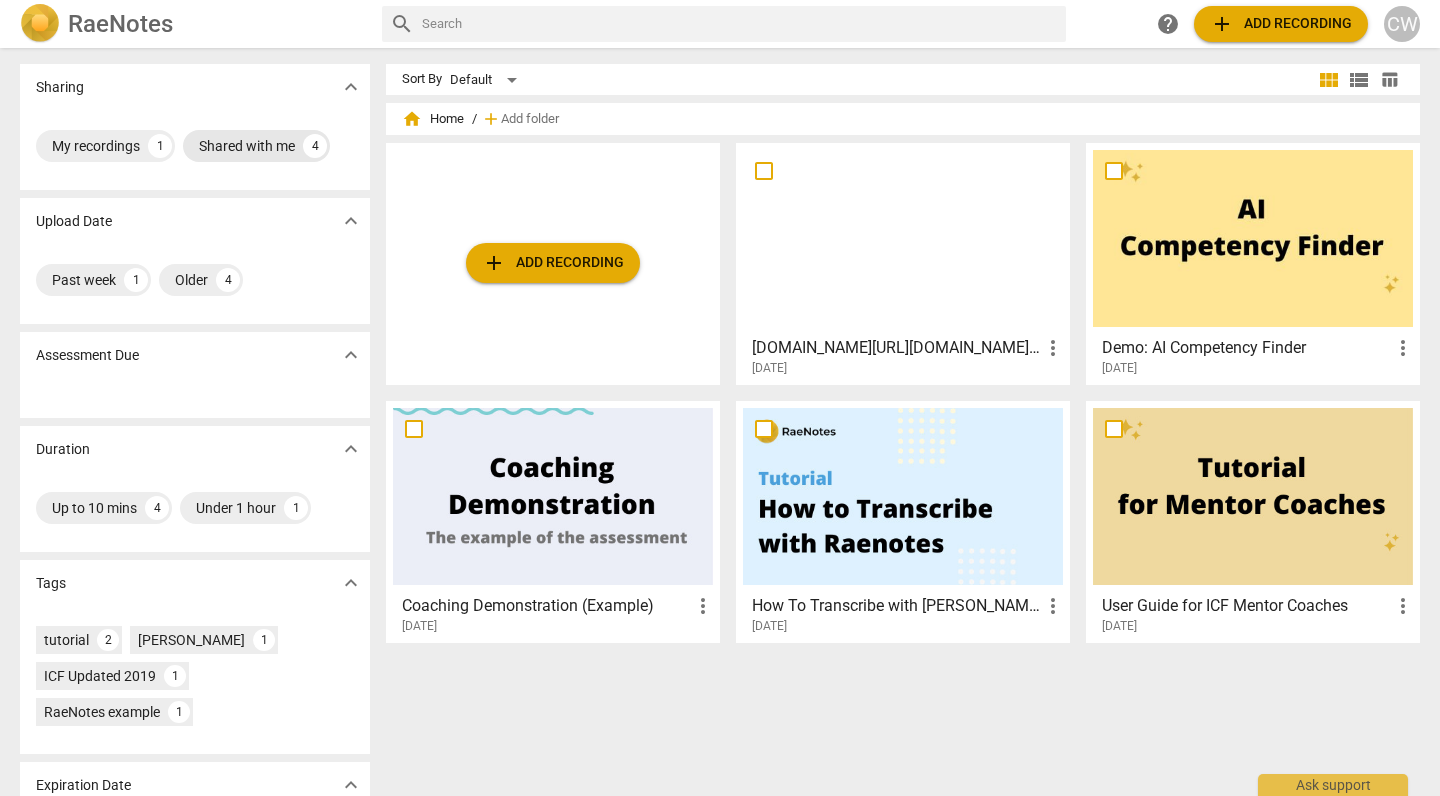 click on "Shared with me" at bounding box center (247, 146) 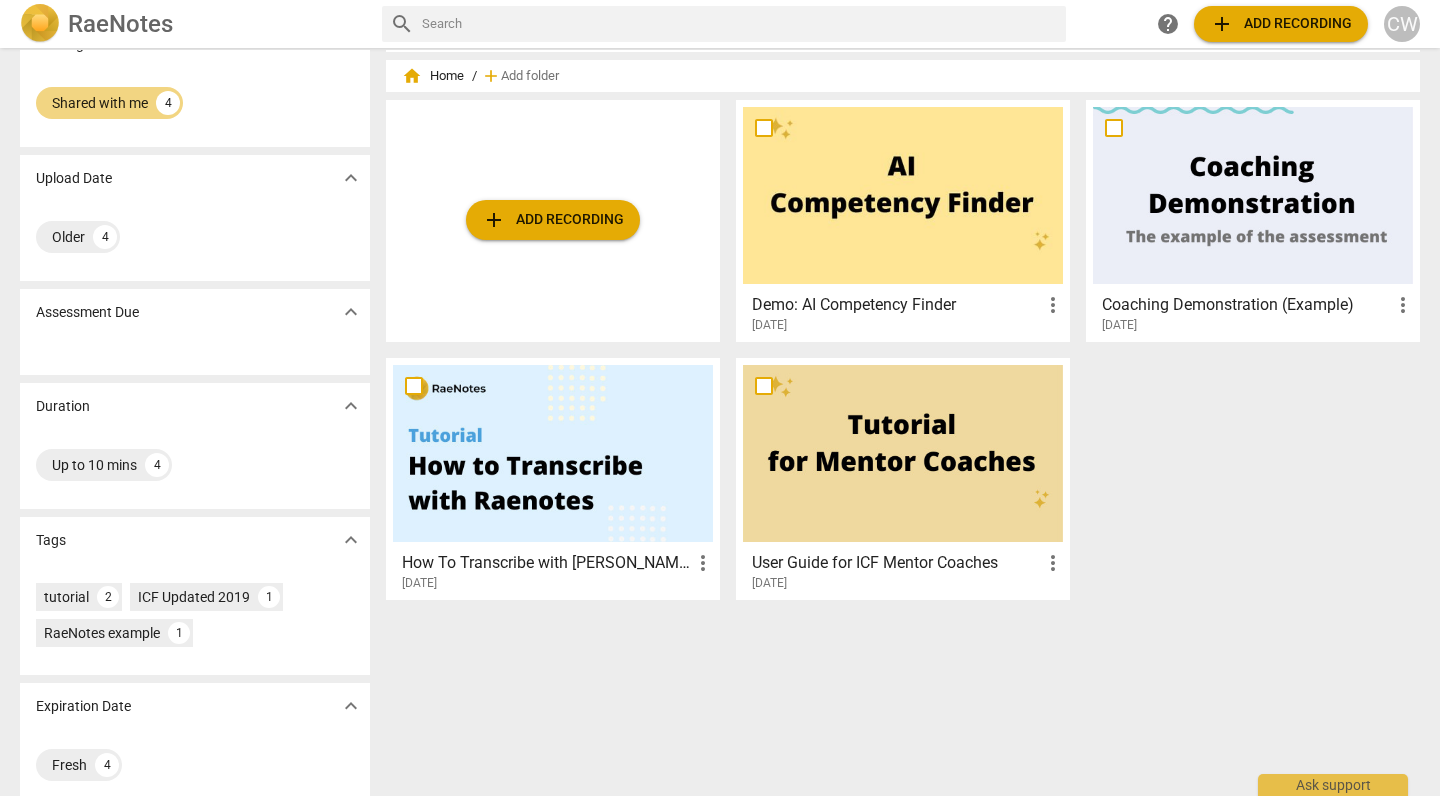 scroll, scrollTop: 64, scrollLeft: 0, axis: vertical 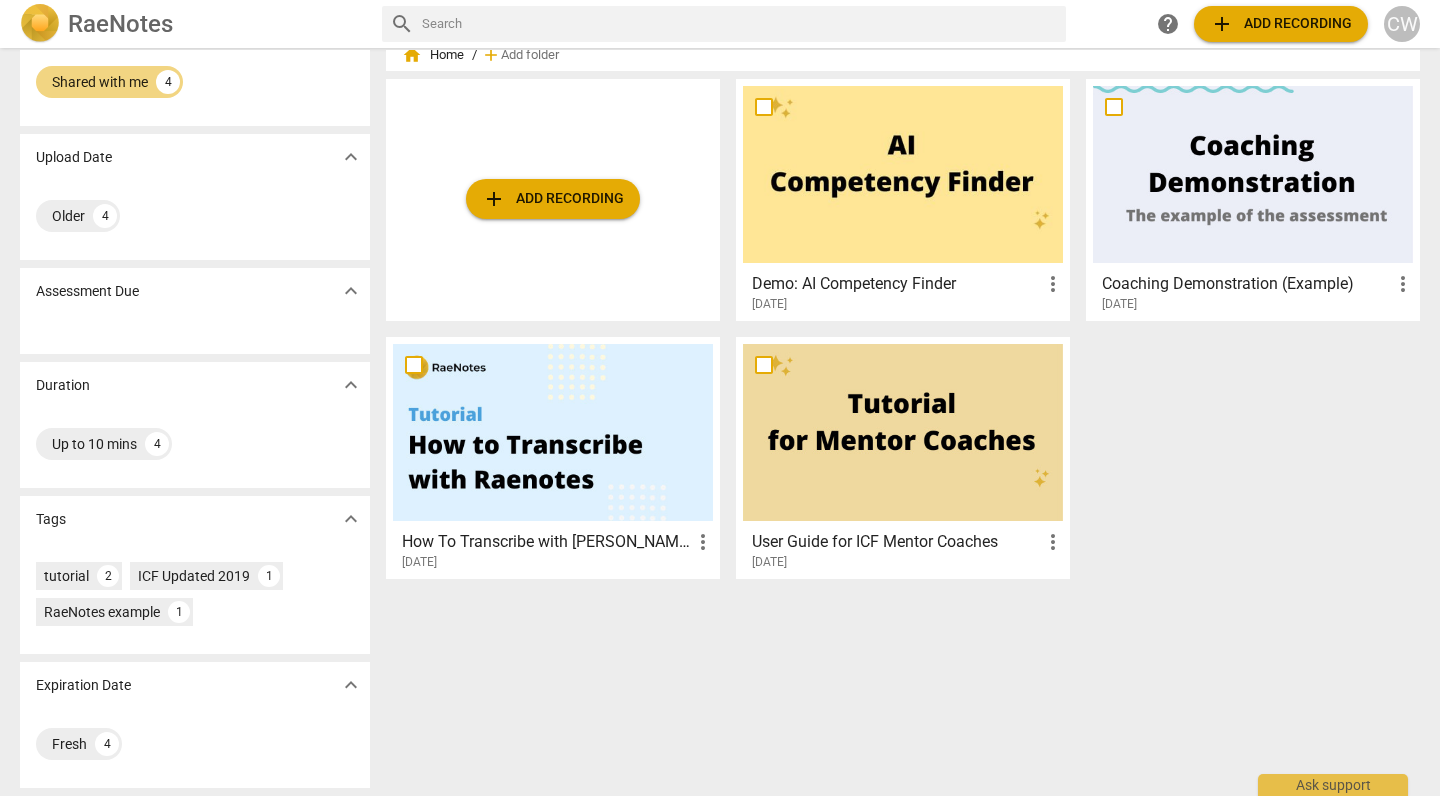 click at bounding box center (903, 432) 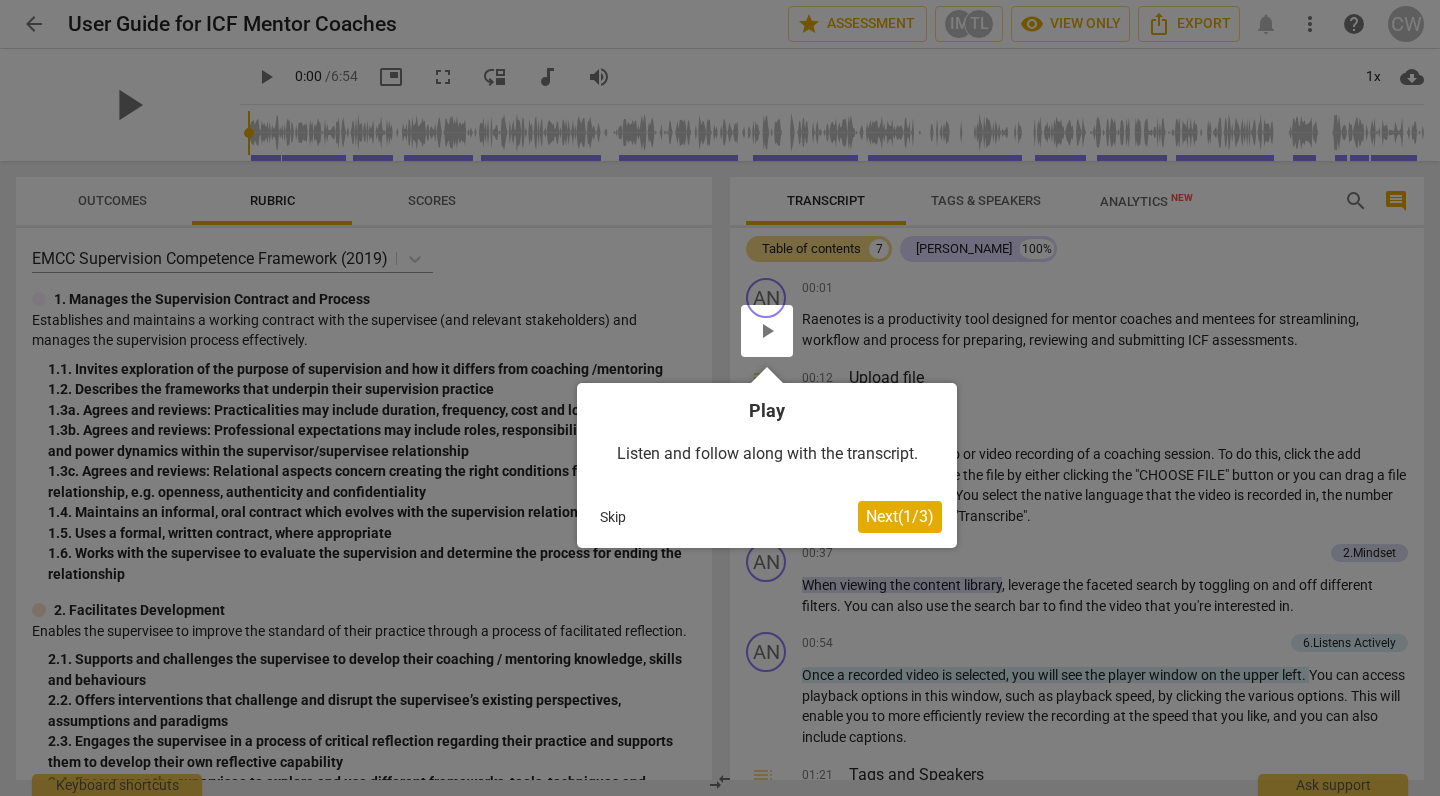 click on "Skip" at bounding box center [613, 517] 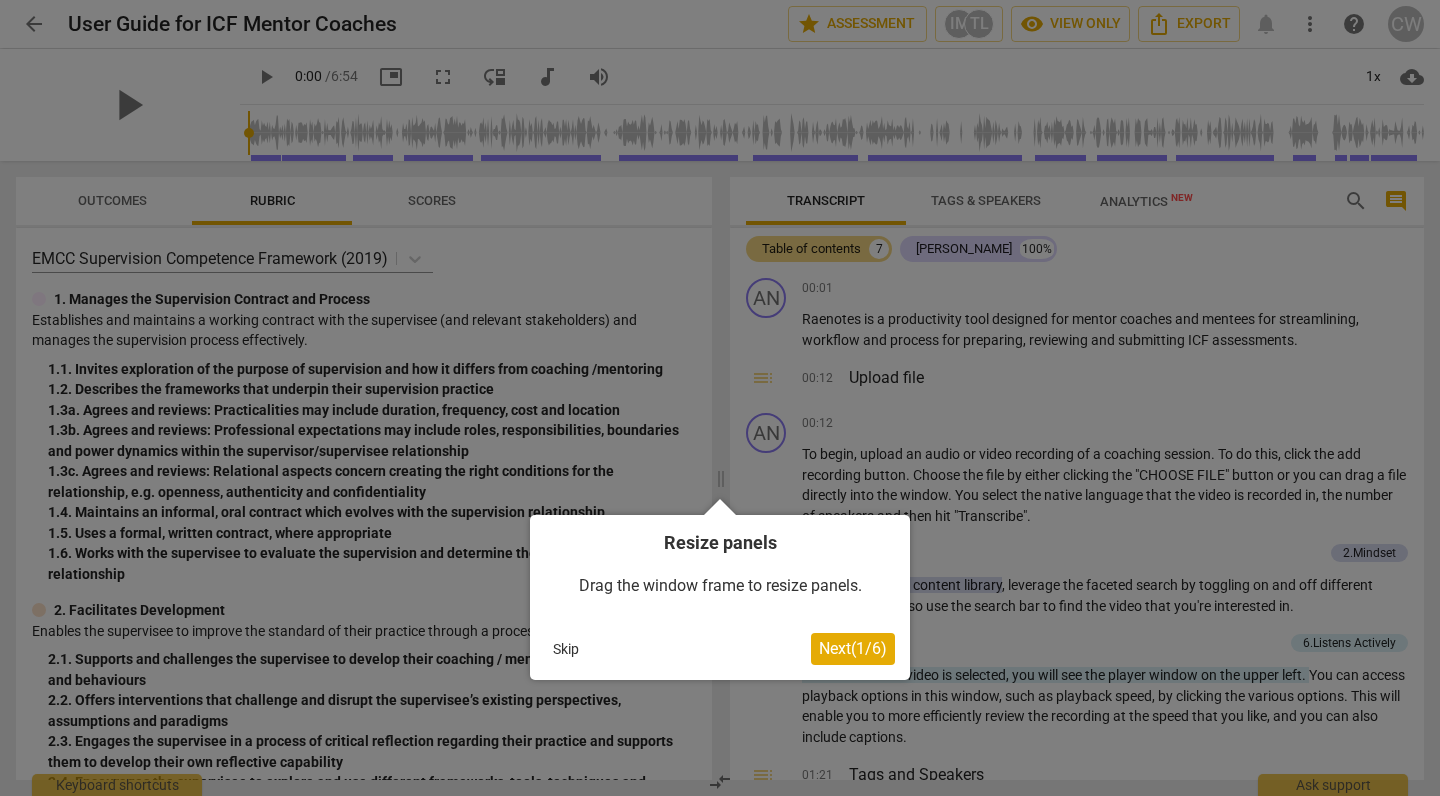 click on "Skip" at bounding box center (566, 649) 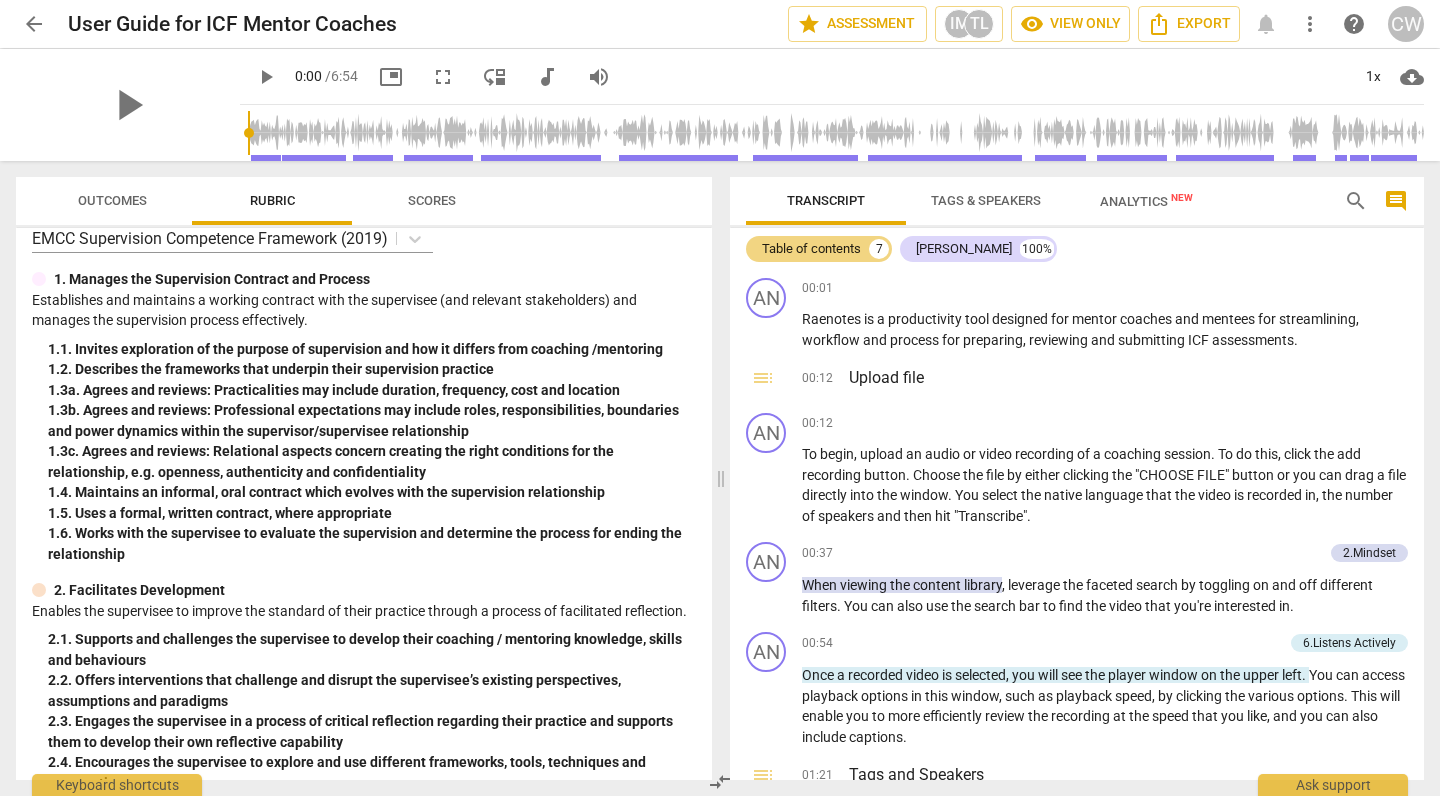 scroll, scrollTop: 46, scrollLeft: 0, axis: vertical 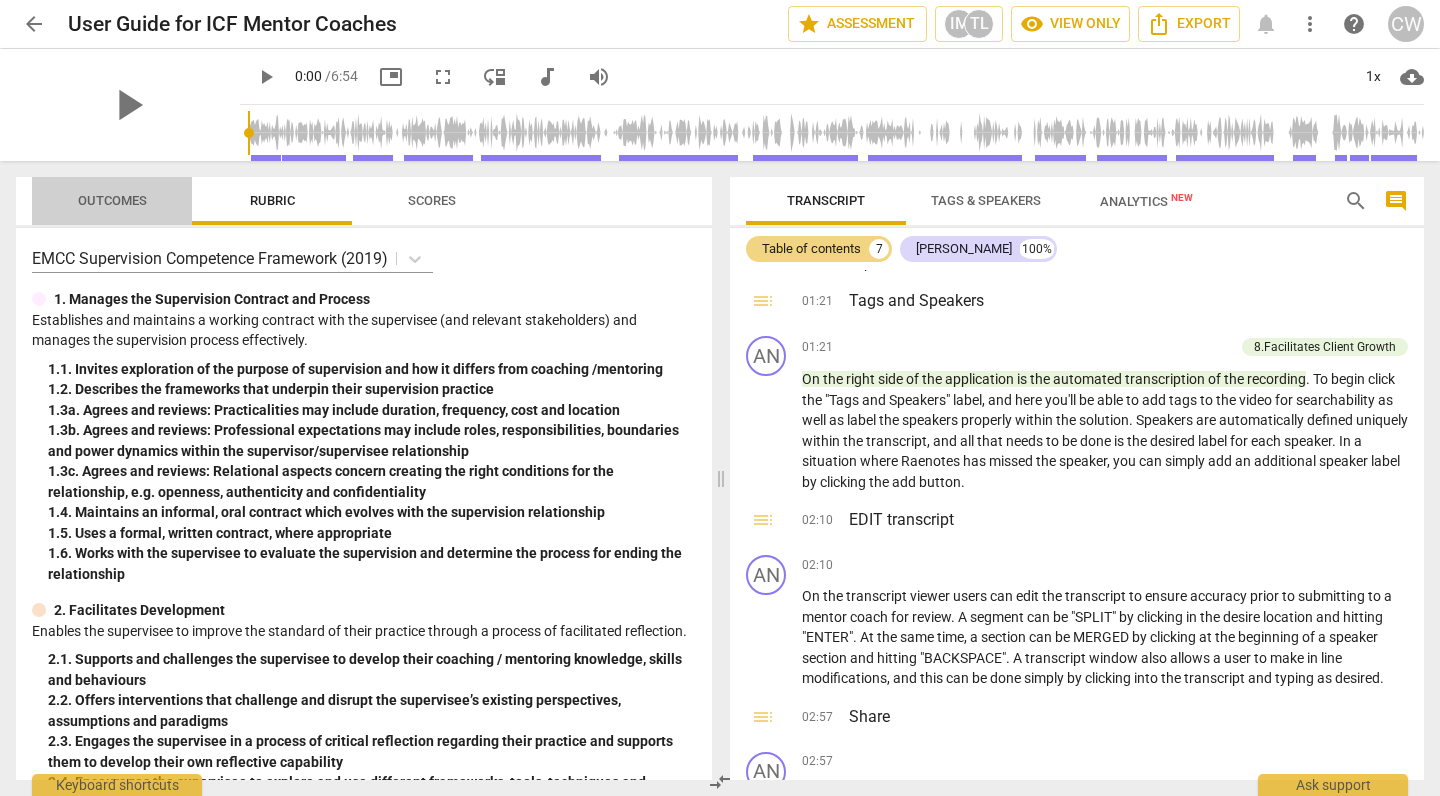 click on "Outcomes" at bounding box center (112, 200) 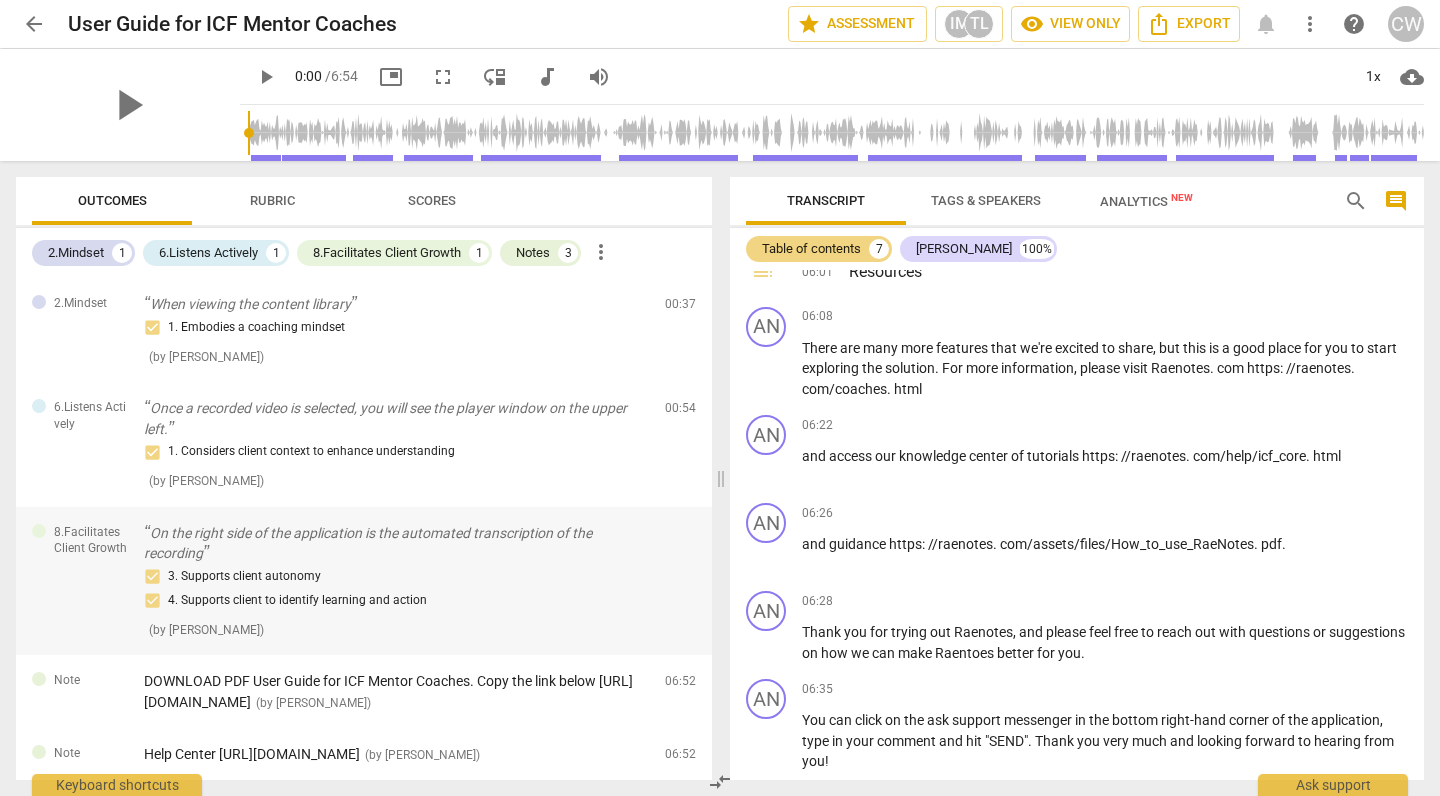 scroll, scrollTop: 1578, scrollLeft: 0, axis: vertical 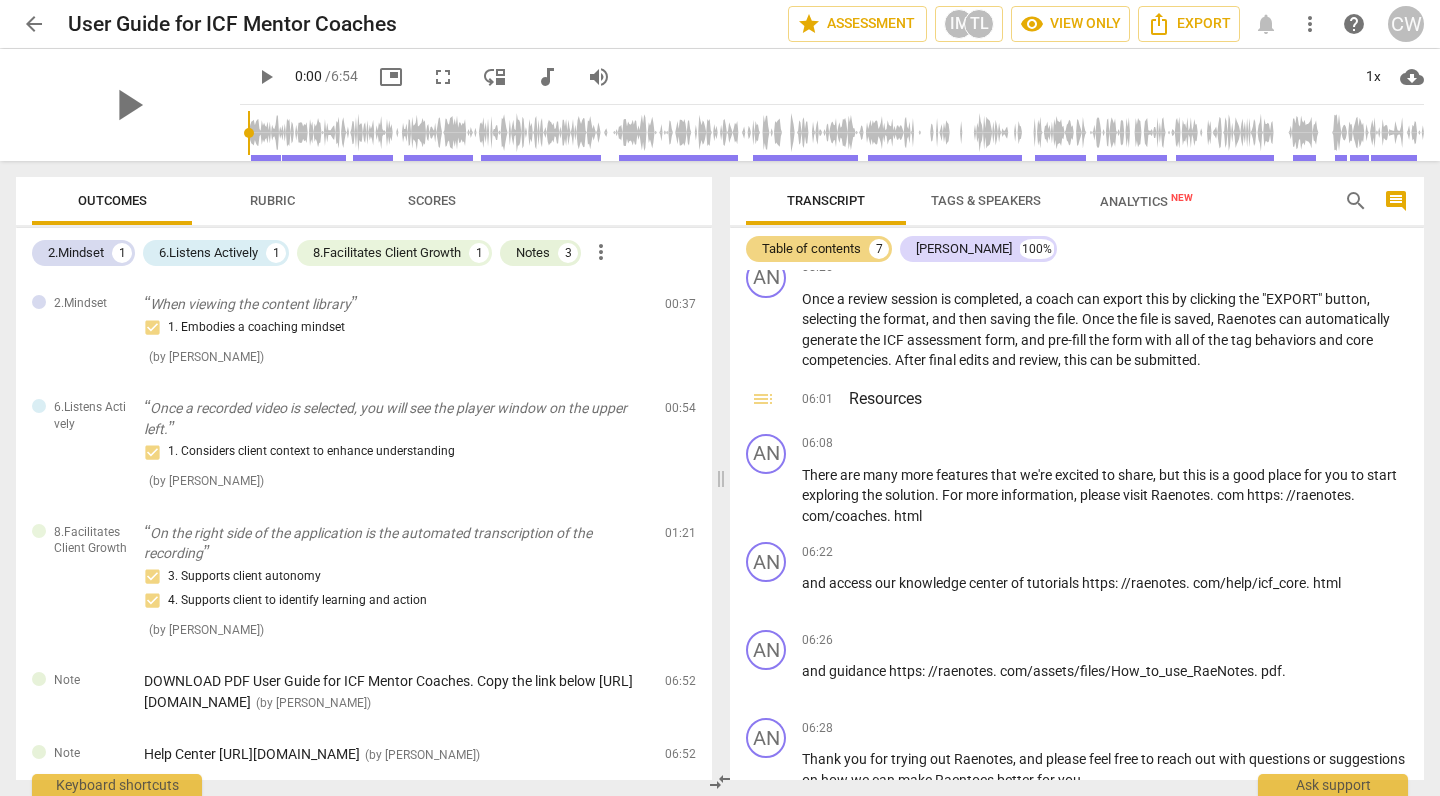 click on "arrow_back" at bounding box center [34, 24] 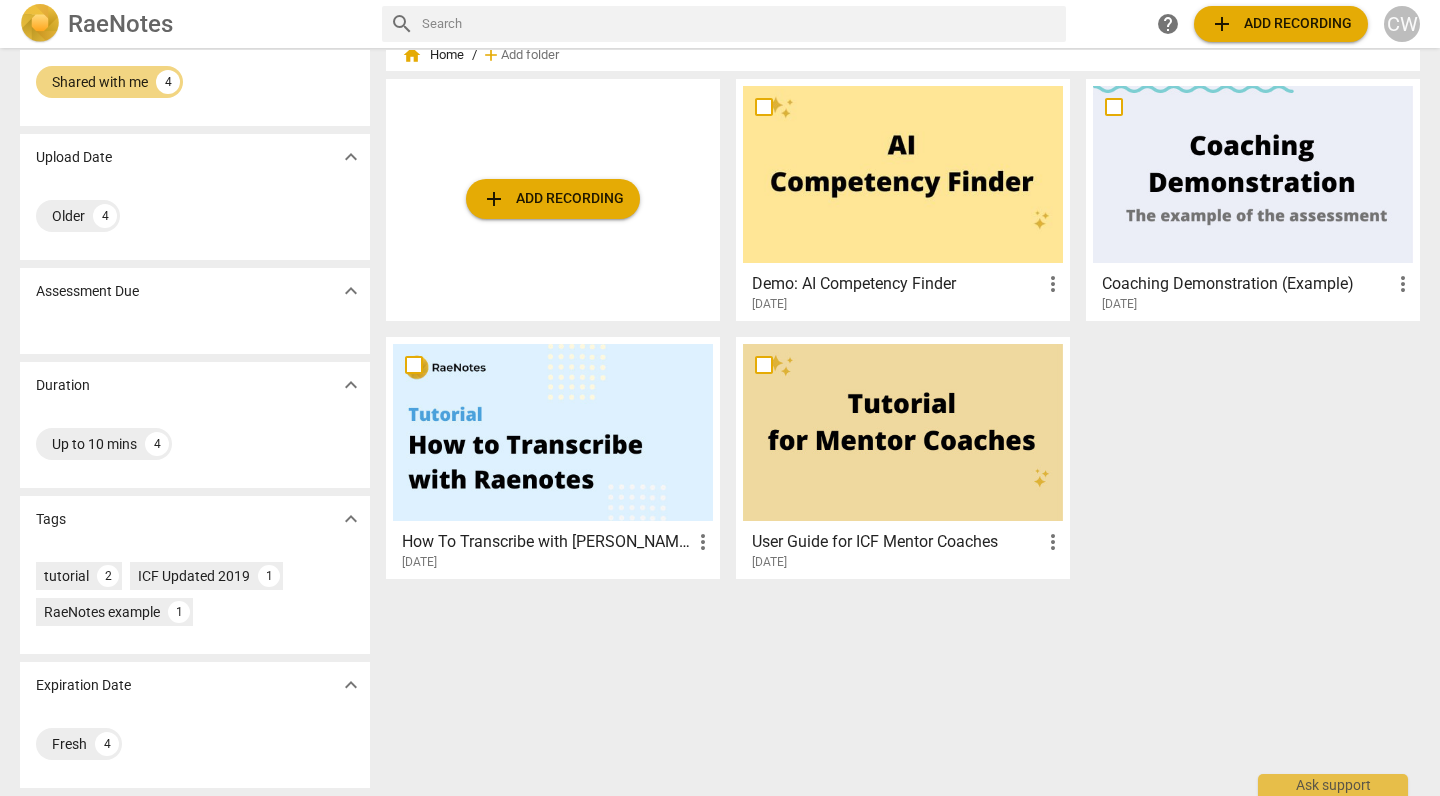 scroll, scrollTop: 0, scrollLeft: 0, axis: both 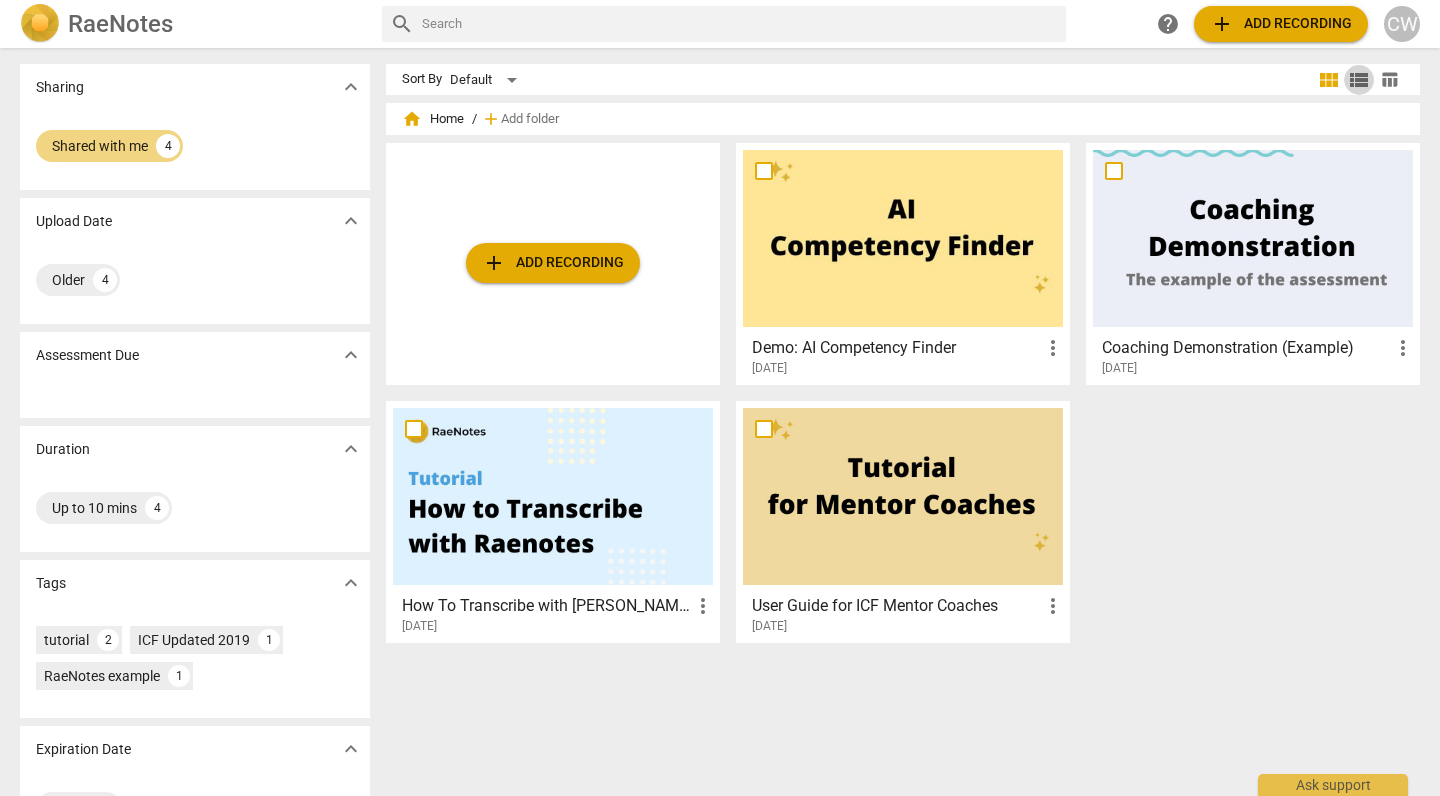 click on "view_list" at bounding box center (1359, 80) 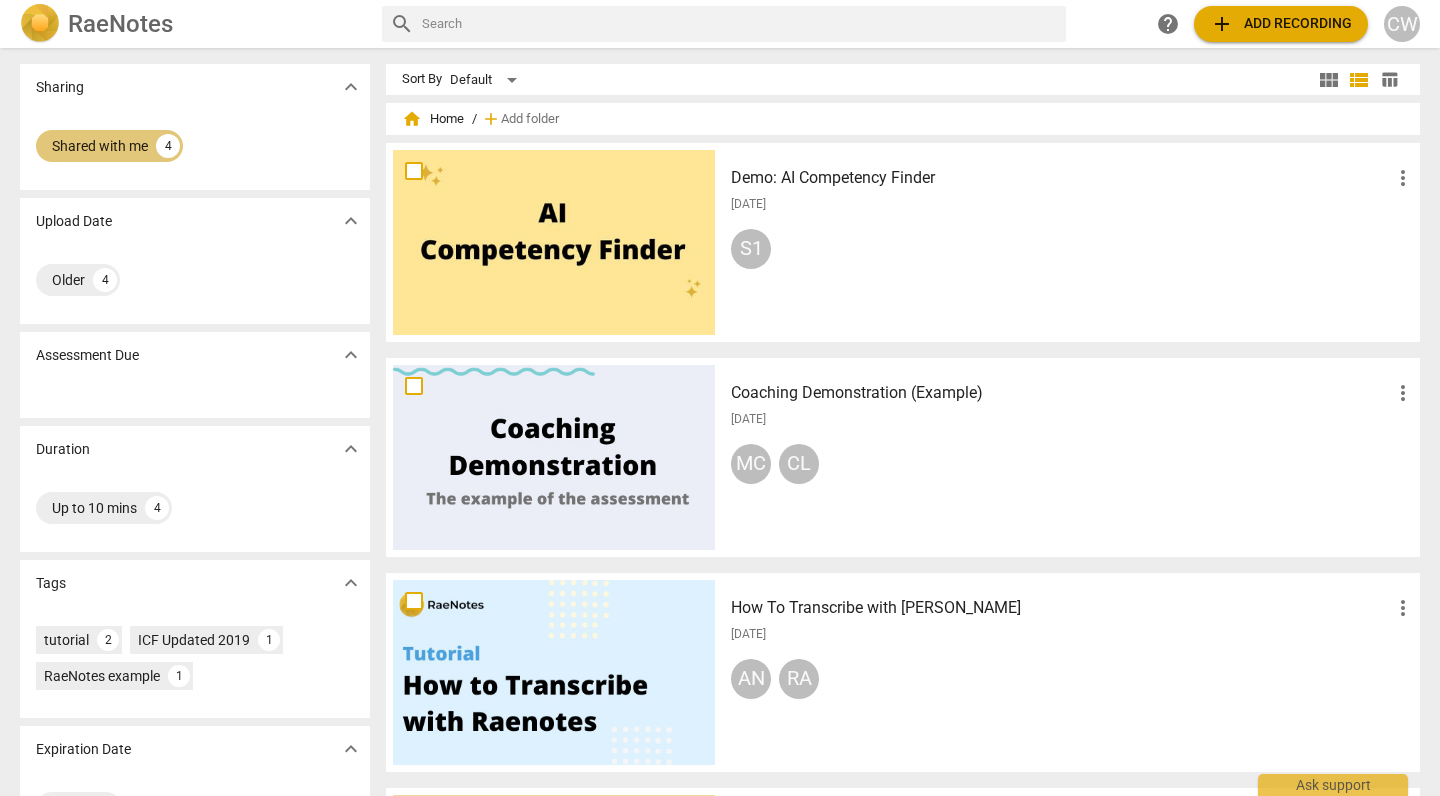 click on "Shared with me 4" at bounding box center (109, 146) 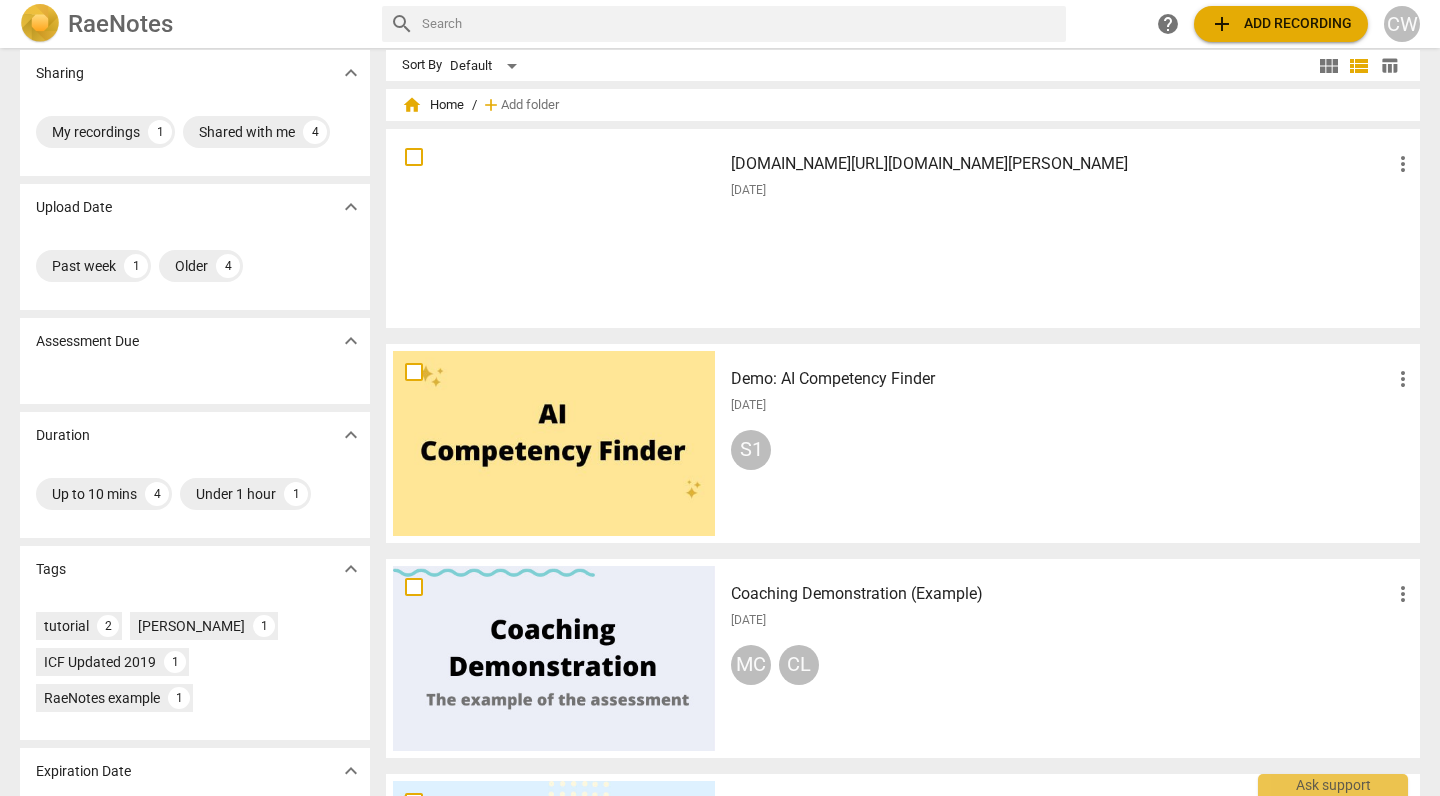 scroll, scrollTop: 18, scrollLeft: 0, axis: vertical 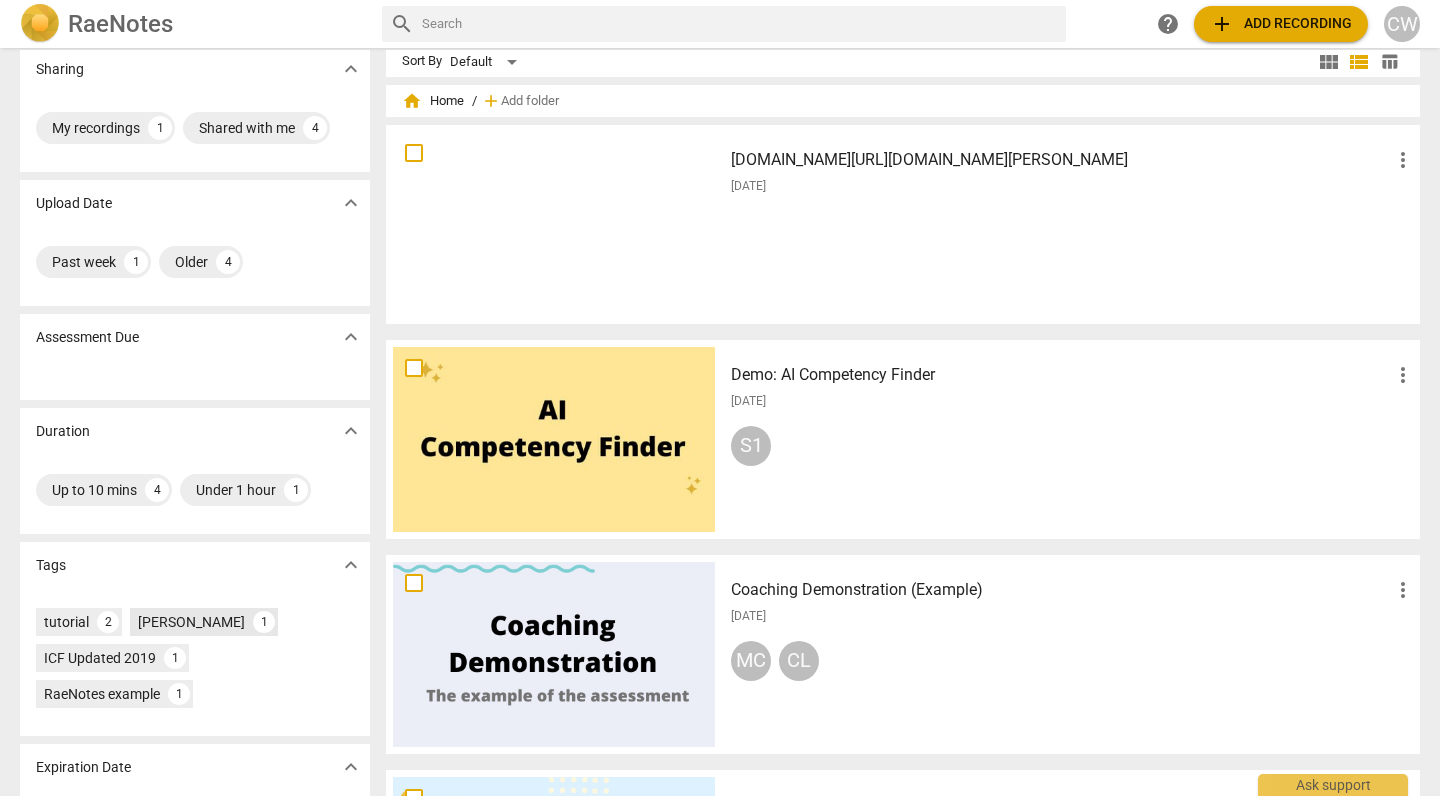 click on "[PERSON_NAME]" at bounding box center [191, 622] 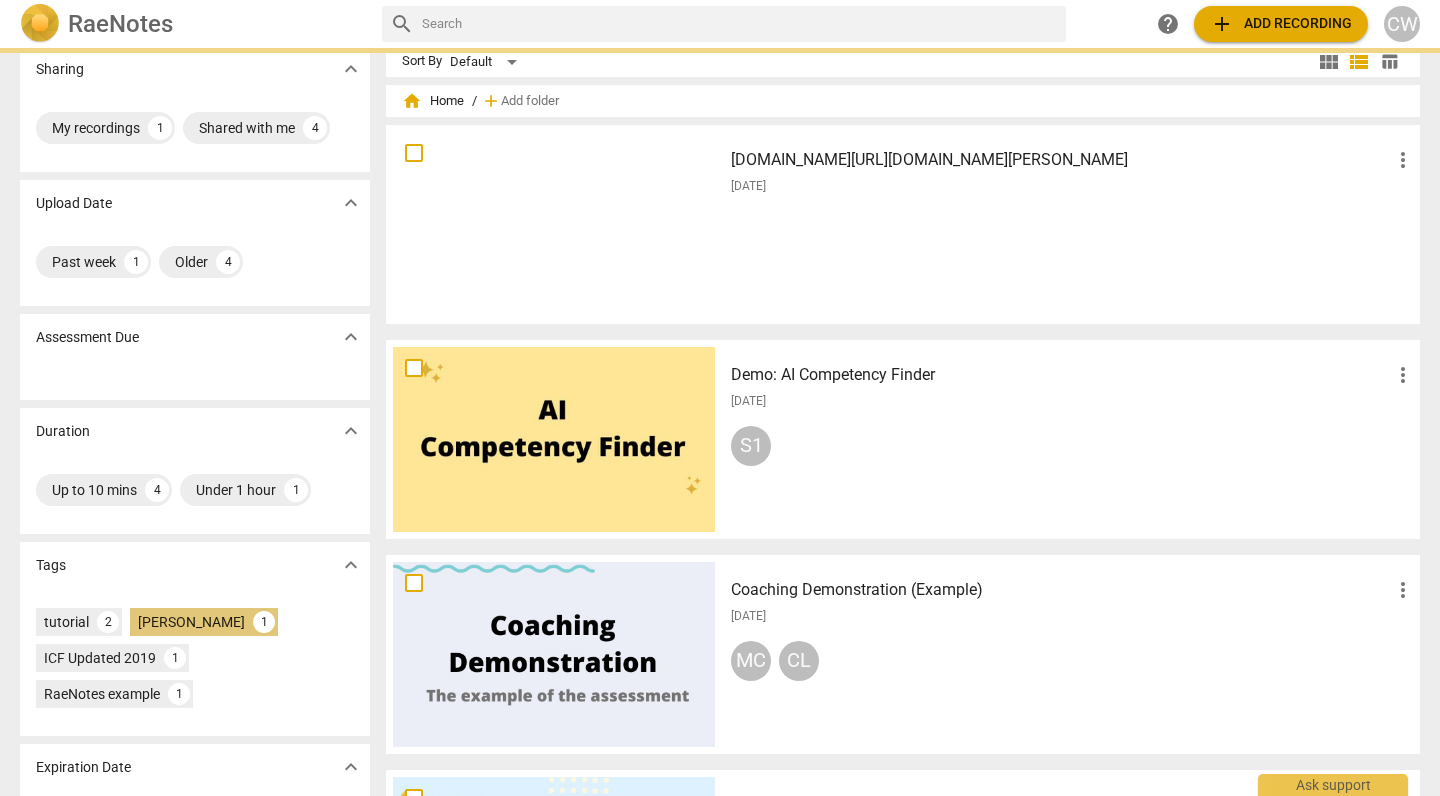 scroll, scrollTop: 0, scrollLeft: 0, axis: both 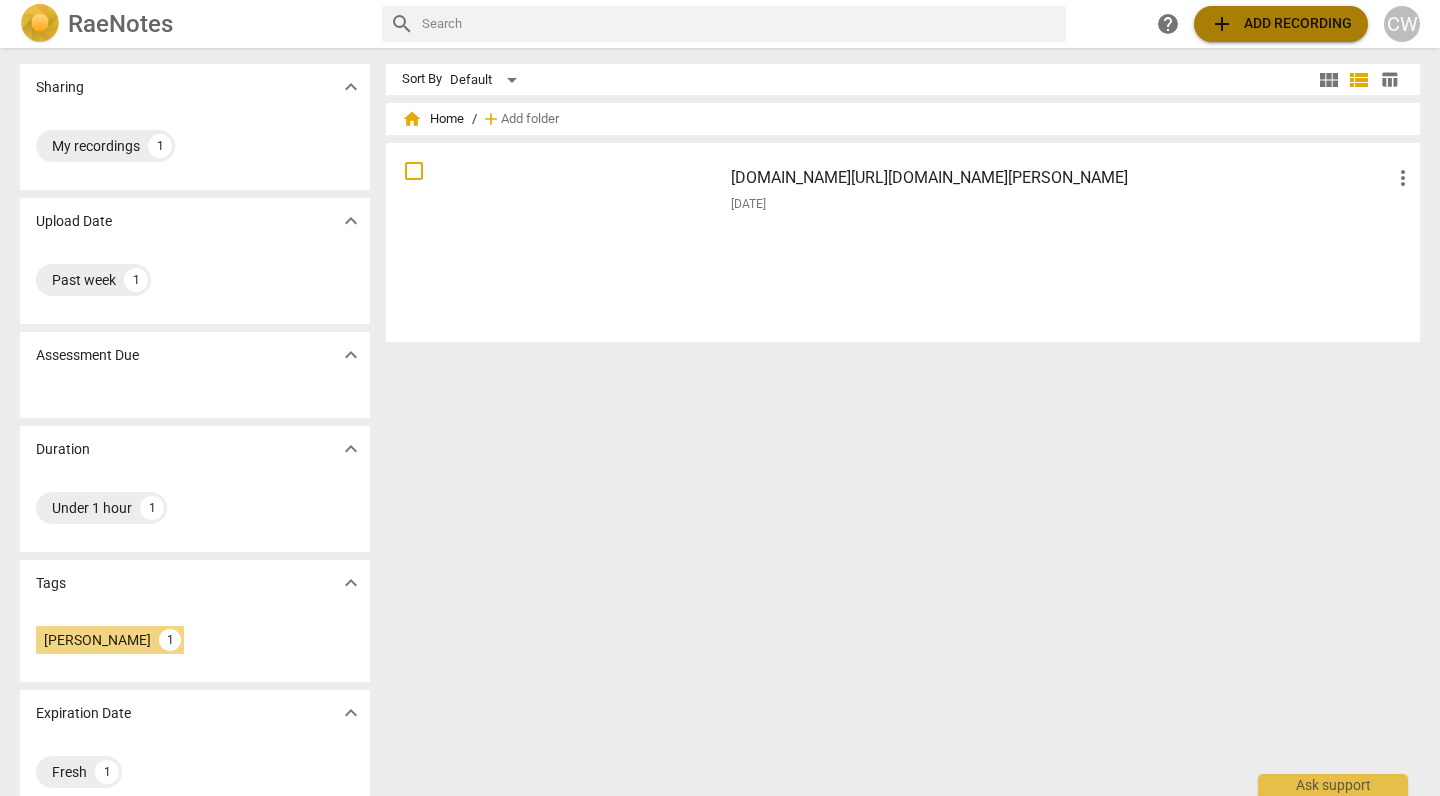 click on "add   Add recording" at bounding box center [1281, 24] 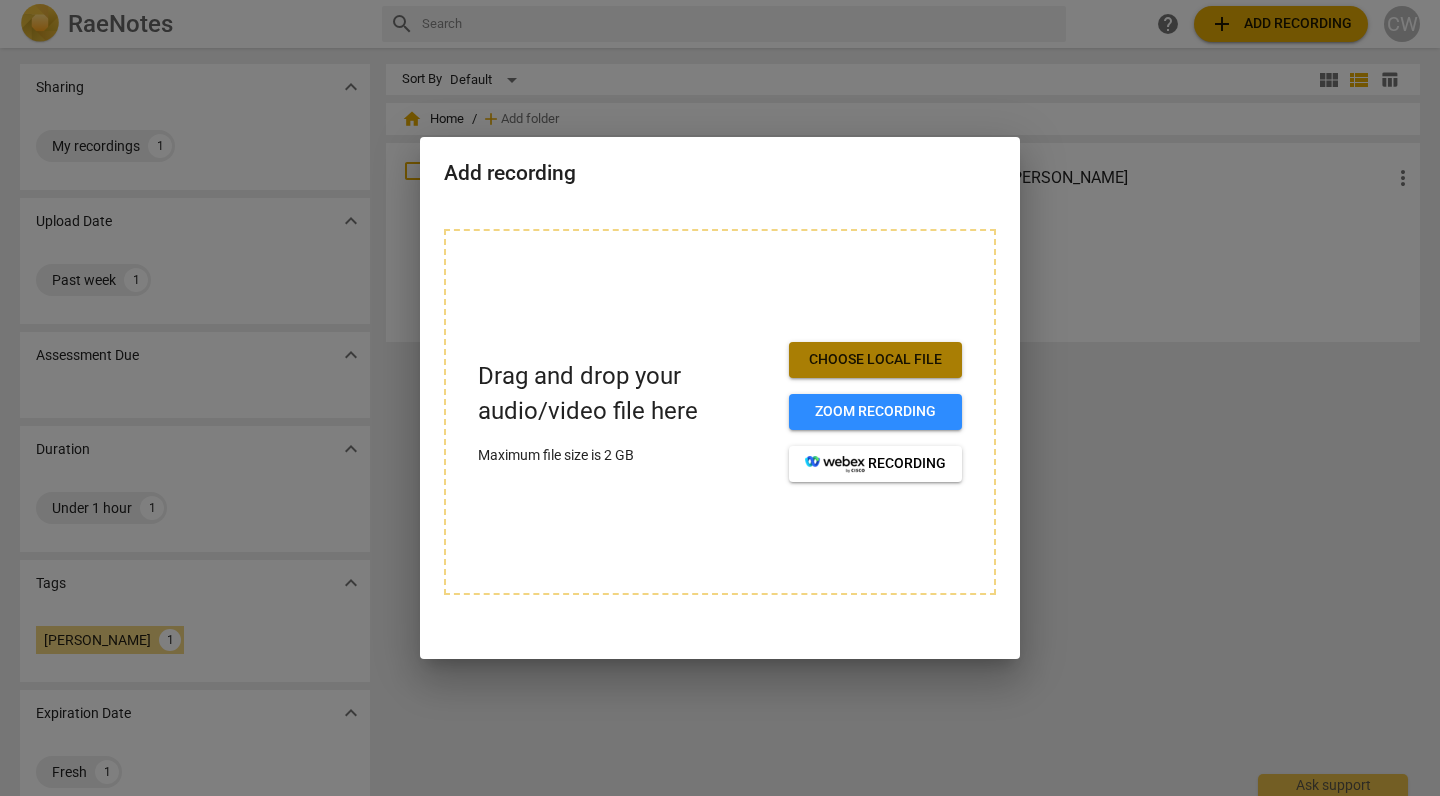 click on "Choose local file" at bounding box center [875, 360] 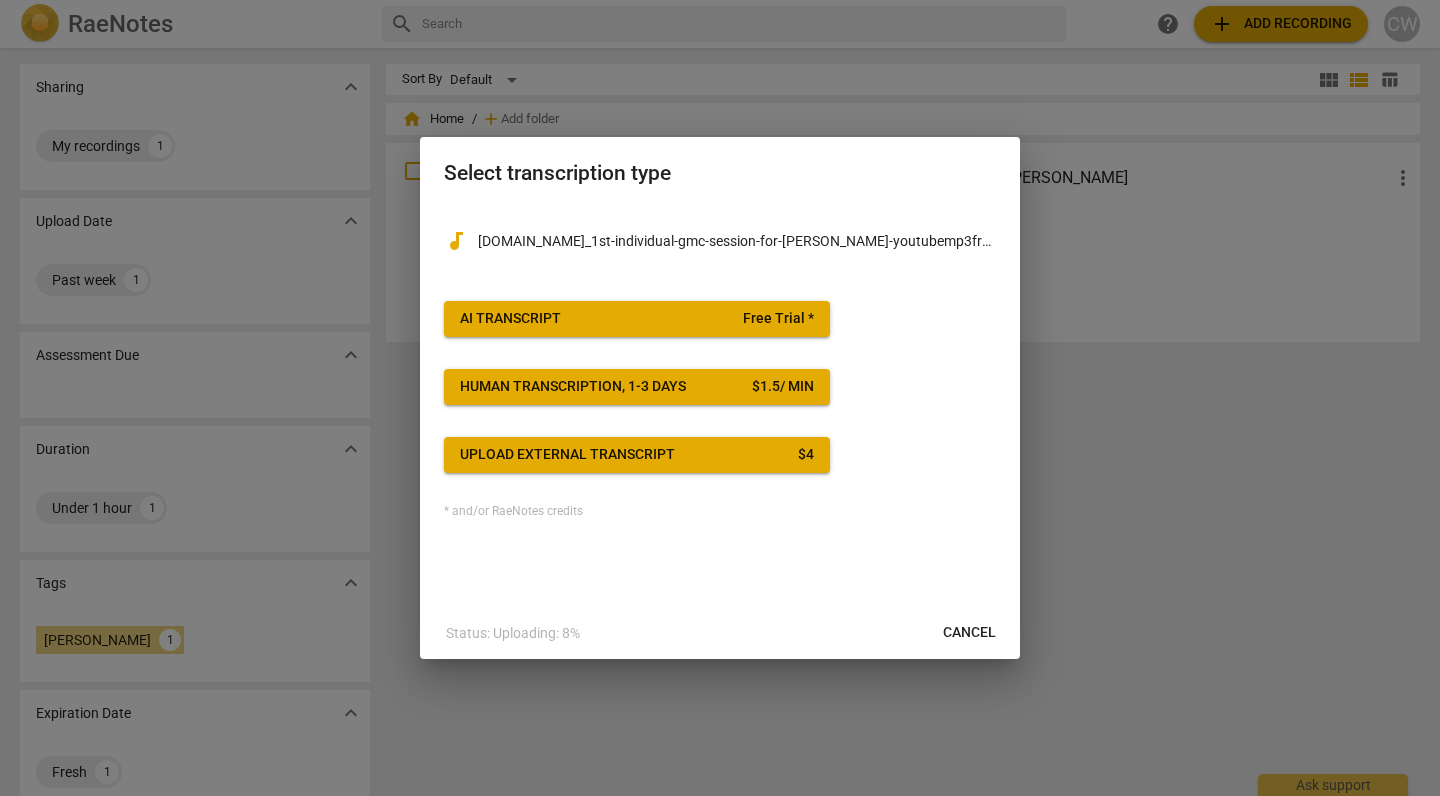 click on "AI Transcript Free Trial *" at bounding box center (637, 319) 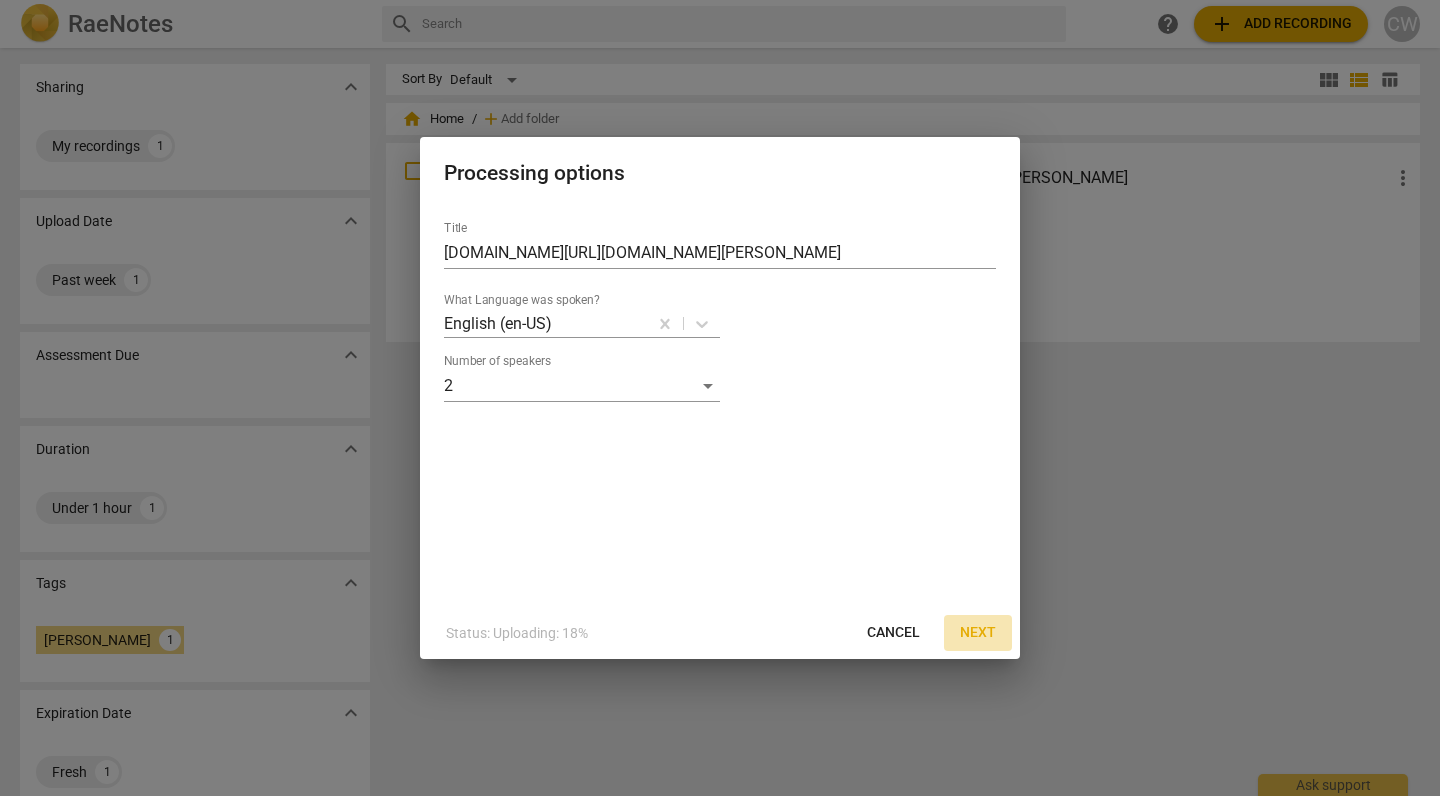 click on "Next" at bounding box center (978, 633) 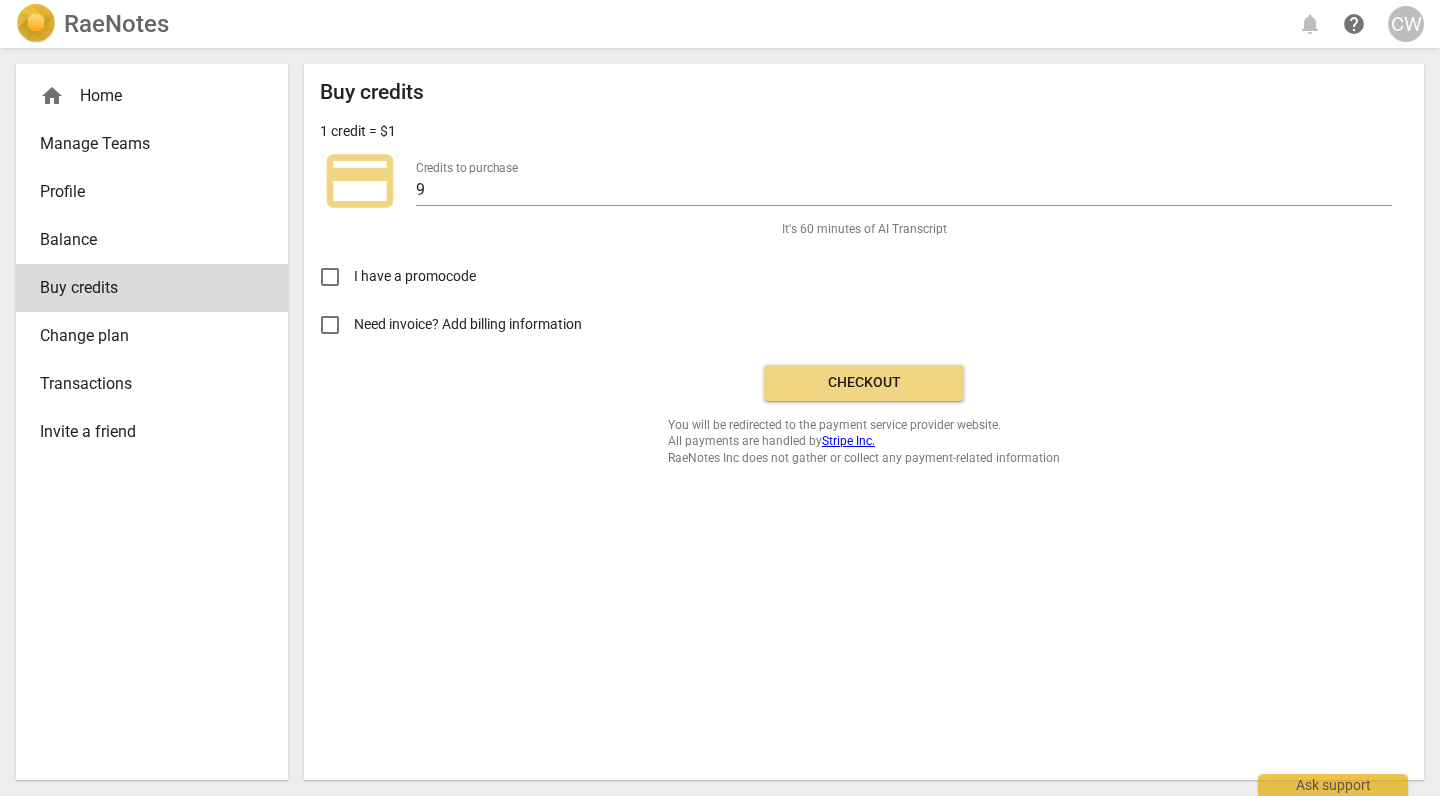 click on "home Home" at bounding box center [144, 96] 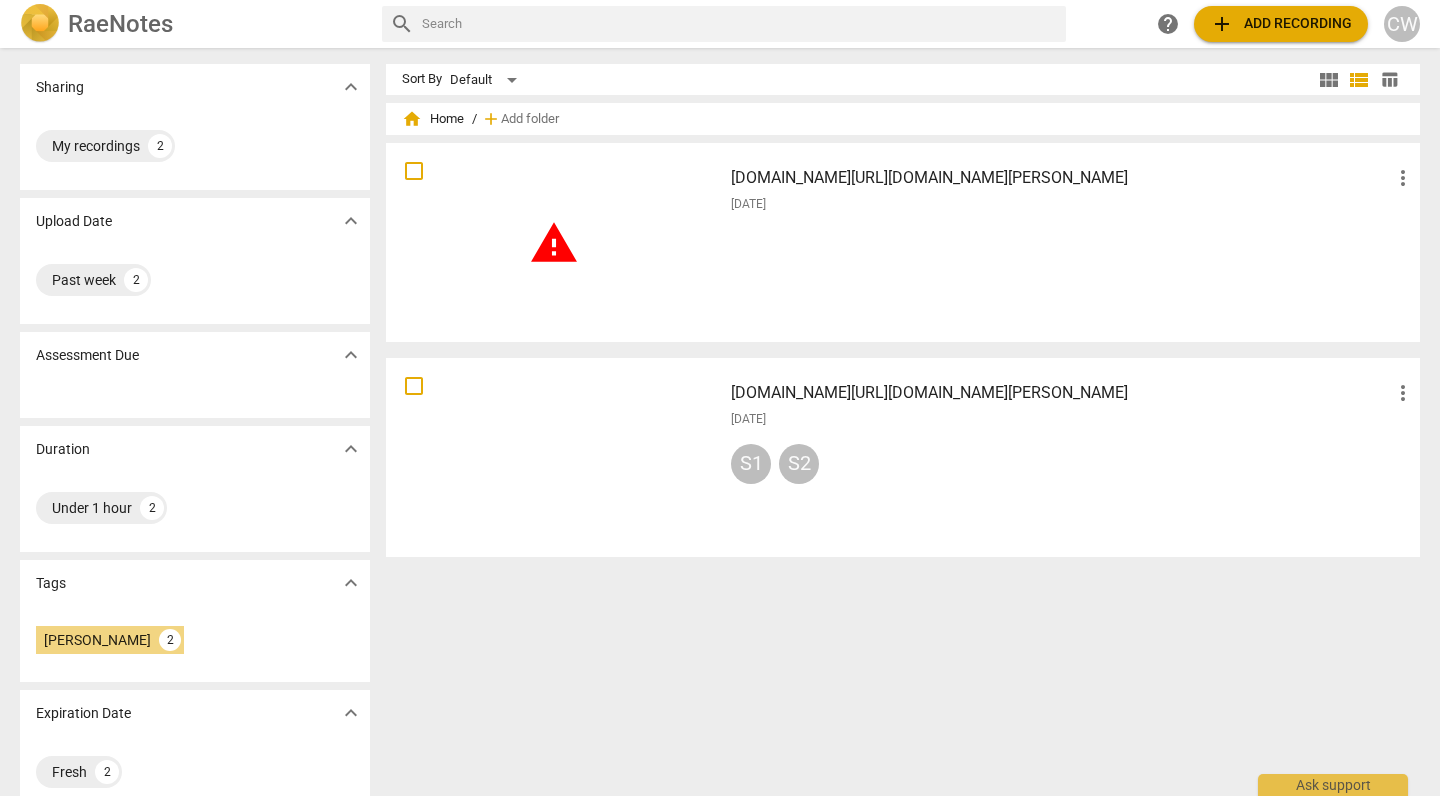 click on "warning" at bounding box center [554, 242] 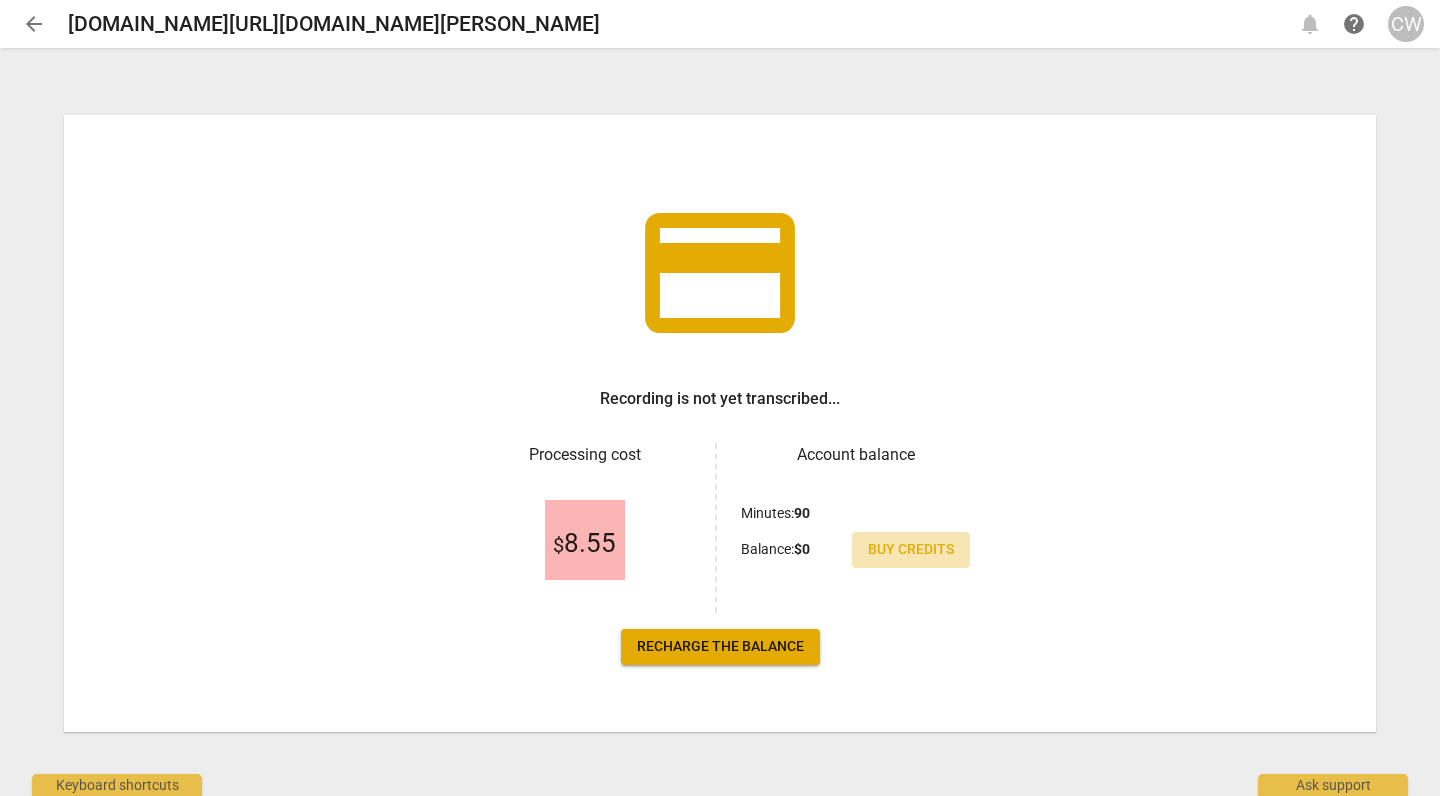 click on "Buy credits" at bounding box center (911, 550) 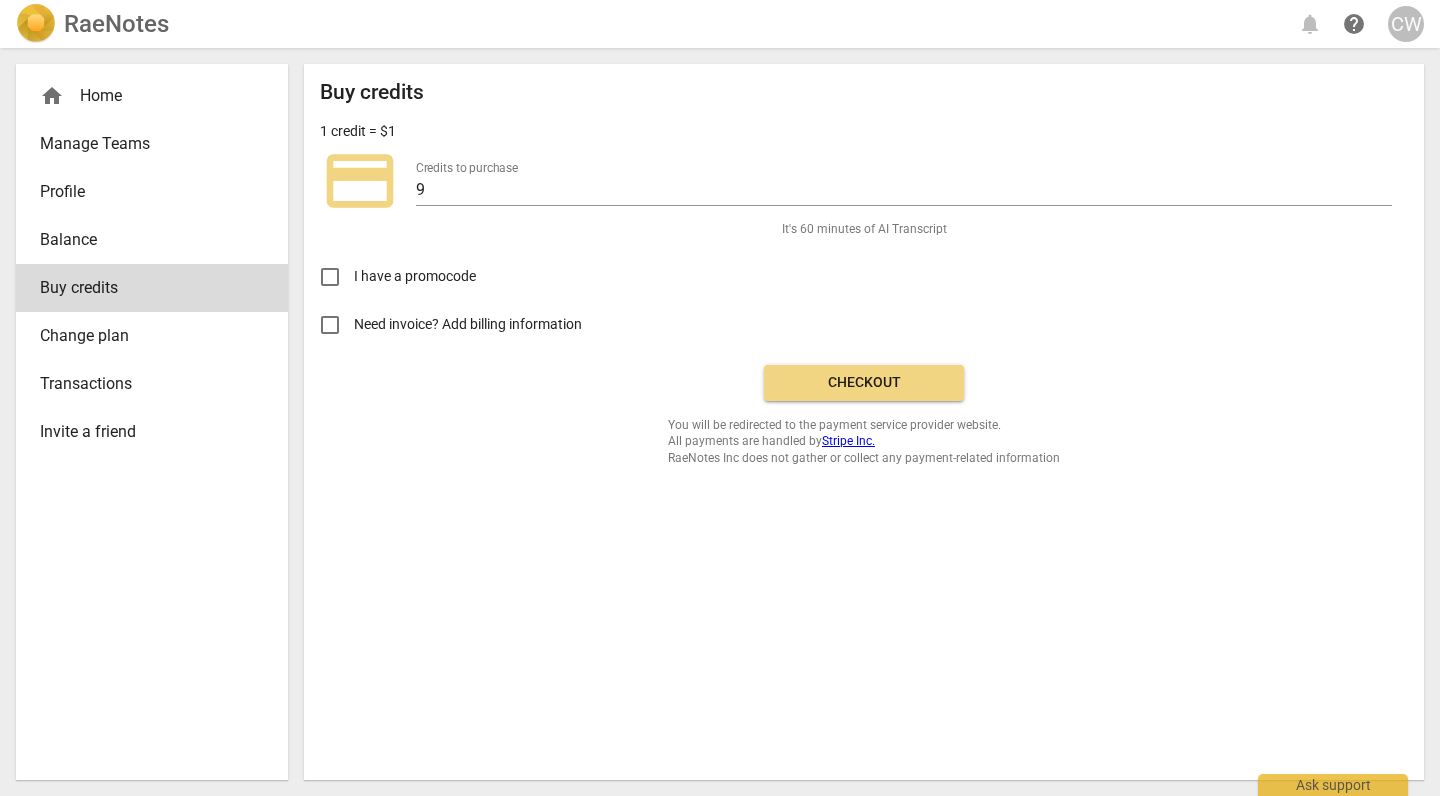 click on "Checkout" at bounding box center [864, 383] 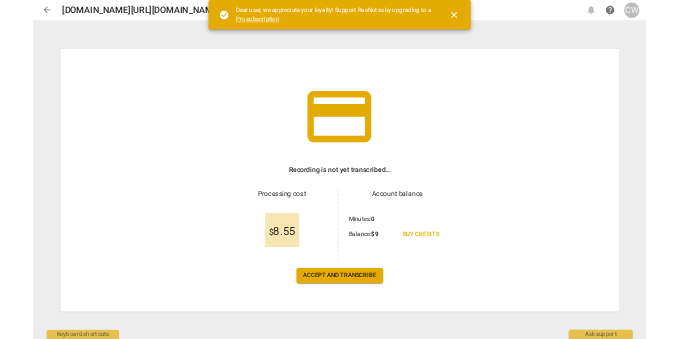 scroll, scrollTop: 0, scrollLeft: 0, axis: both 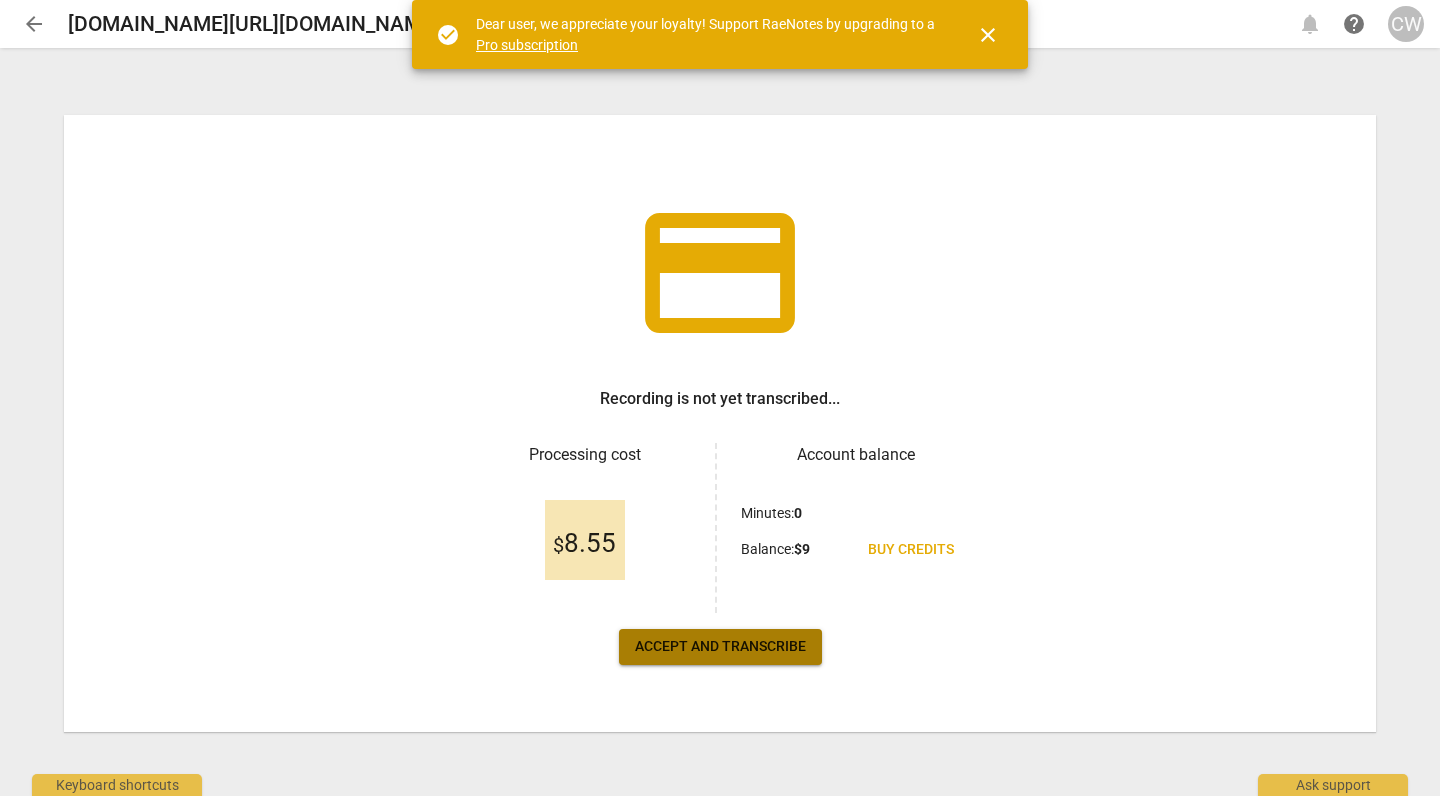click on "Accept and transcribe" at bounding box center [720, 647] 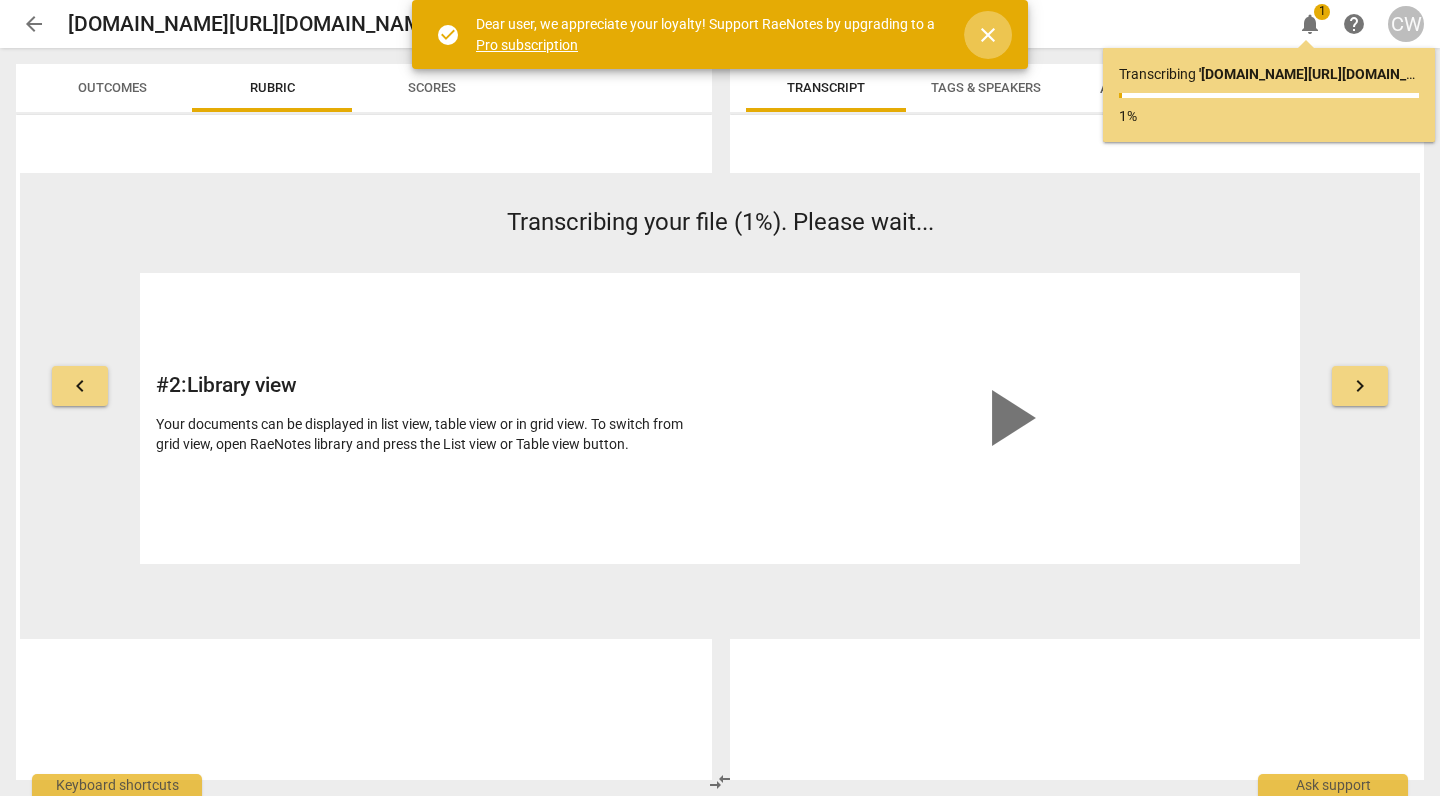 click on "close" at bounding box center (988, 35) 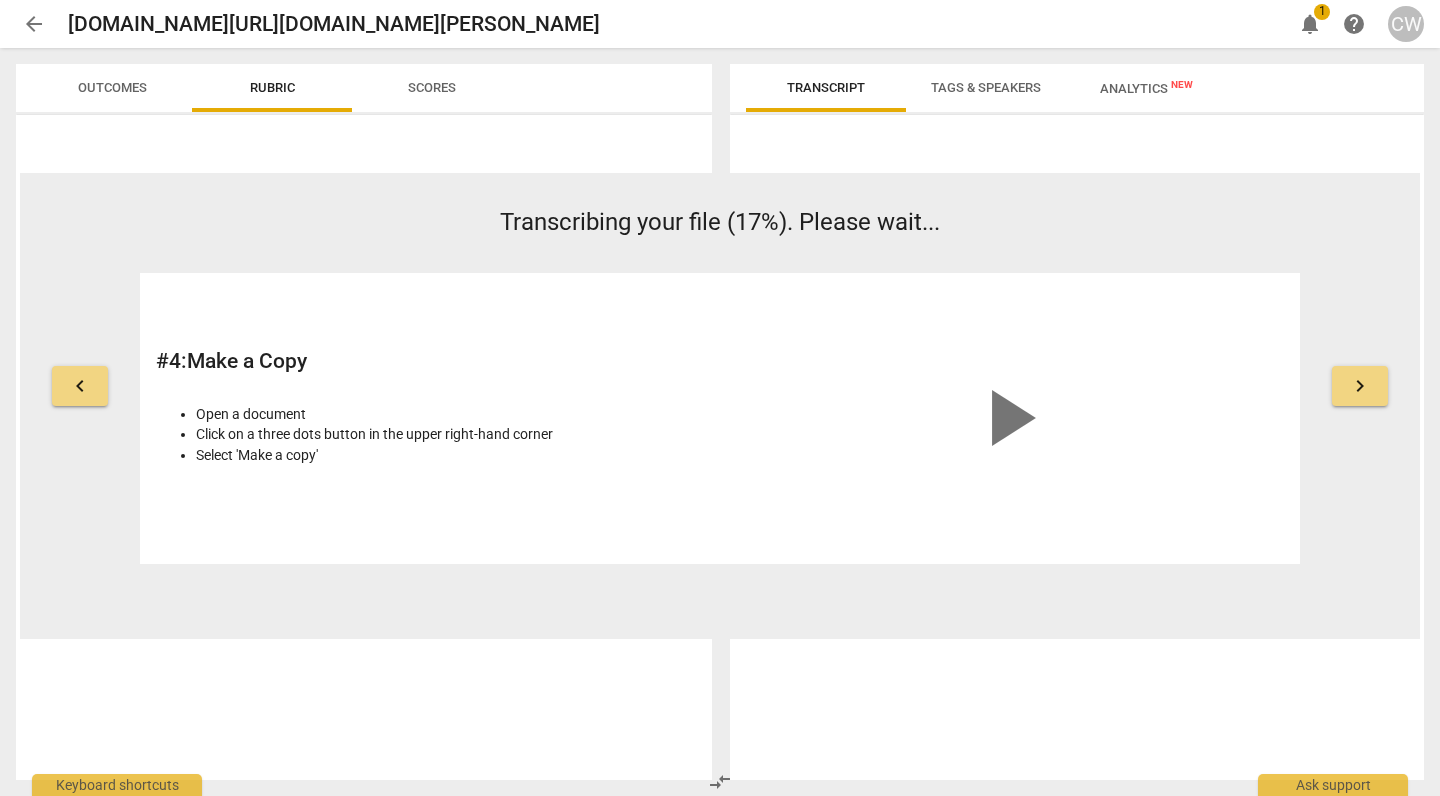 click on "arrow_back" at bounding box center (34, 24) 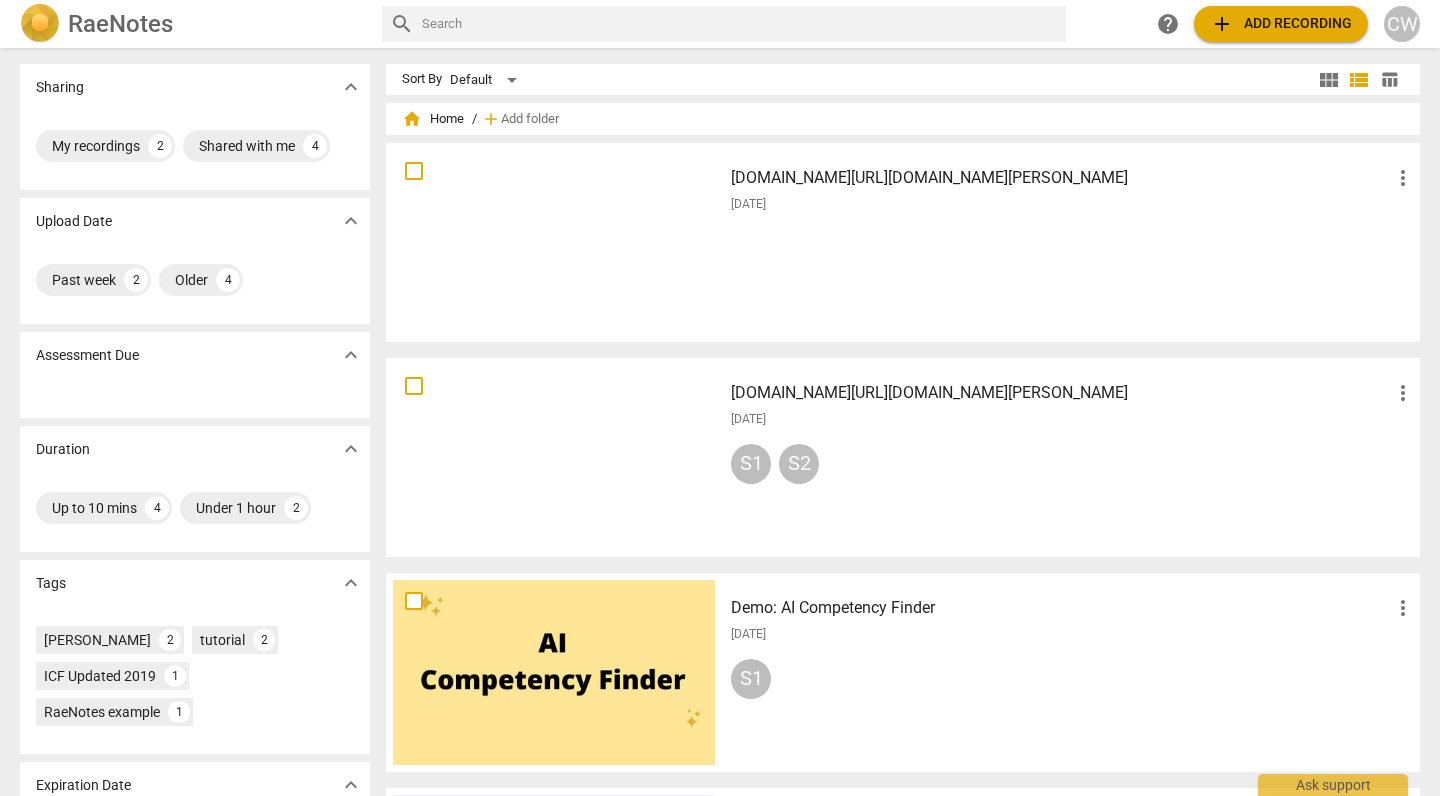click on "ytmp3free.cc_1st-individual-gmc-session-for-diane-bahn-youtubemp3free.org" at bounding box center (1061, 178) 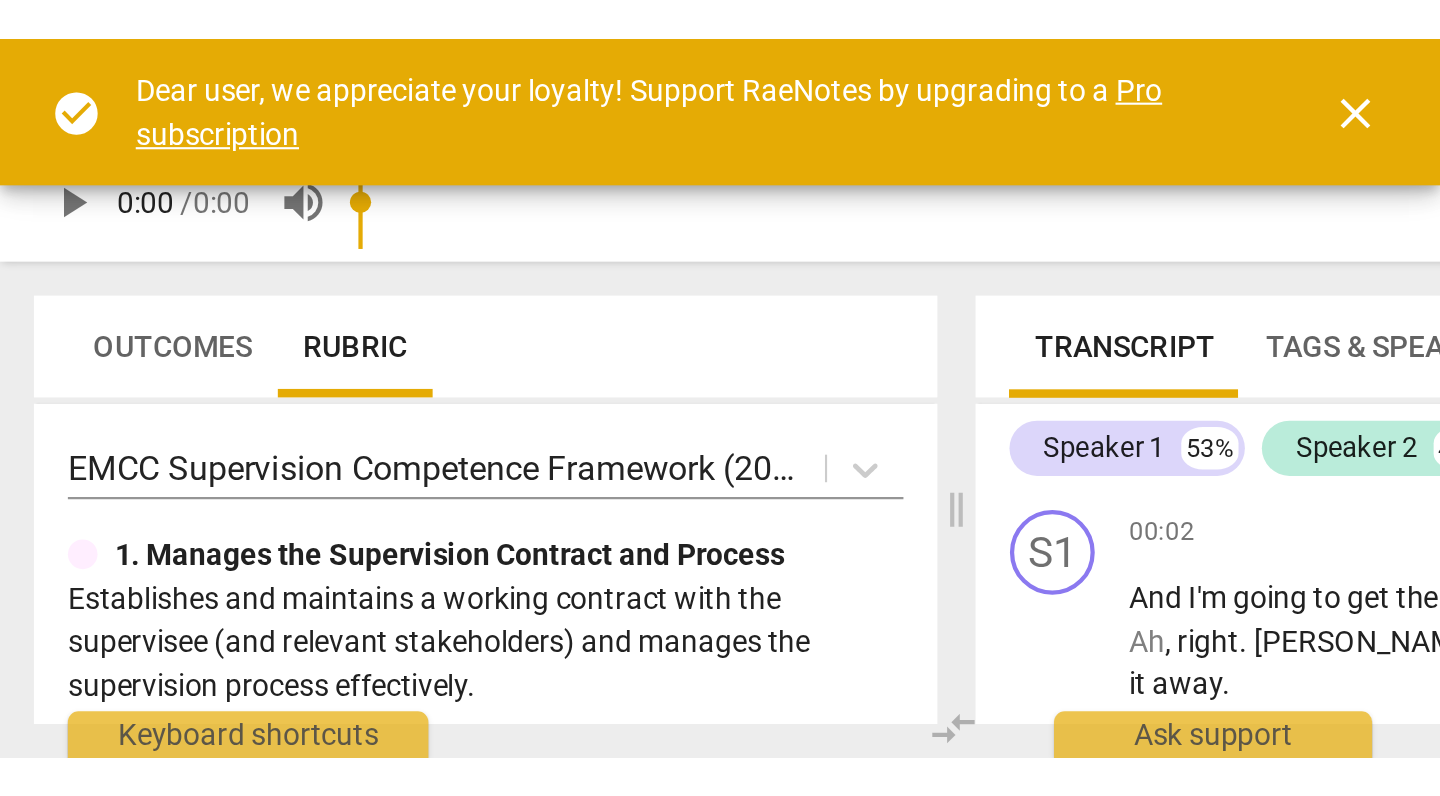scroll, scrollTop: 0, scrollLeft: 0, axis: both 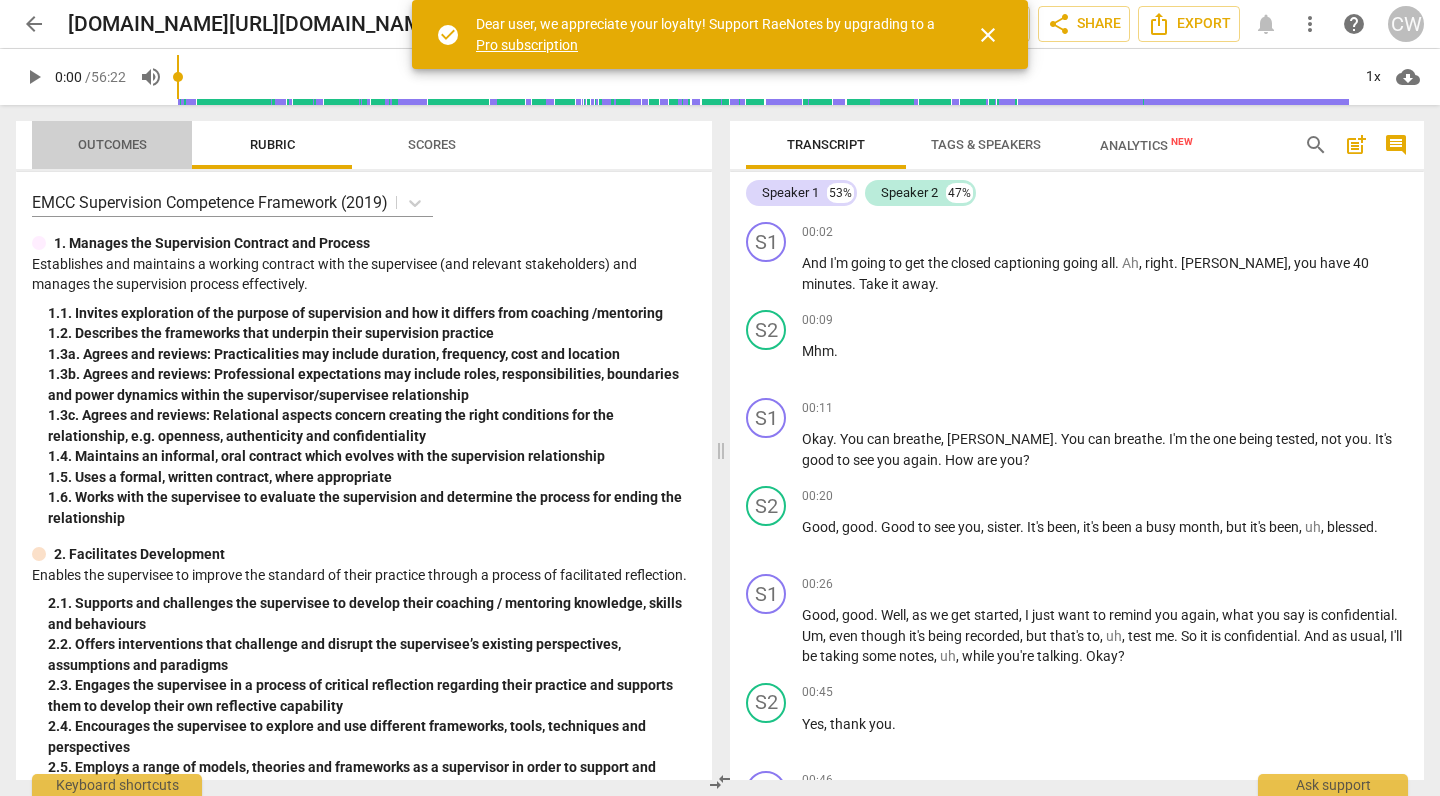 click on "Outcomes" at bounding box center [112, 145] 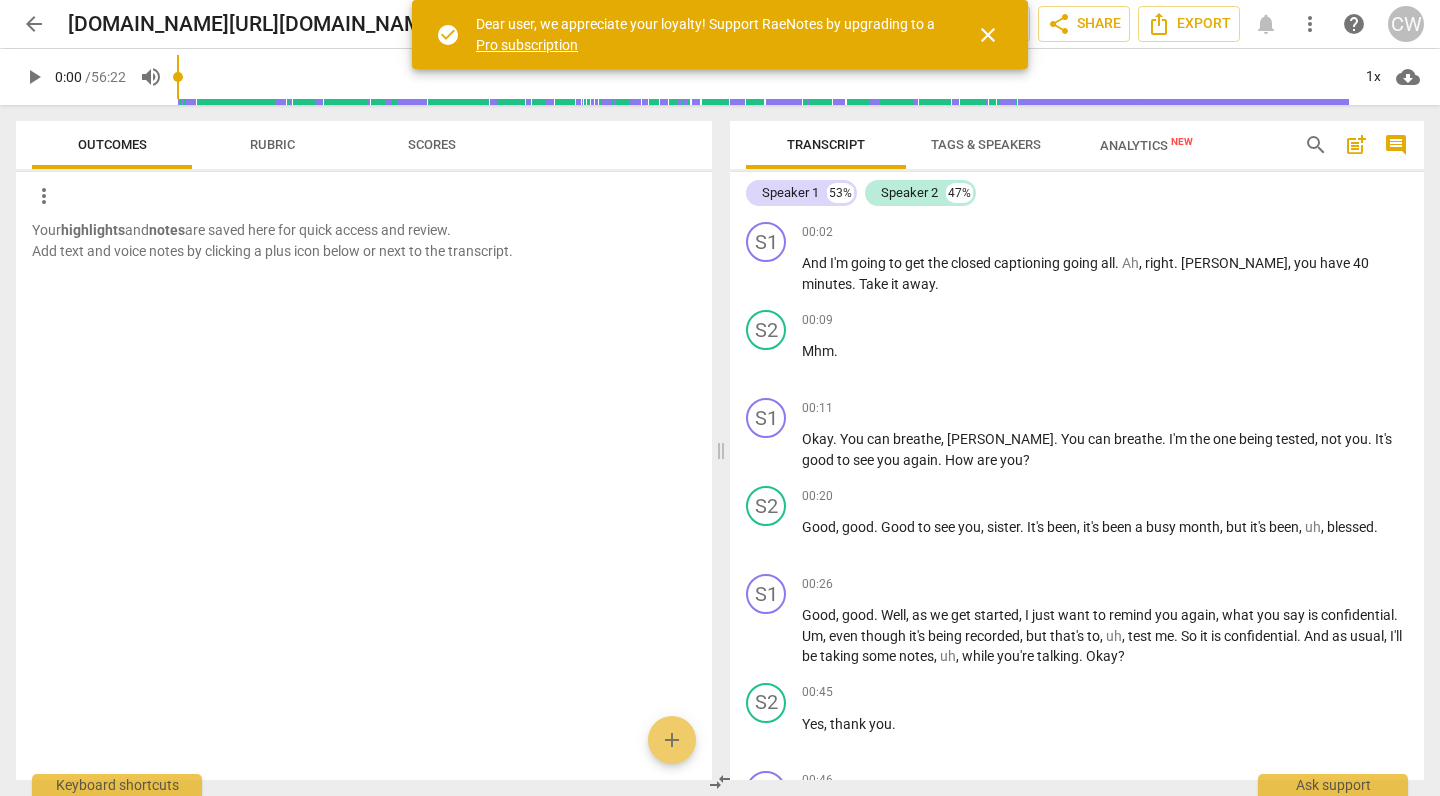 click on "Rubric" at bounding box center [272, 144] 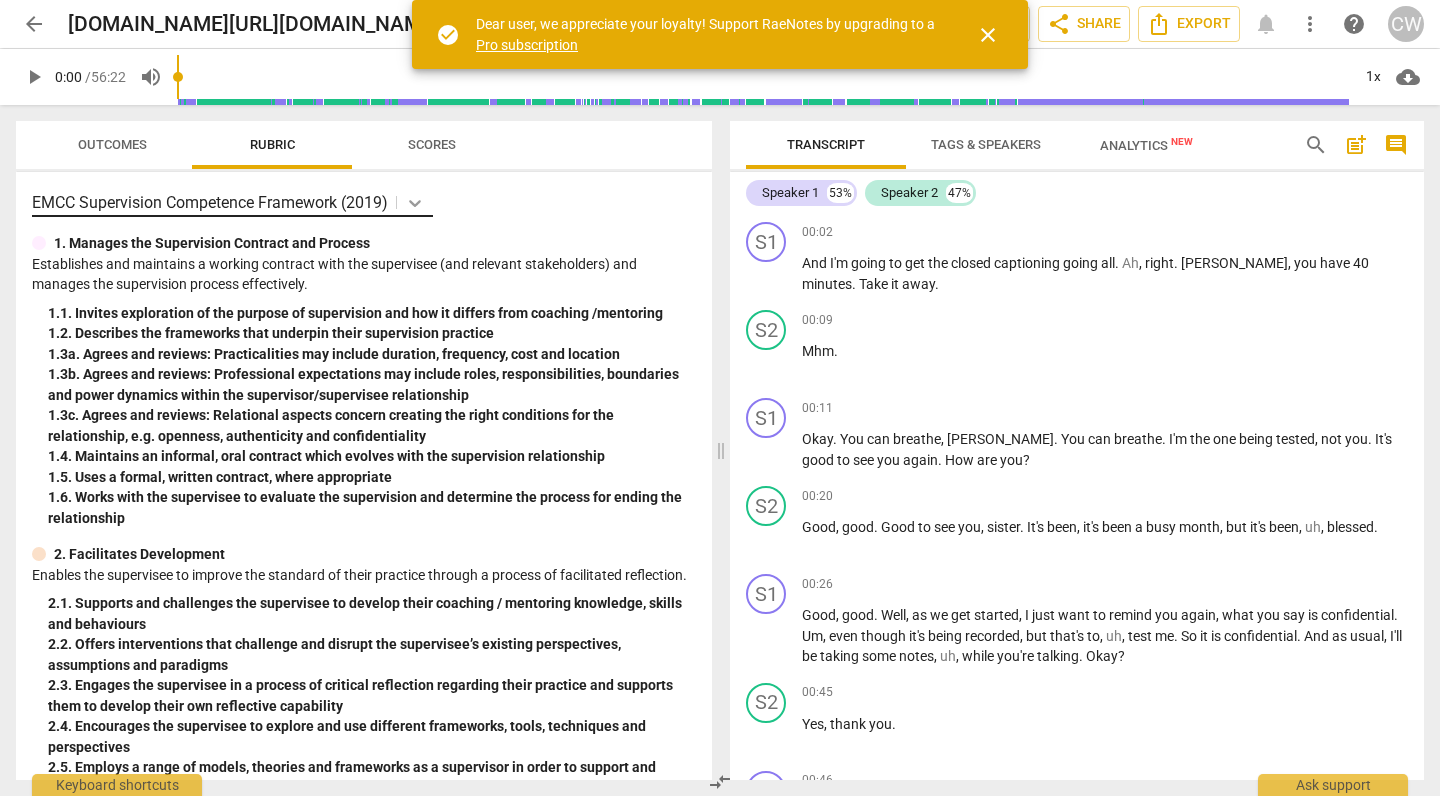 click 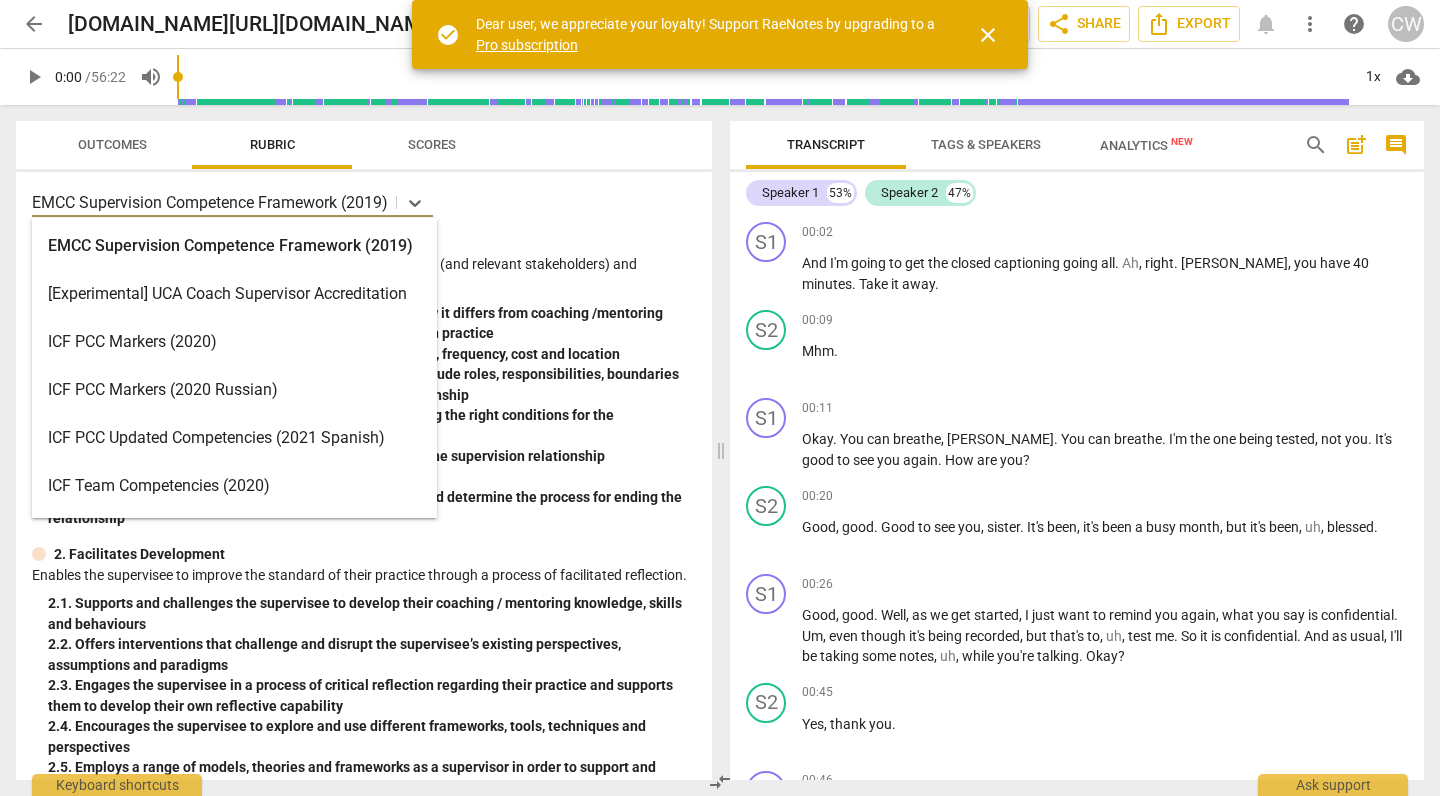 click on "ICF PCC Markers (2020)" at bounding box center [234, 342] 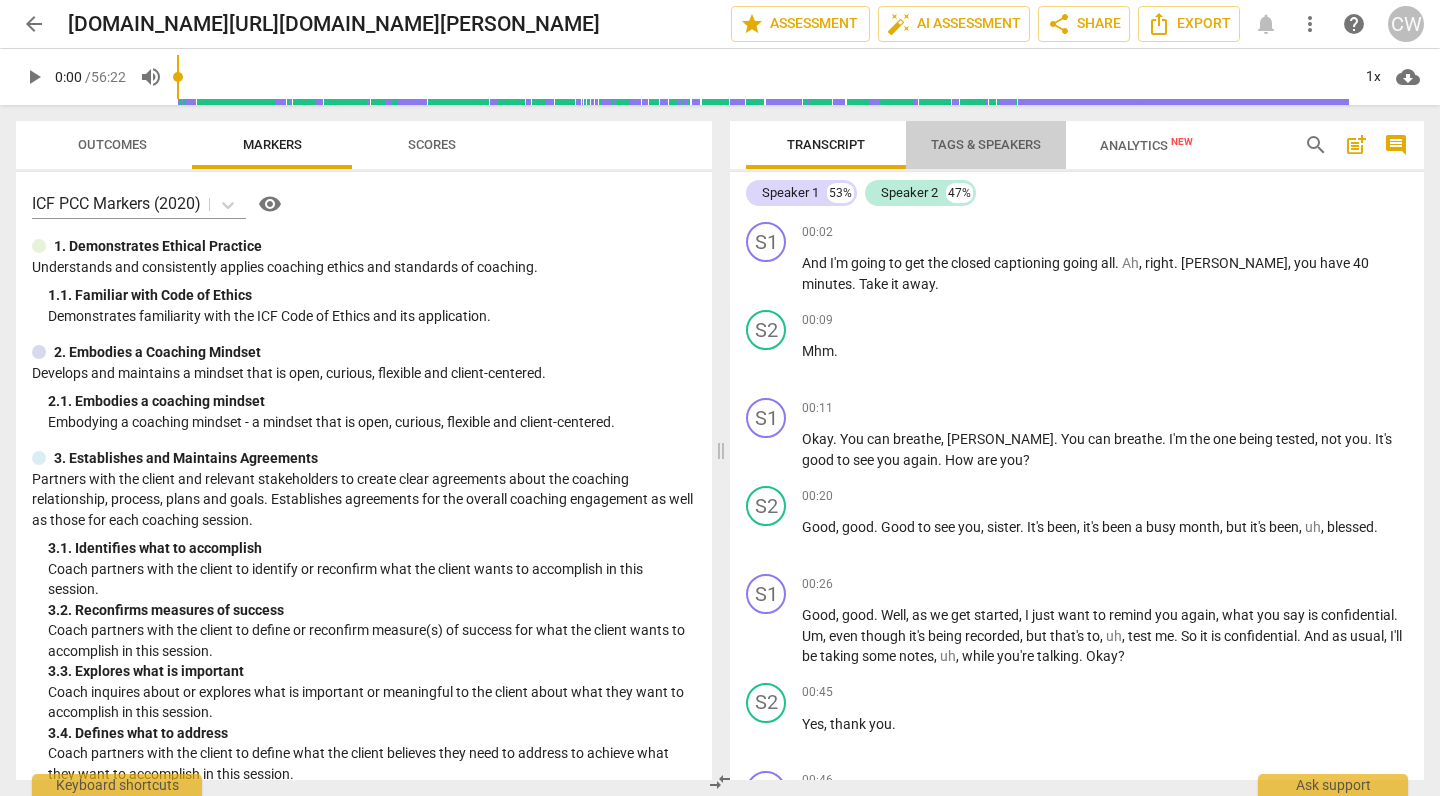 click on "Tags & Speakers" at bounding box center [986, 144] 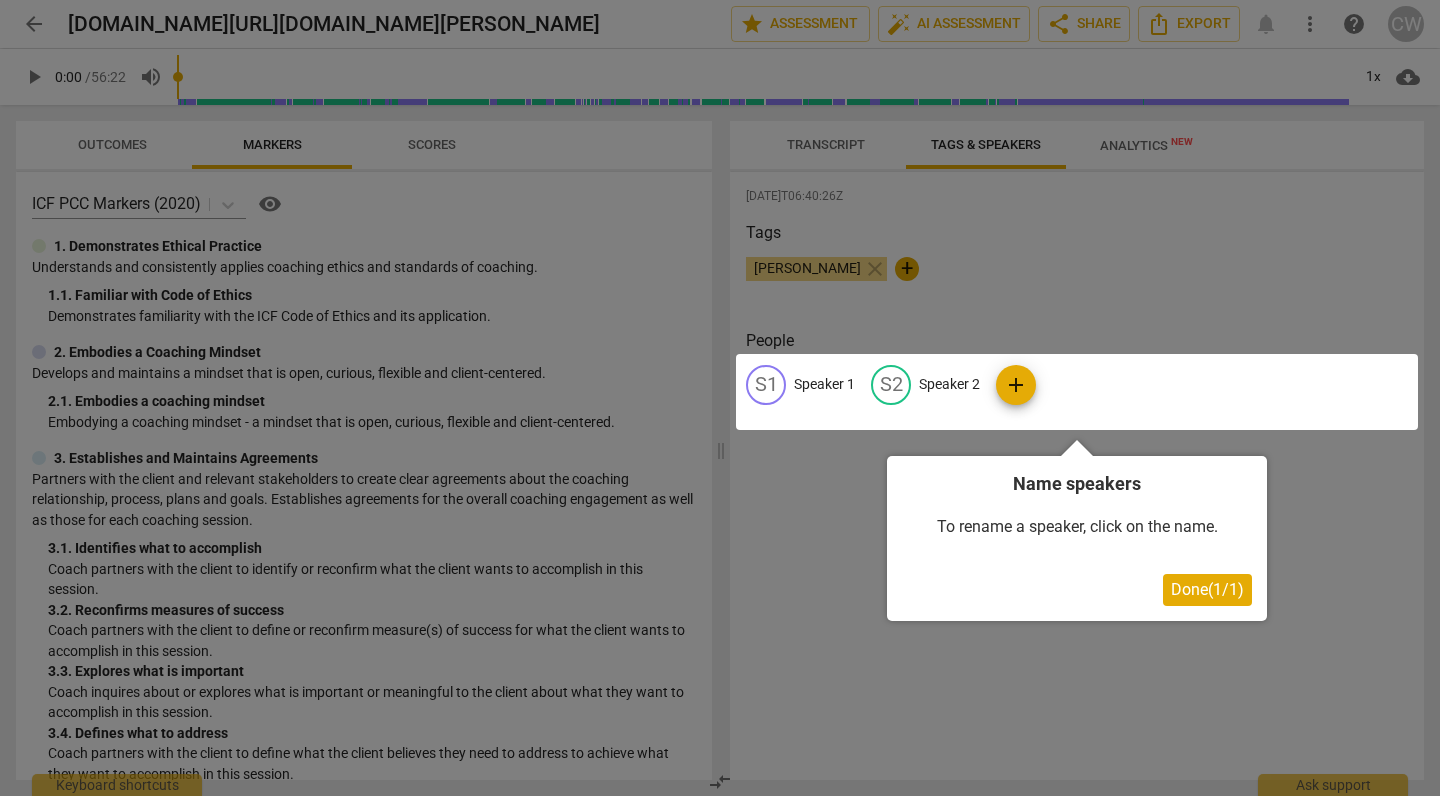 click at bounding box center (720, 398) 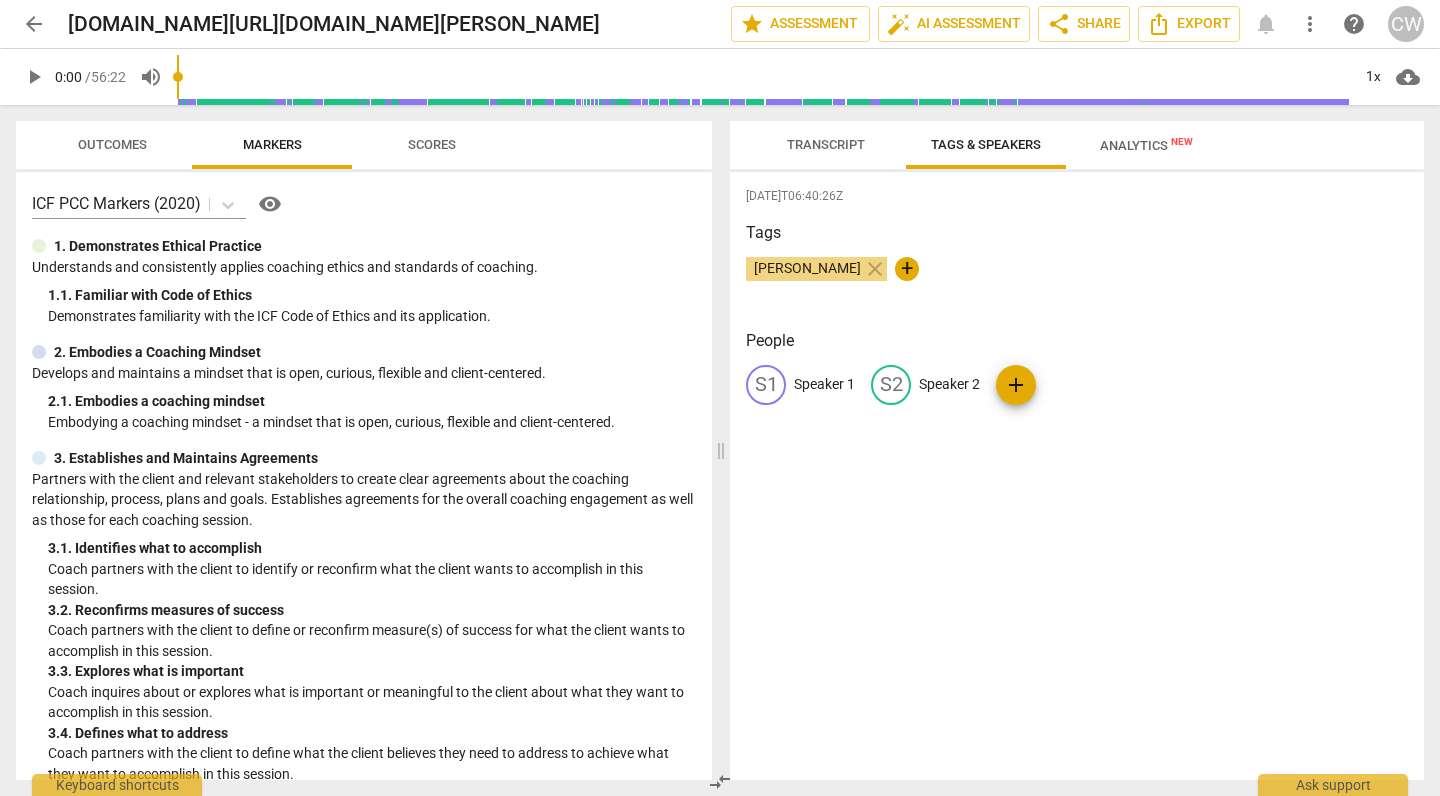 click on "Speaker 1" at bounding box center [824, 384] 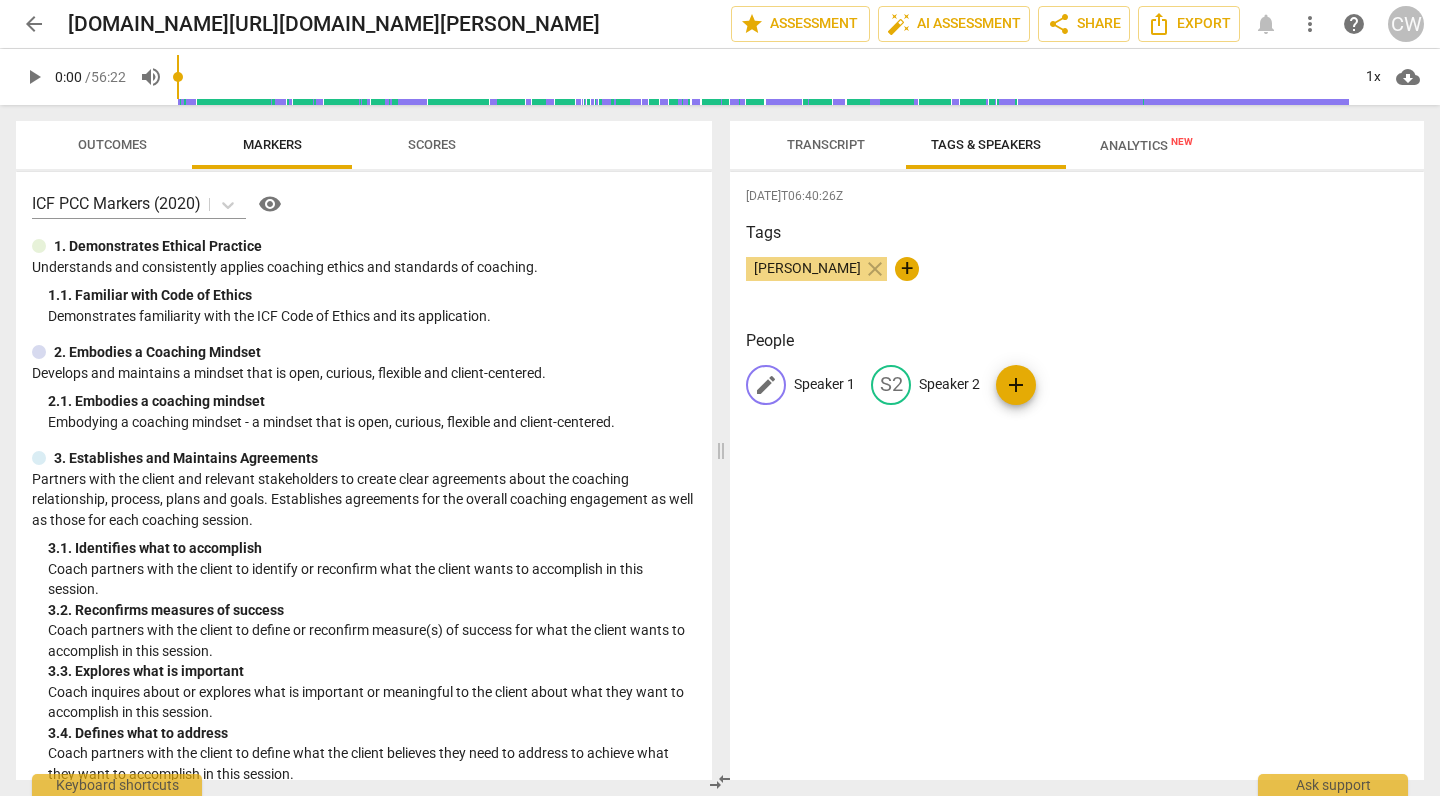 click on "Speaker 1" at bounding box center [824, 384] 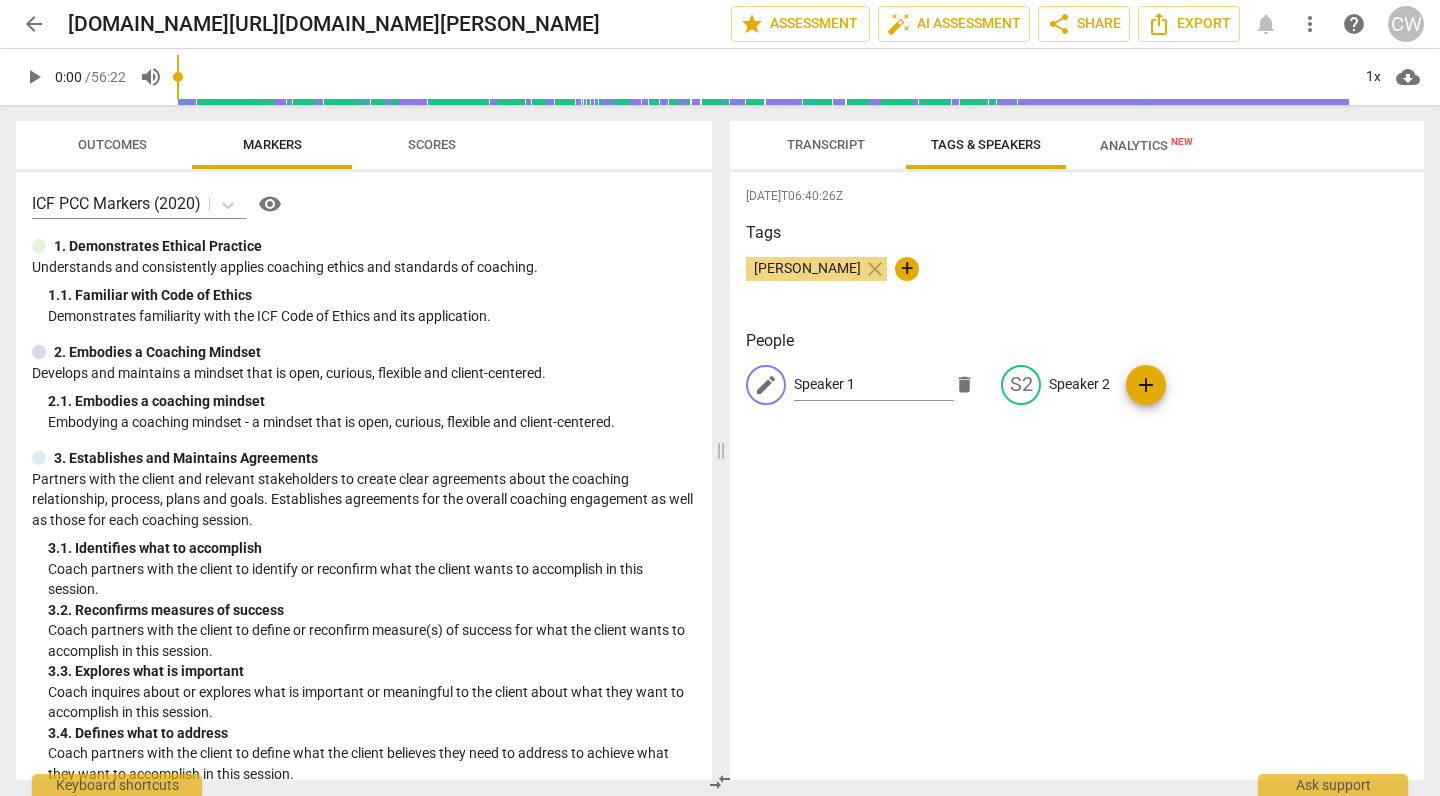 click on "edit" at bounding box center (766, 385) 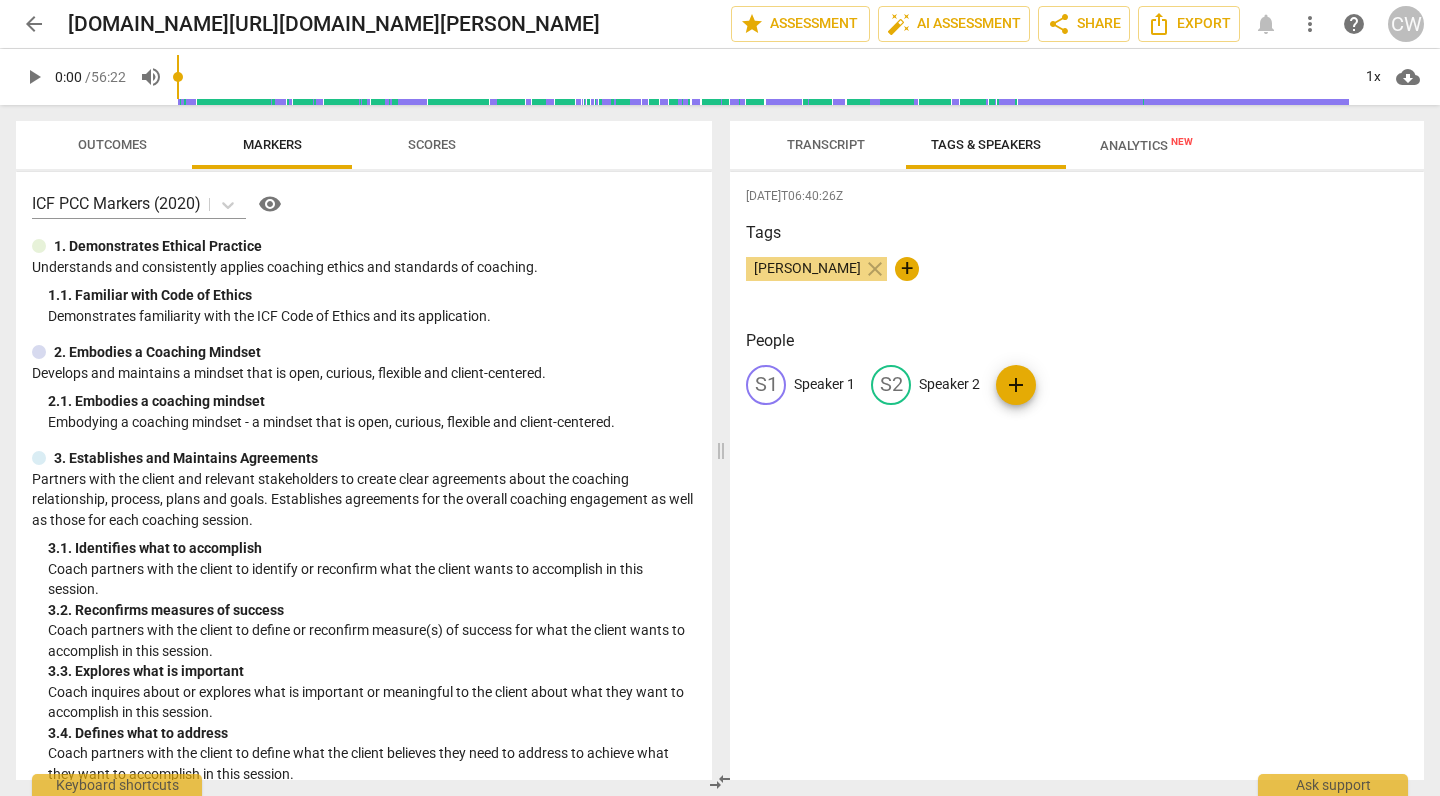 click on "Speaker 1" at bounding box center (824, 384) 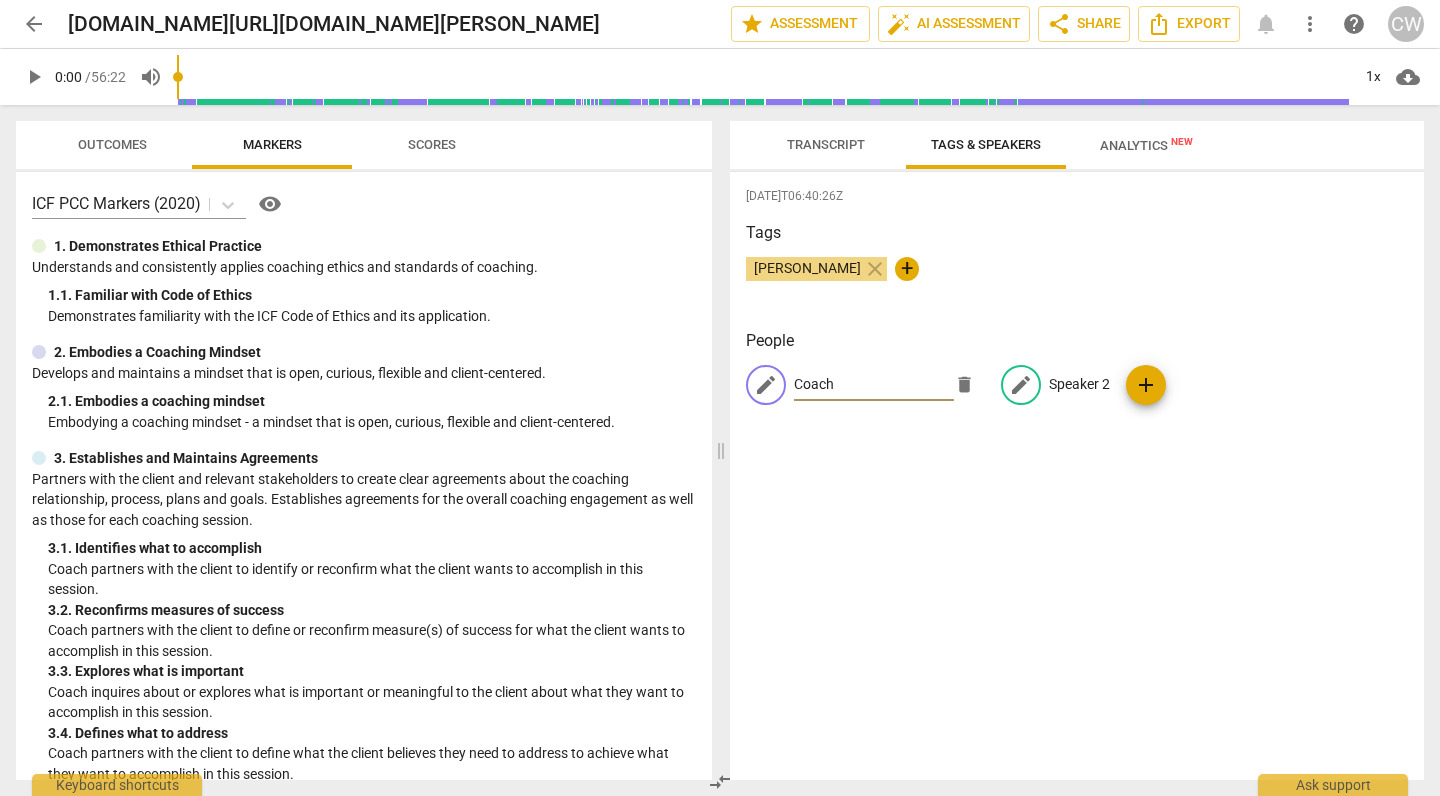 type on "Coach" 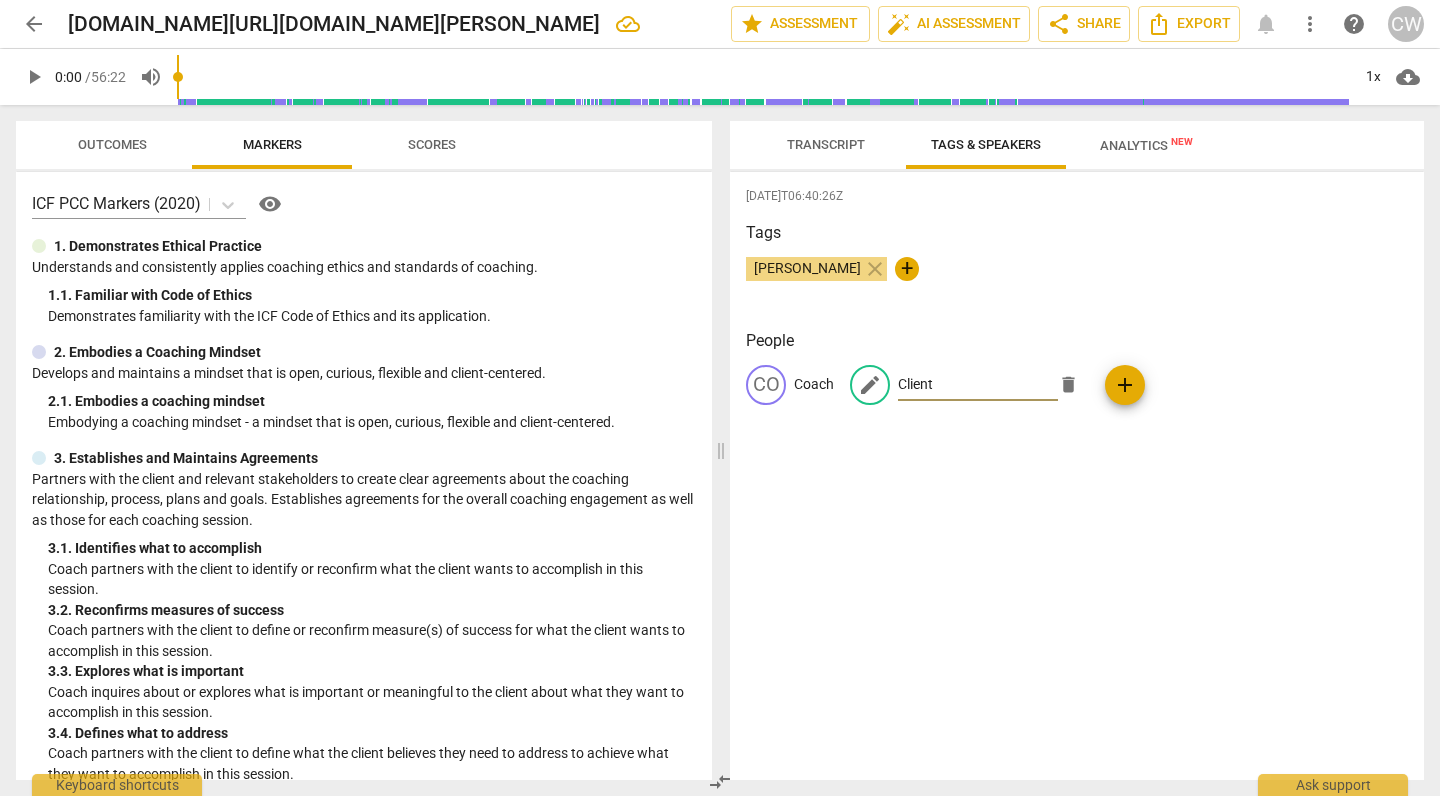type on "Client" 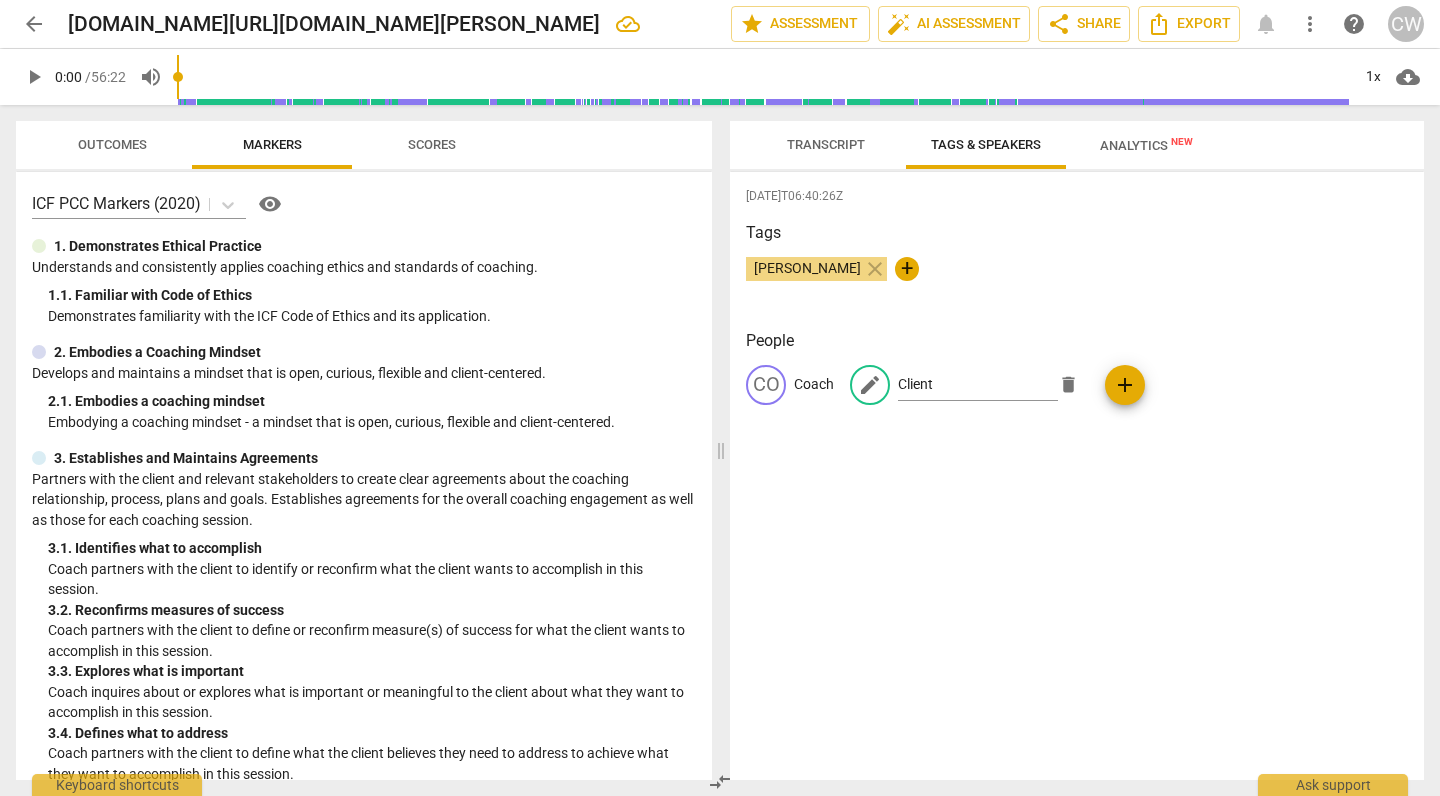click on "People CO Coach edit Client delete add" at bounding box center (1077, 383) 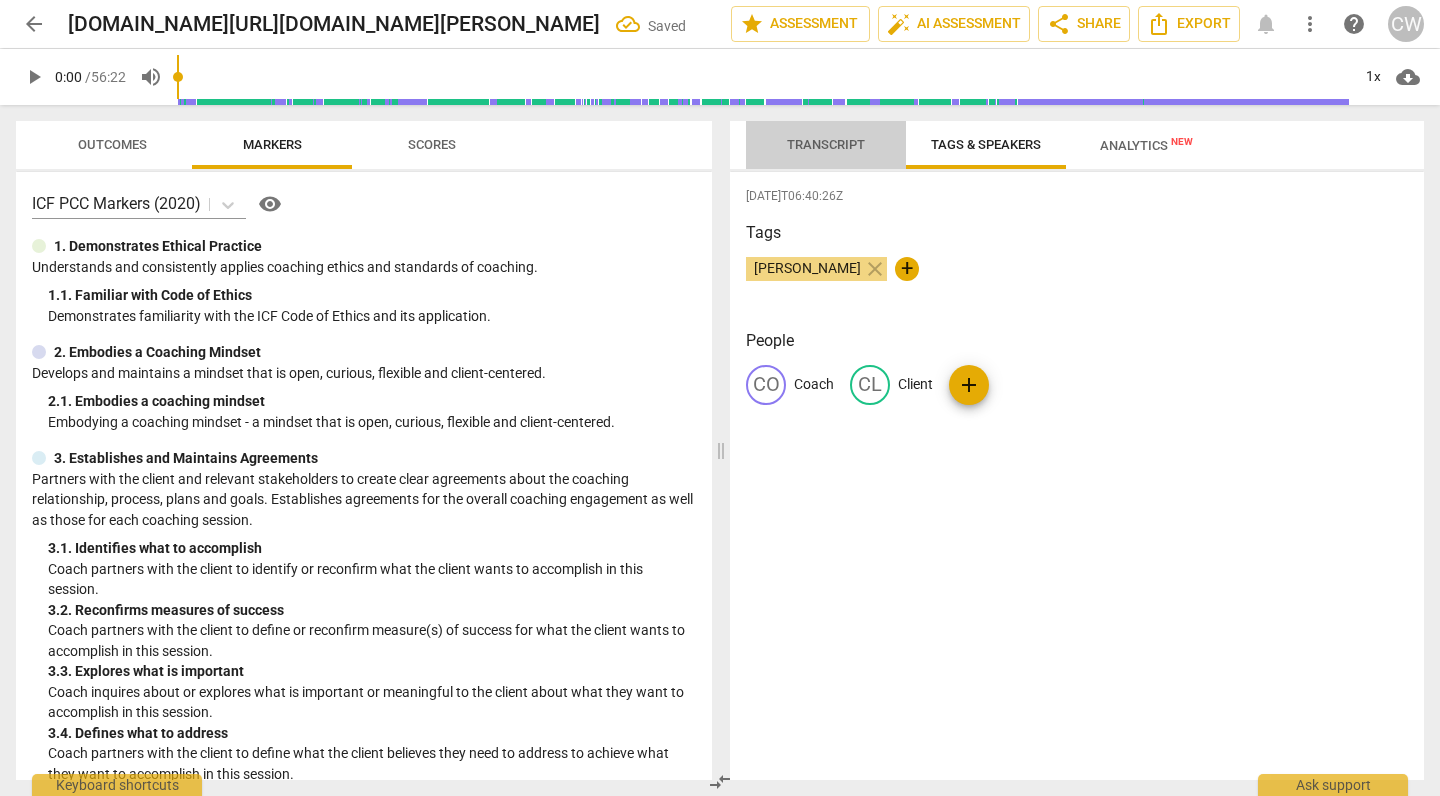click on "Transcript" at bounding box center [826, 144] 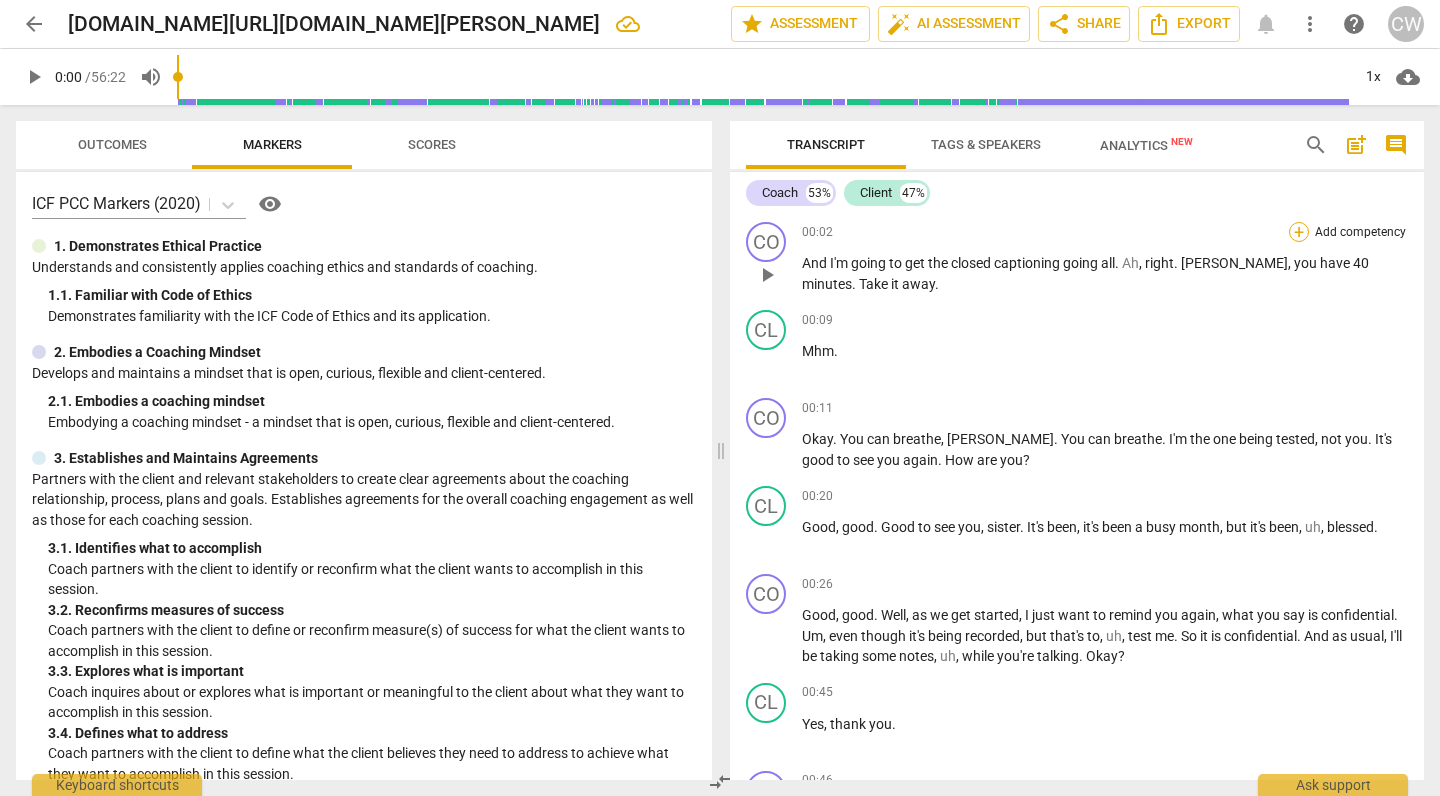 click on "+" at bounding box center [1299, 232] 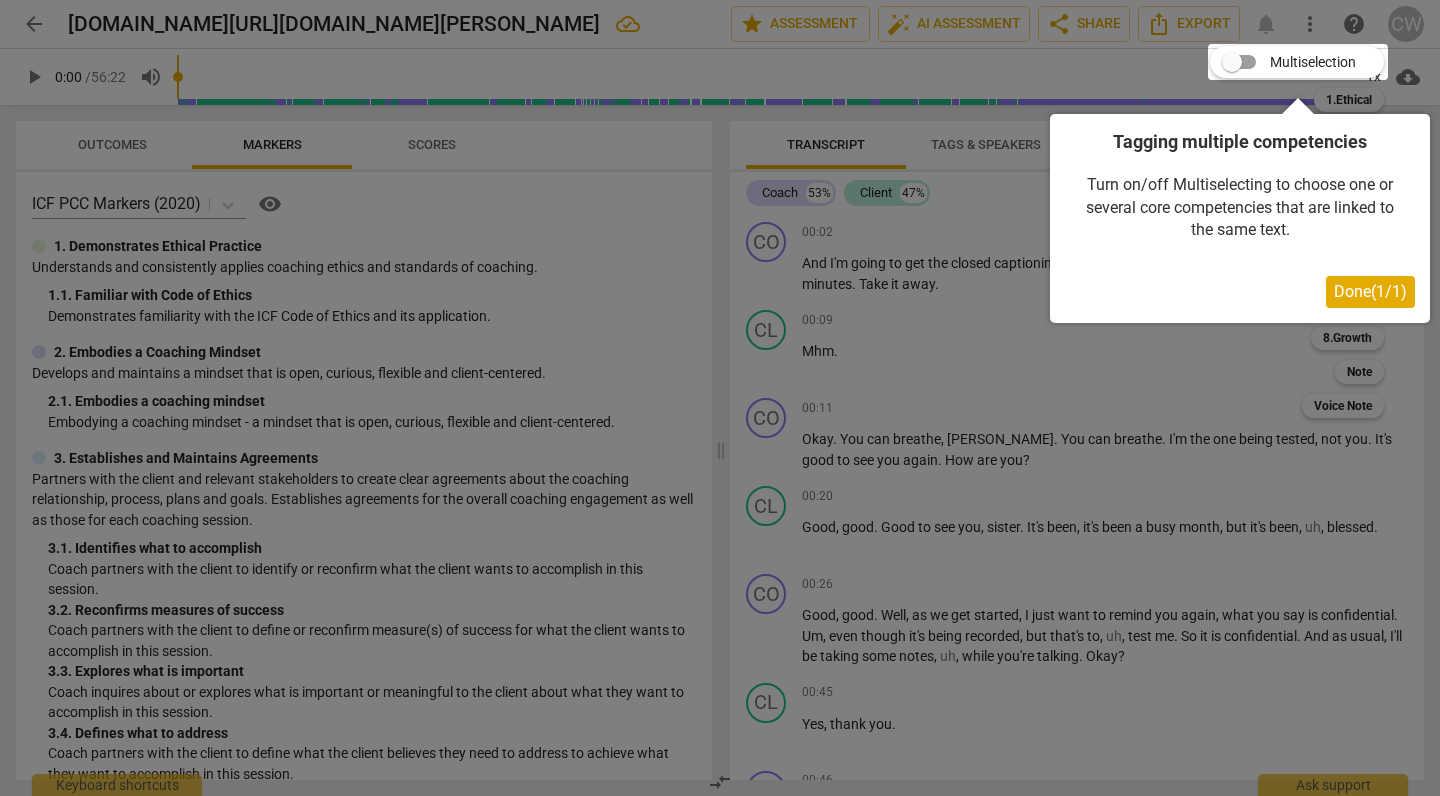 click on "Done  ( 1 / 1 )" at bounding box center (1370, 291) 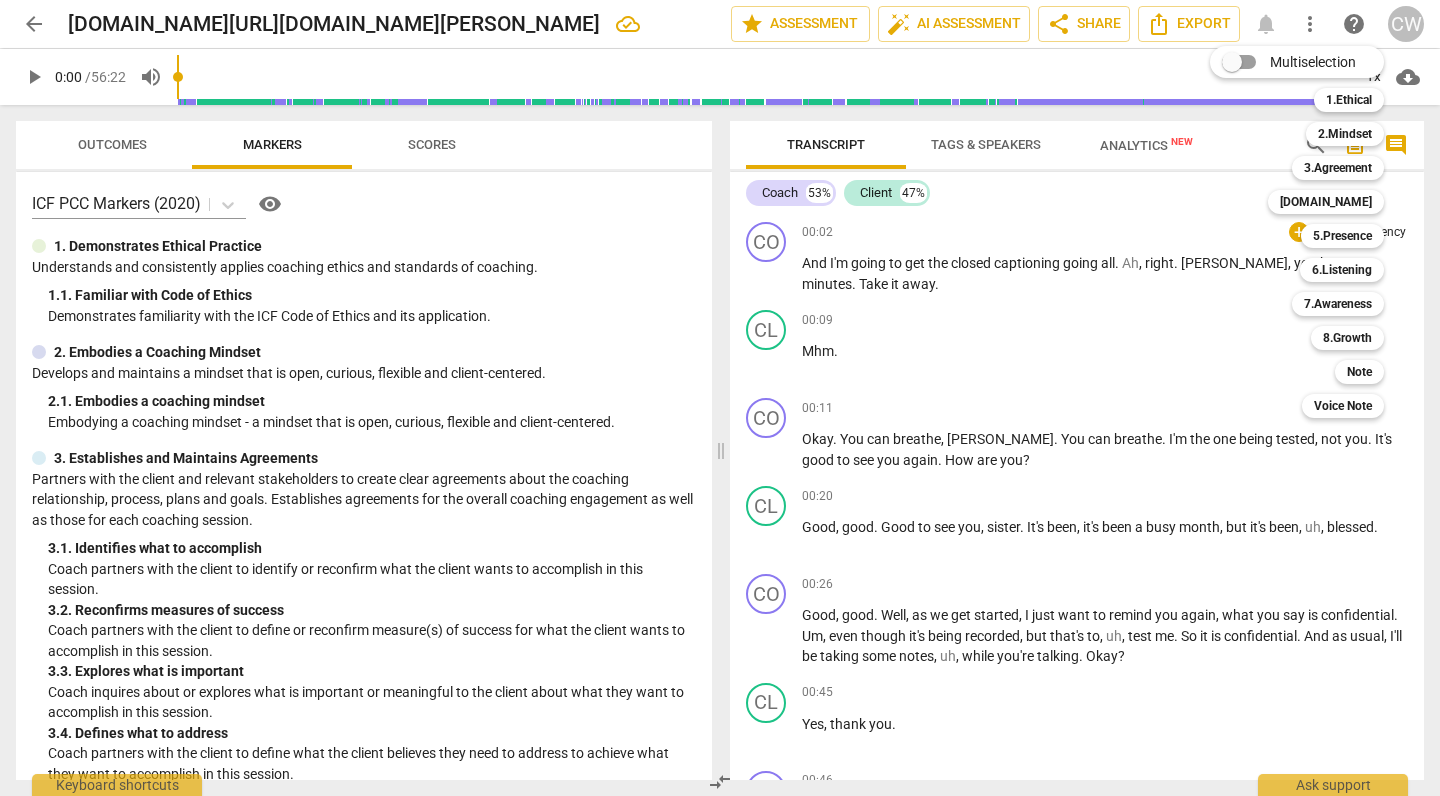 click at bounding box center (720, 398) 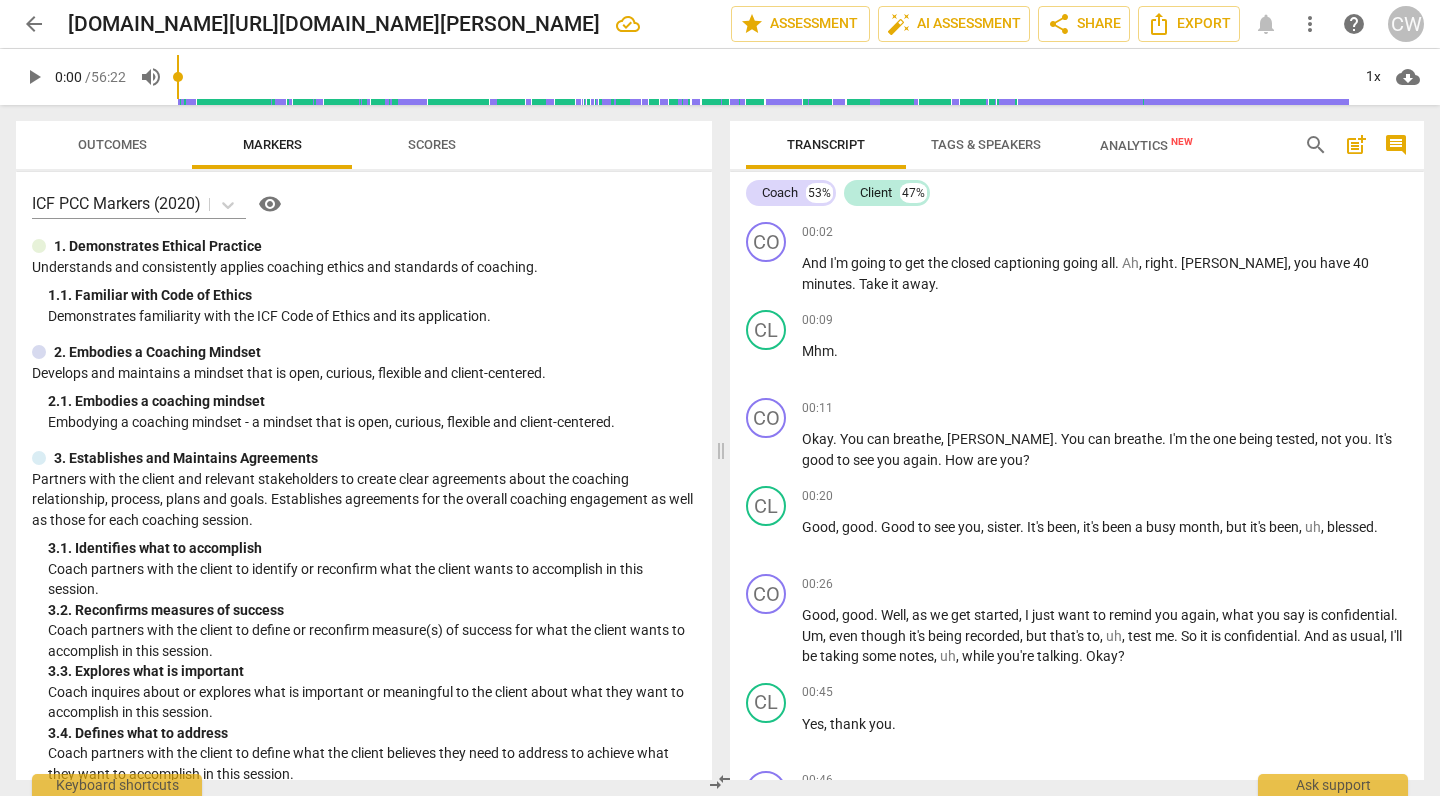 click on "Analytics   New" at bounding box center [1146, 145] 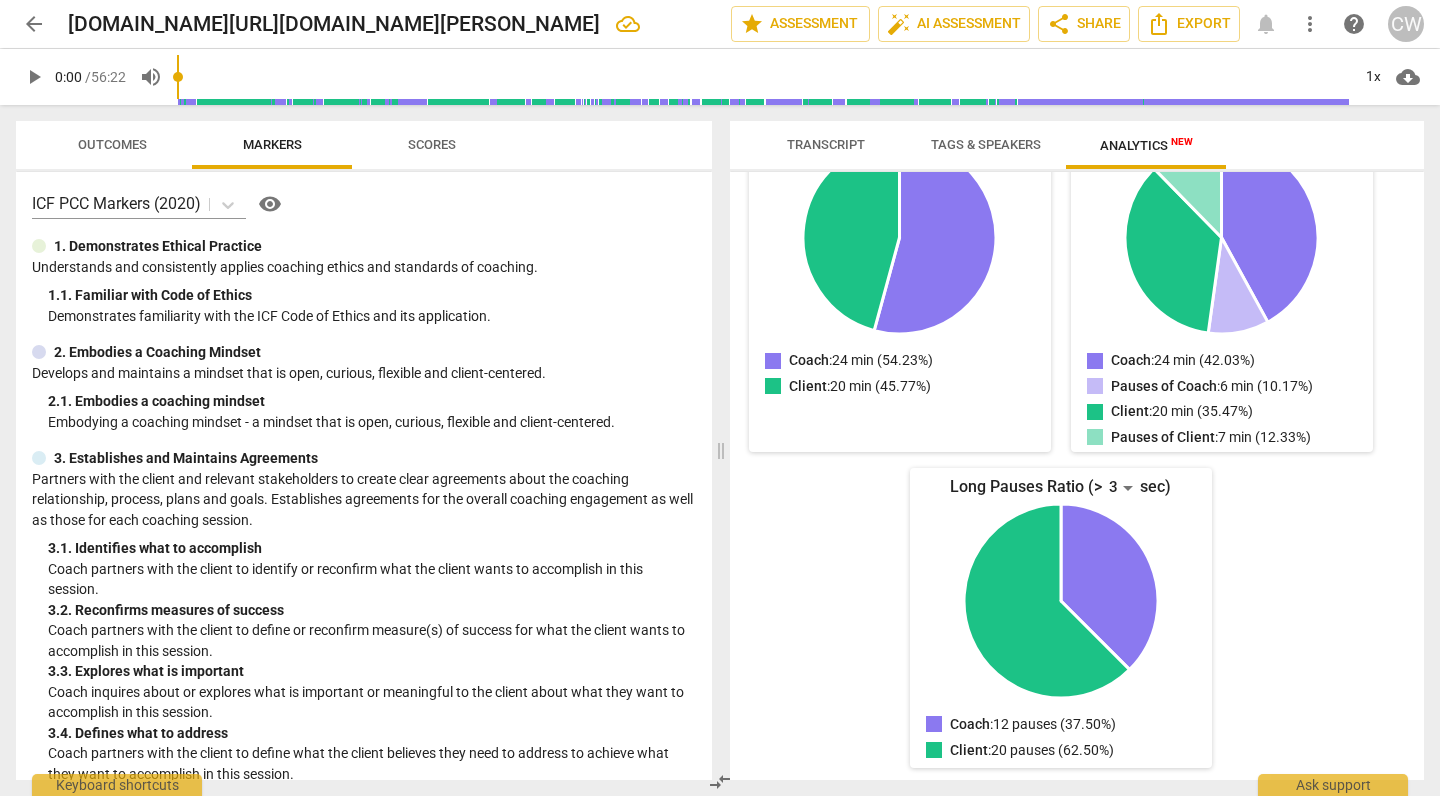 scroll, scrollTop: 0, scrollLeft: 0, axis: both 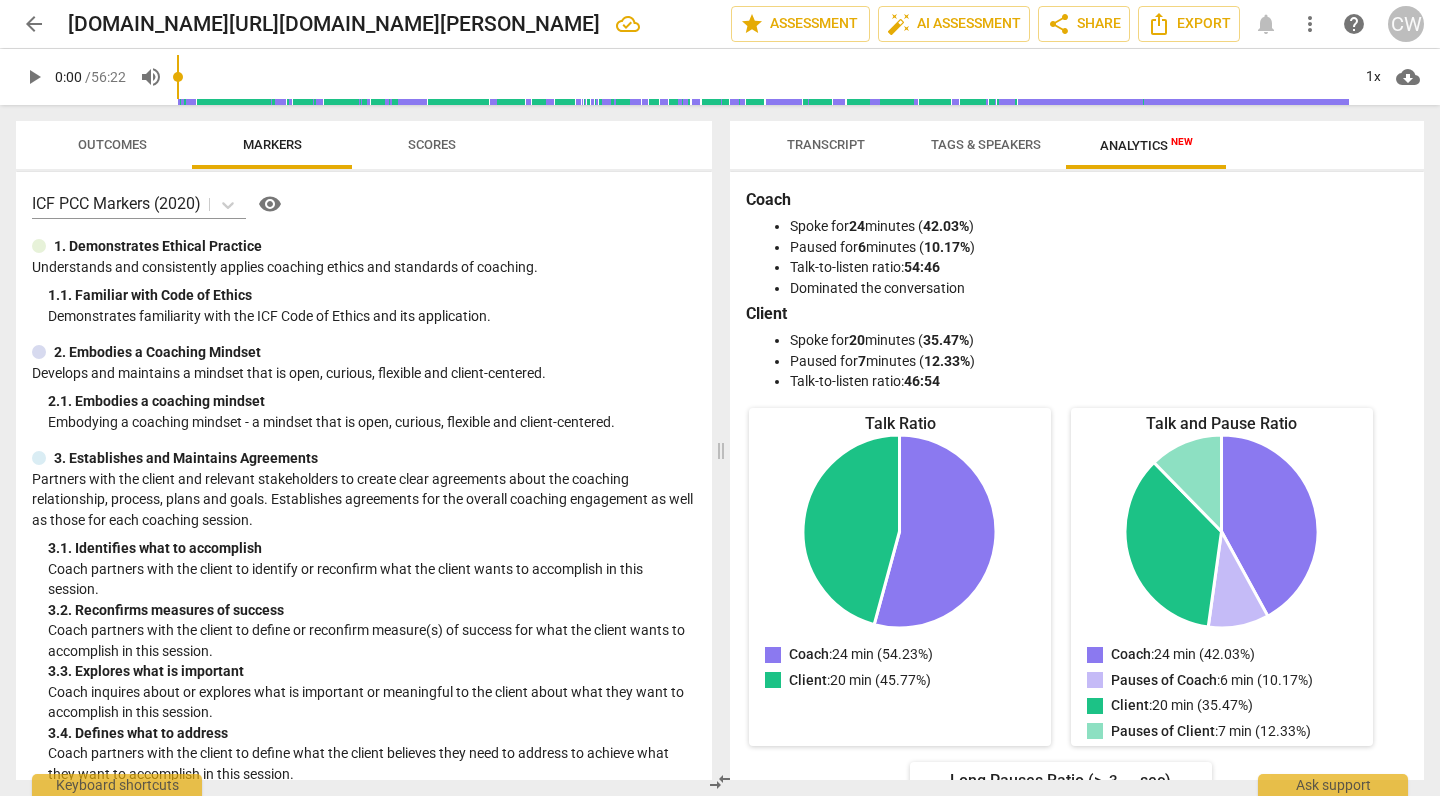 click on "Scores" at bounding box center [432, 144] 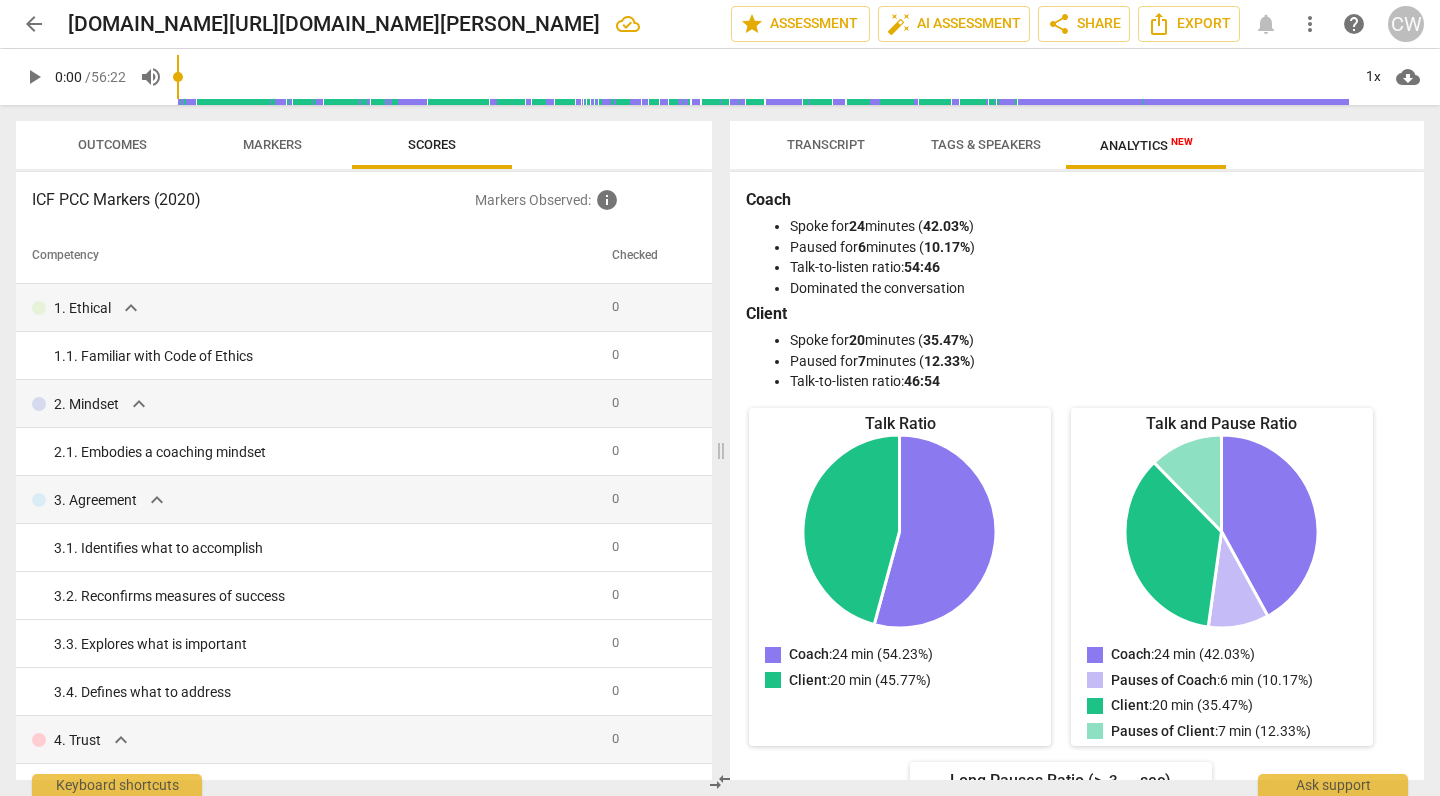 click on "Transcript" at bounding box center [826, 144] 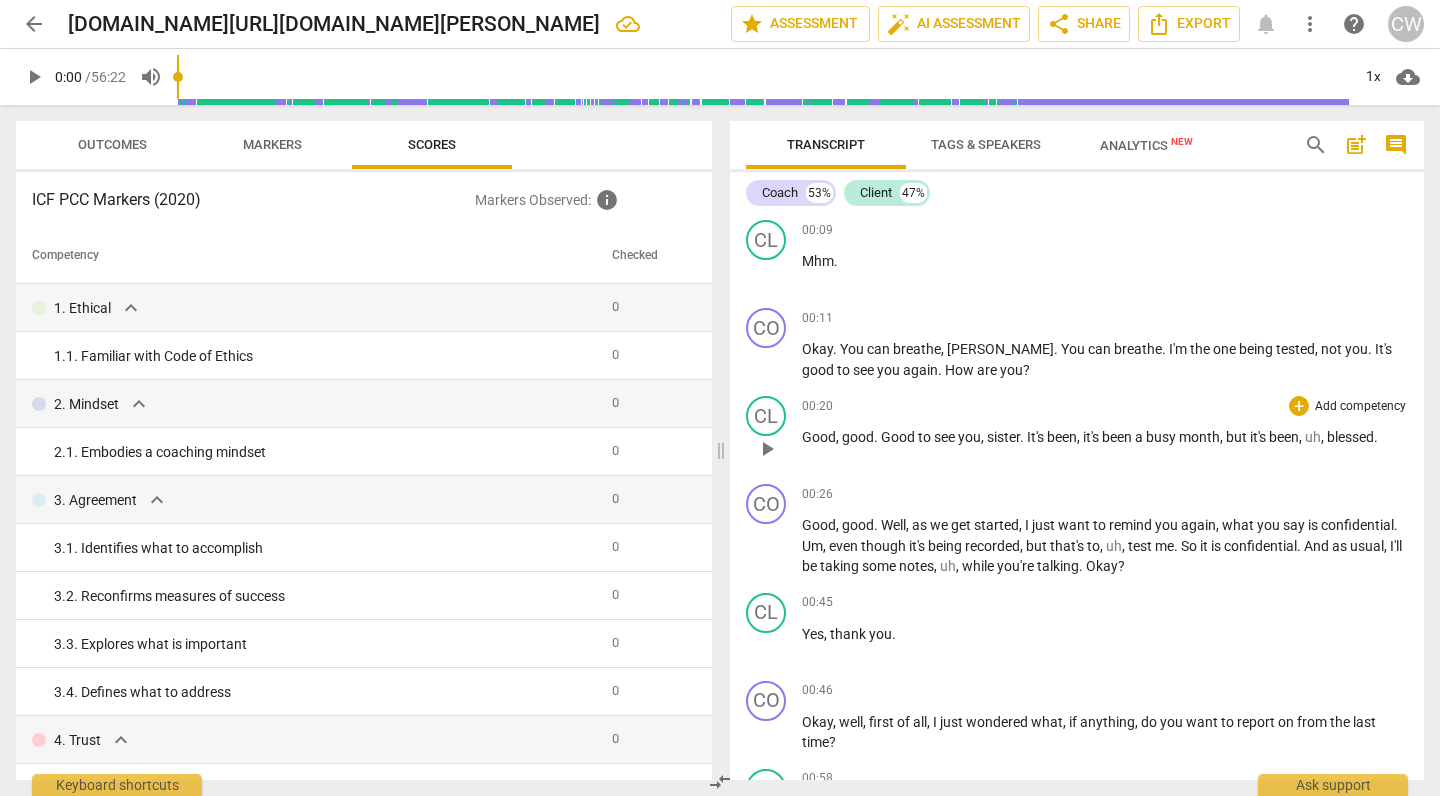 scroll, scrollTop: 0, scrollLeft: 0, axis: both 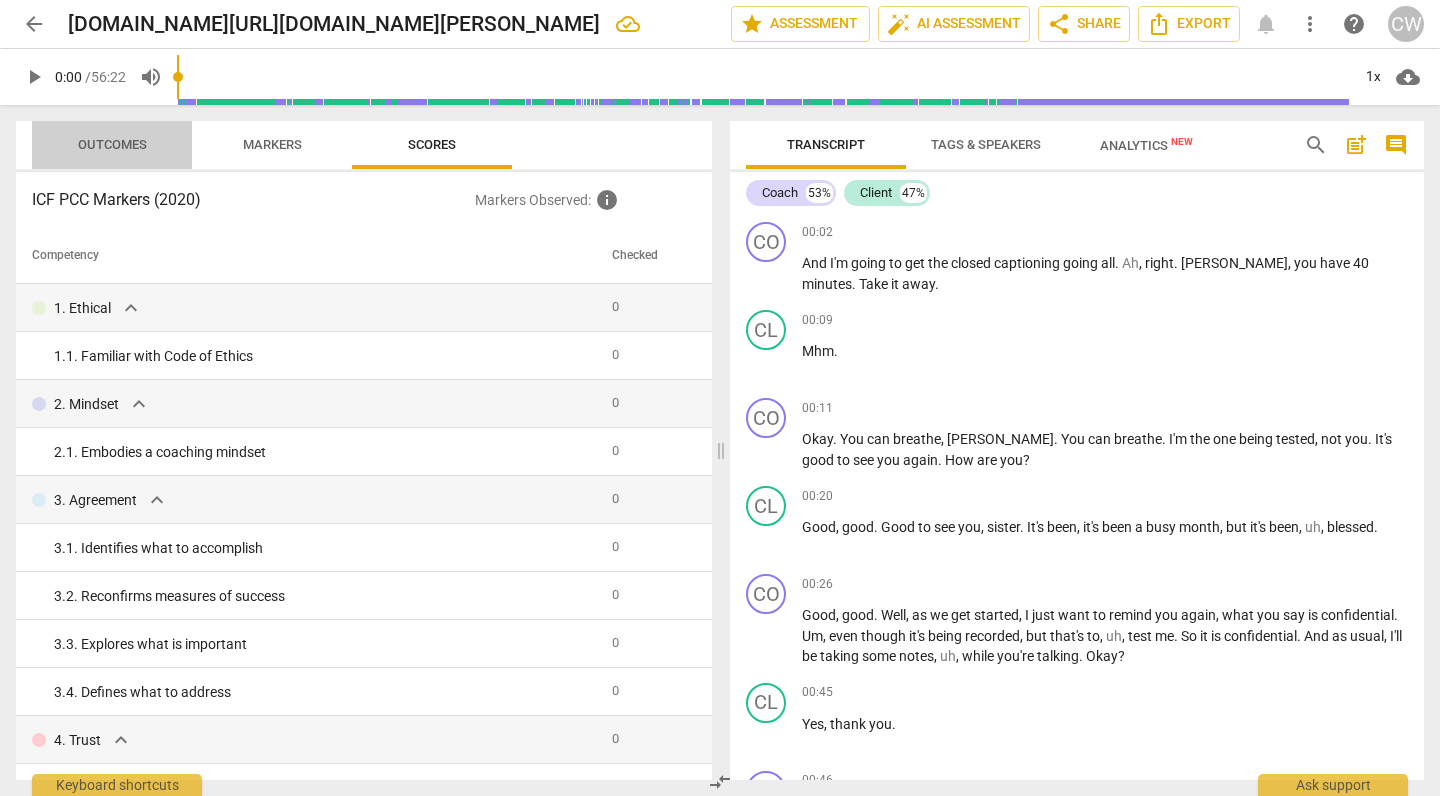 click on "Outcomes" at bounding box center (112, 145) 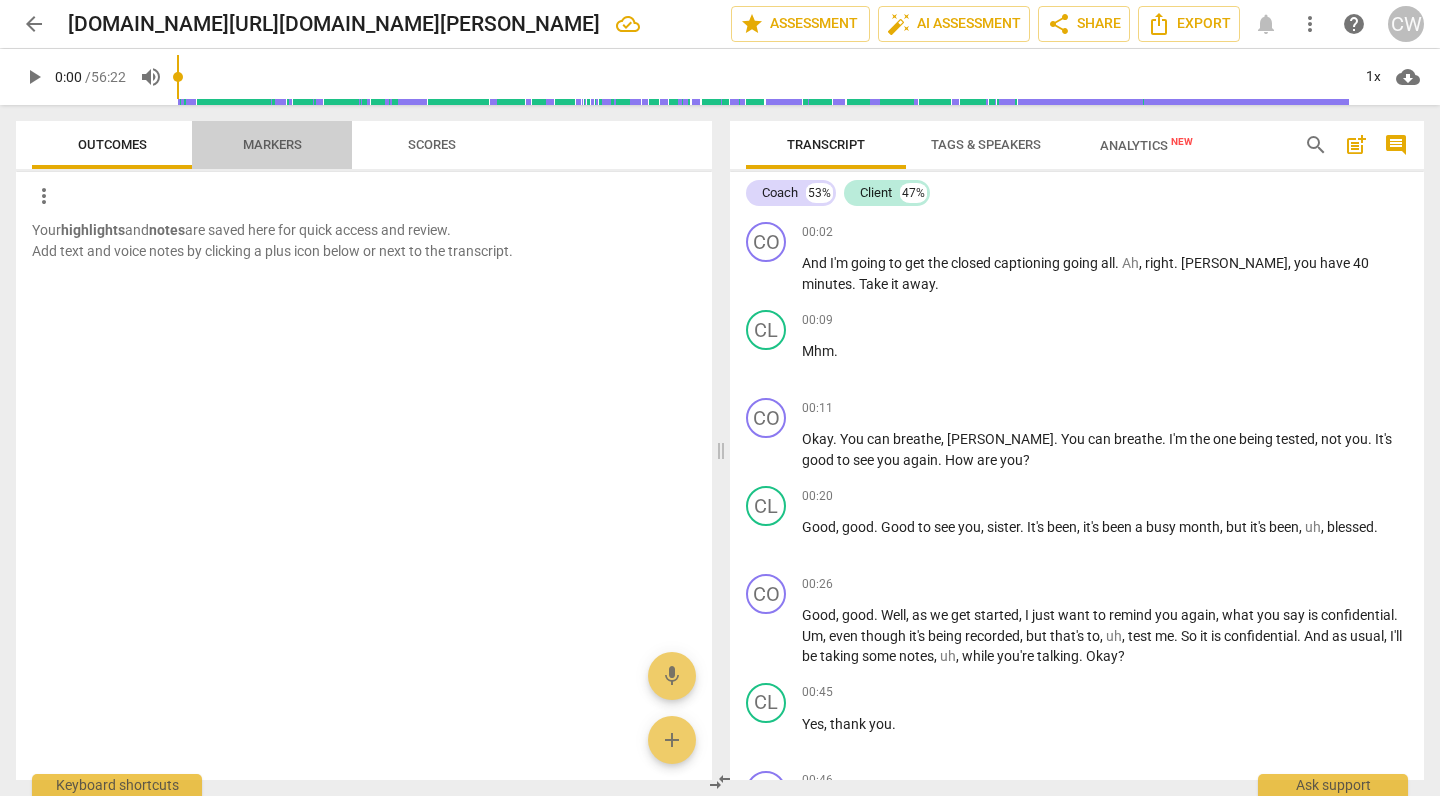 click on "Markers" at bounding box center [272, 144] 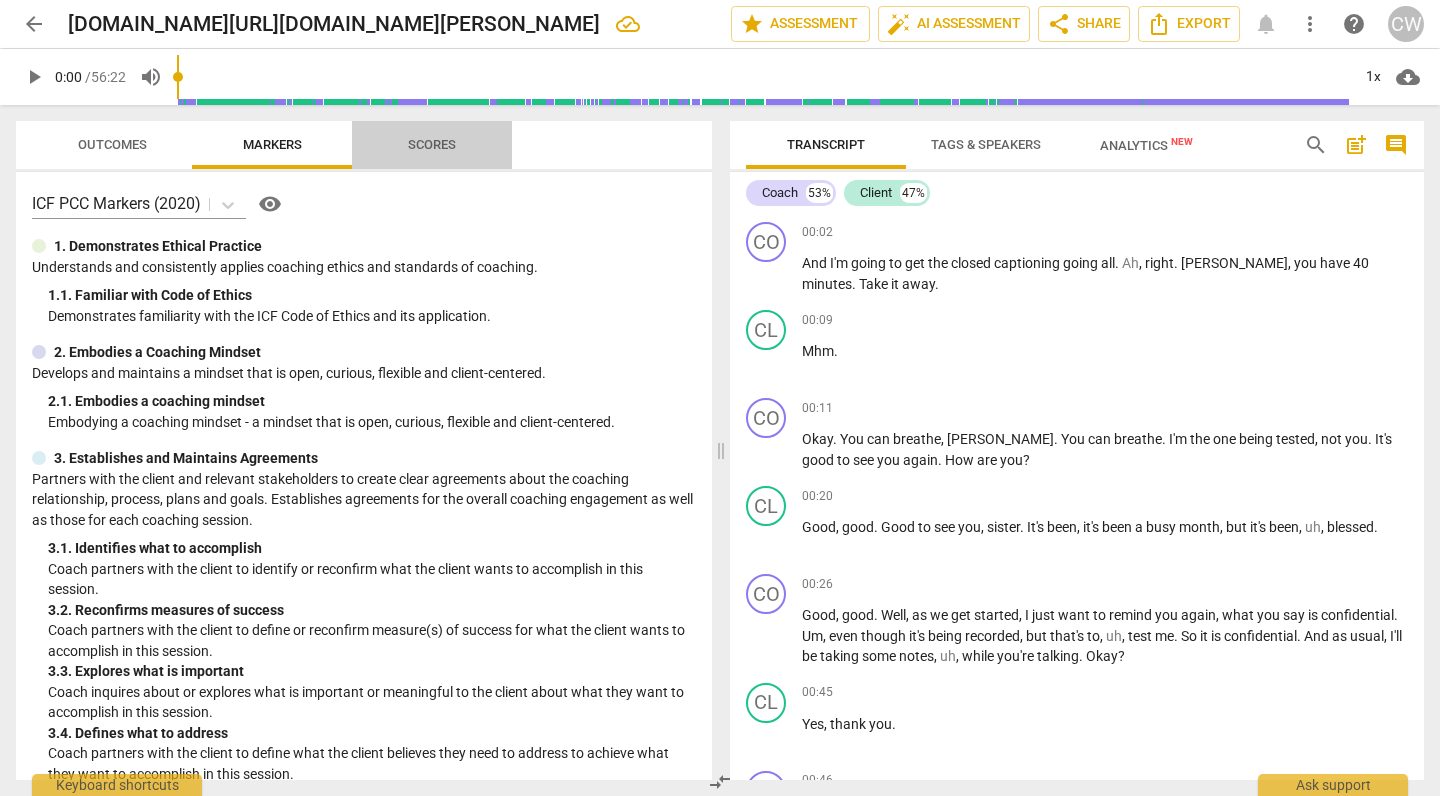 click on "Scores" at bounding box center (432, 144) 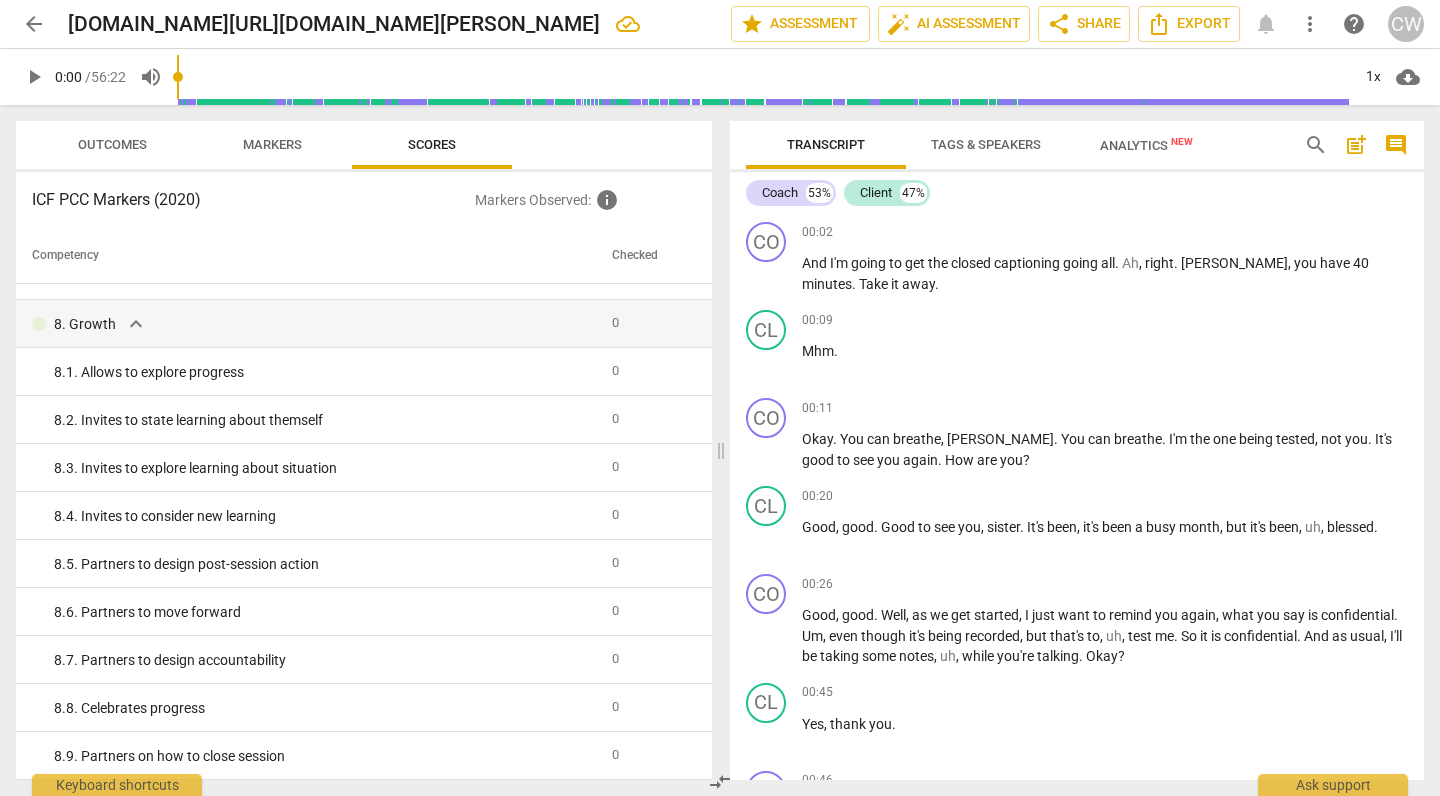 scroll, scrollTop: 0, scrollLeft: 0, axis: both 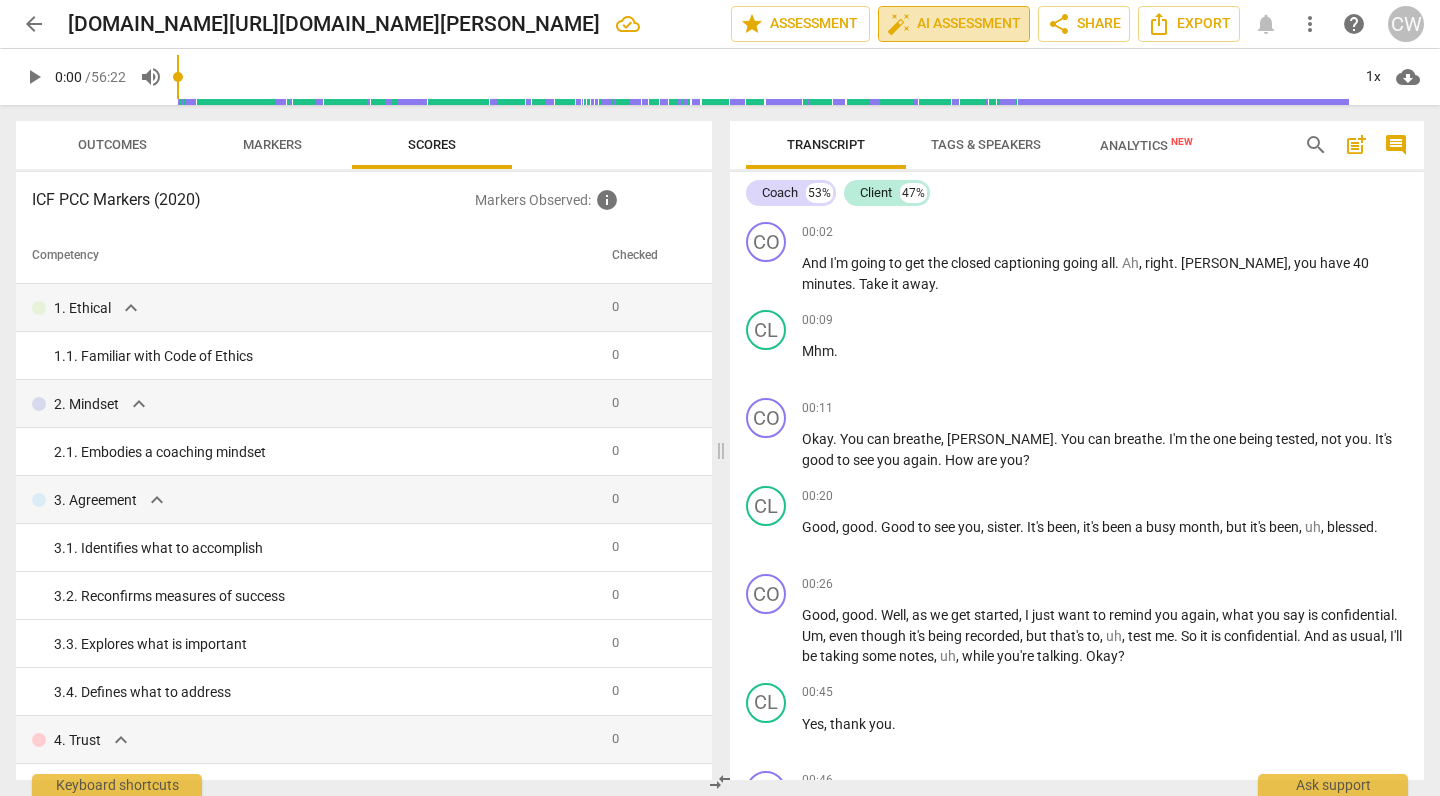 click on "auto_fix_high    AI Assessment" at bounding box center (954, 24) 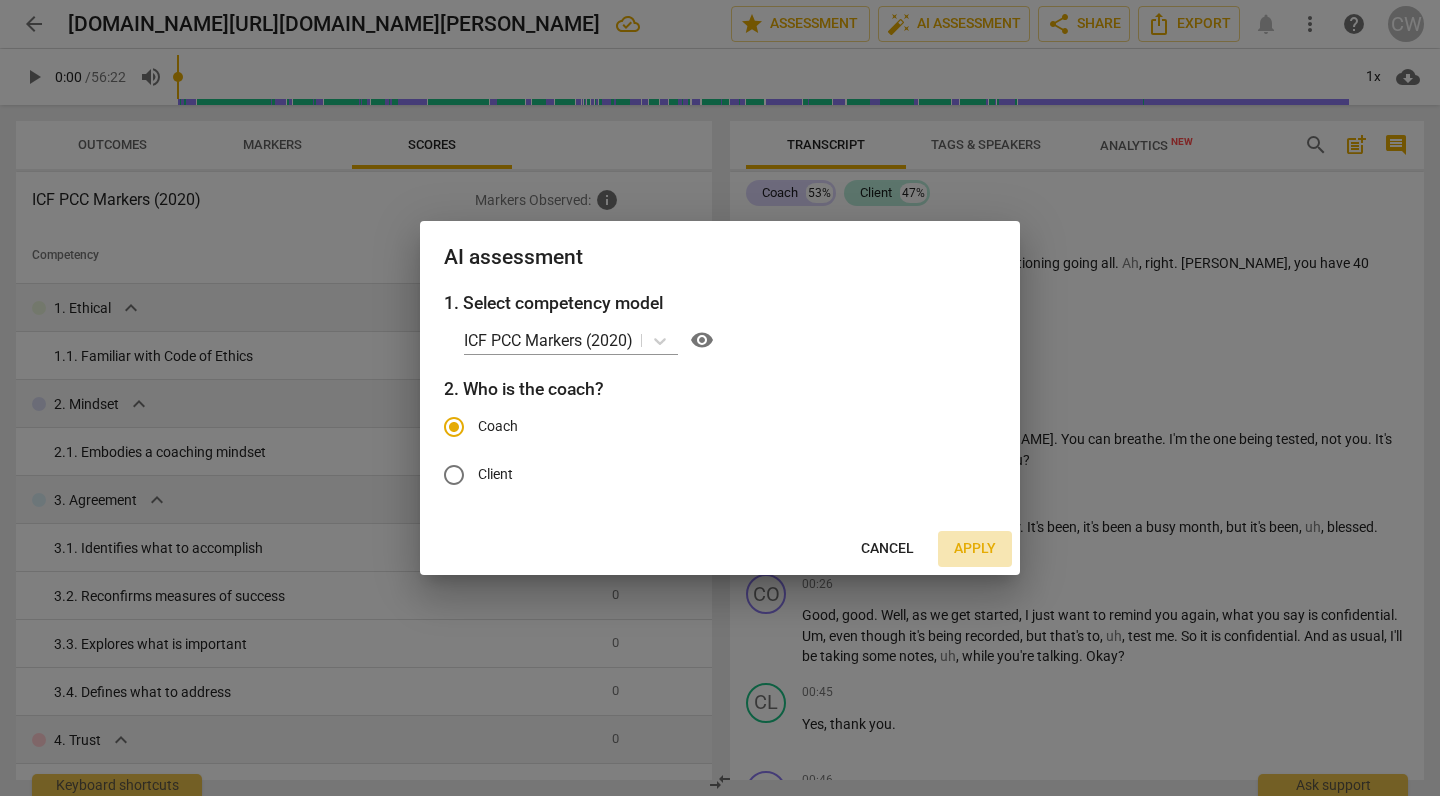 click on "Apply" at bounding box center (975, 549) 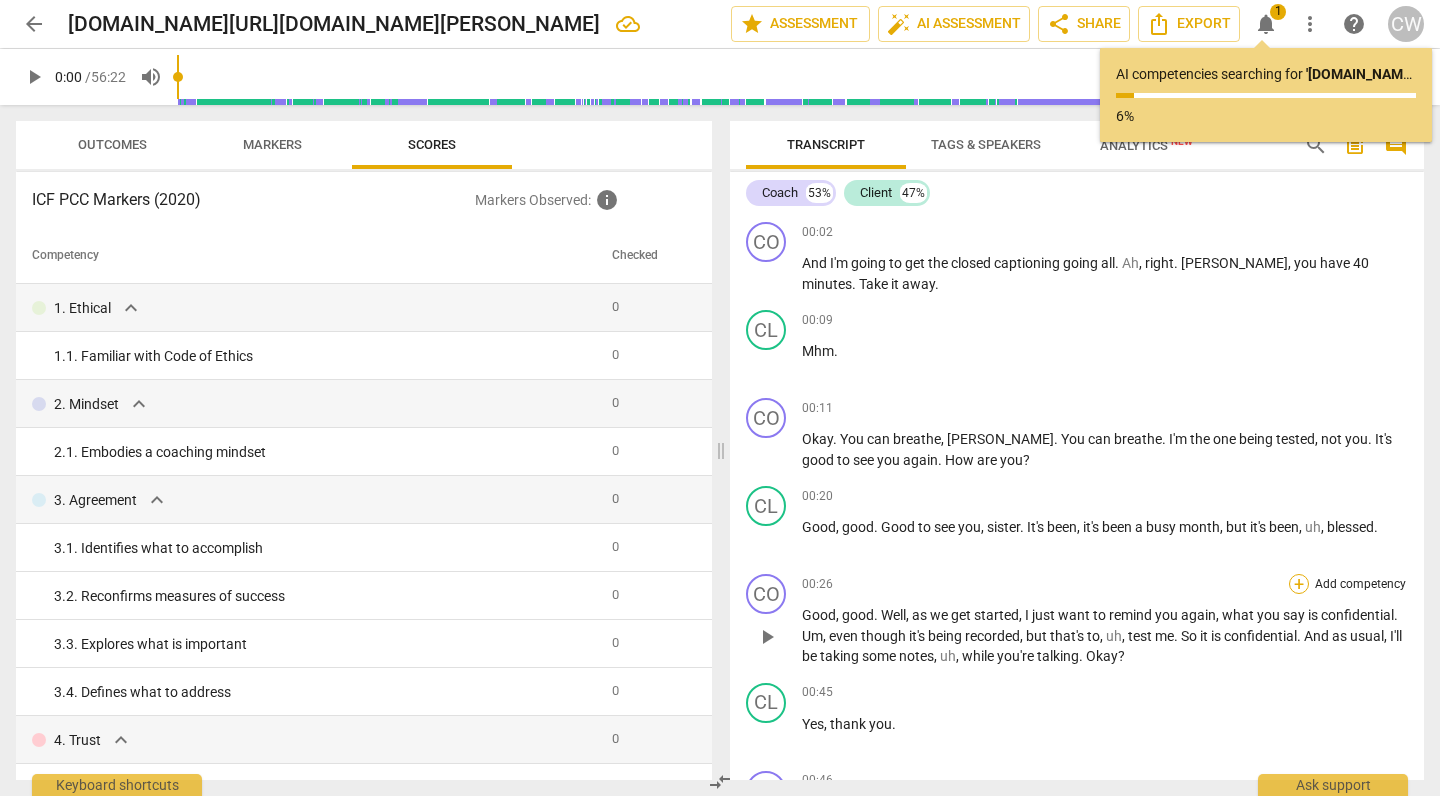 click on "+" at bounding box center (1299, 584) 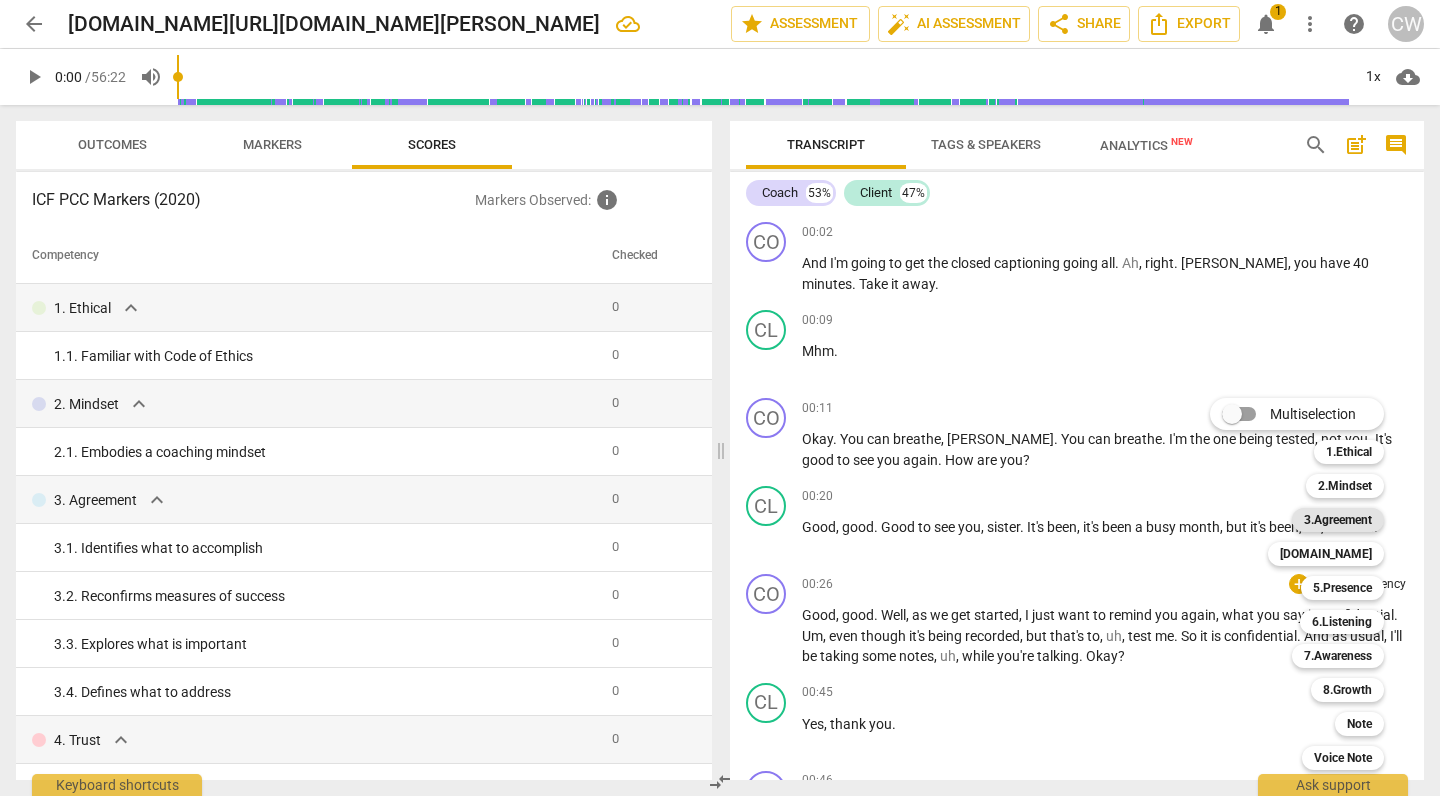 click on "3.Agreement" at bounding box center [1338, 520] 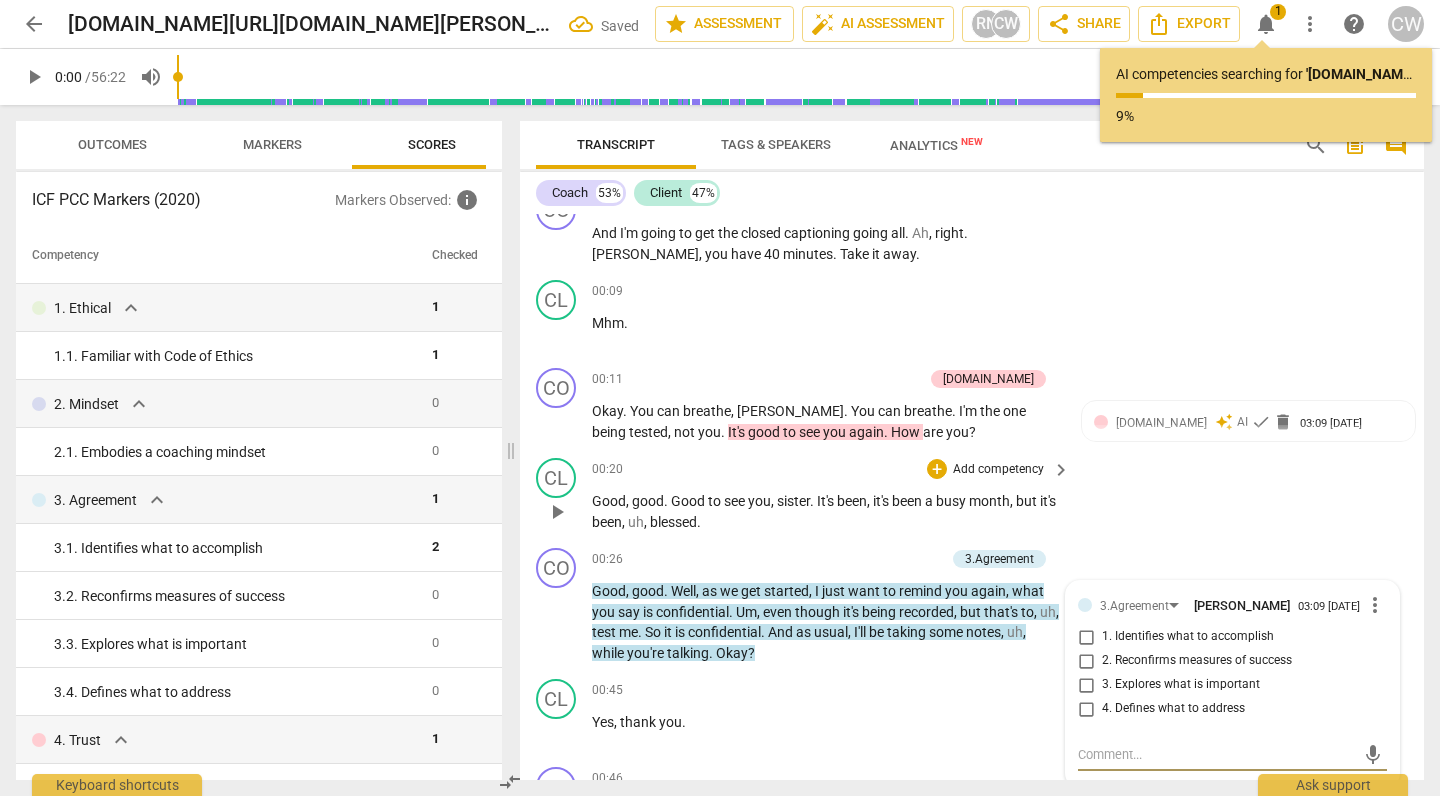 scroll, scrollTop: 31, scrollLeft: 0, axis: vertical 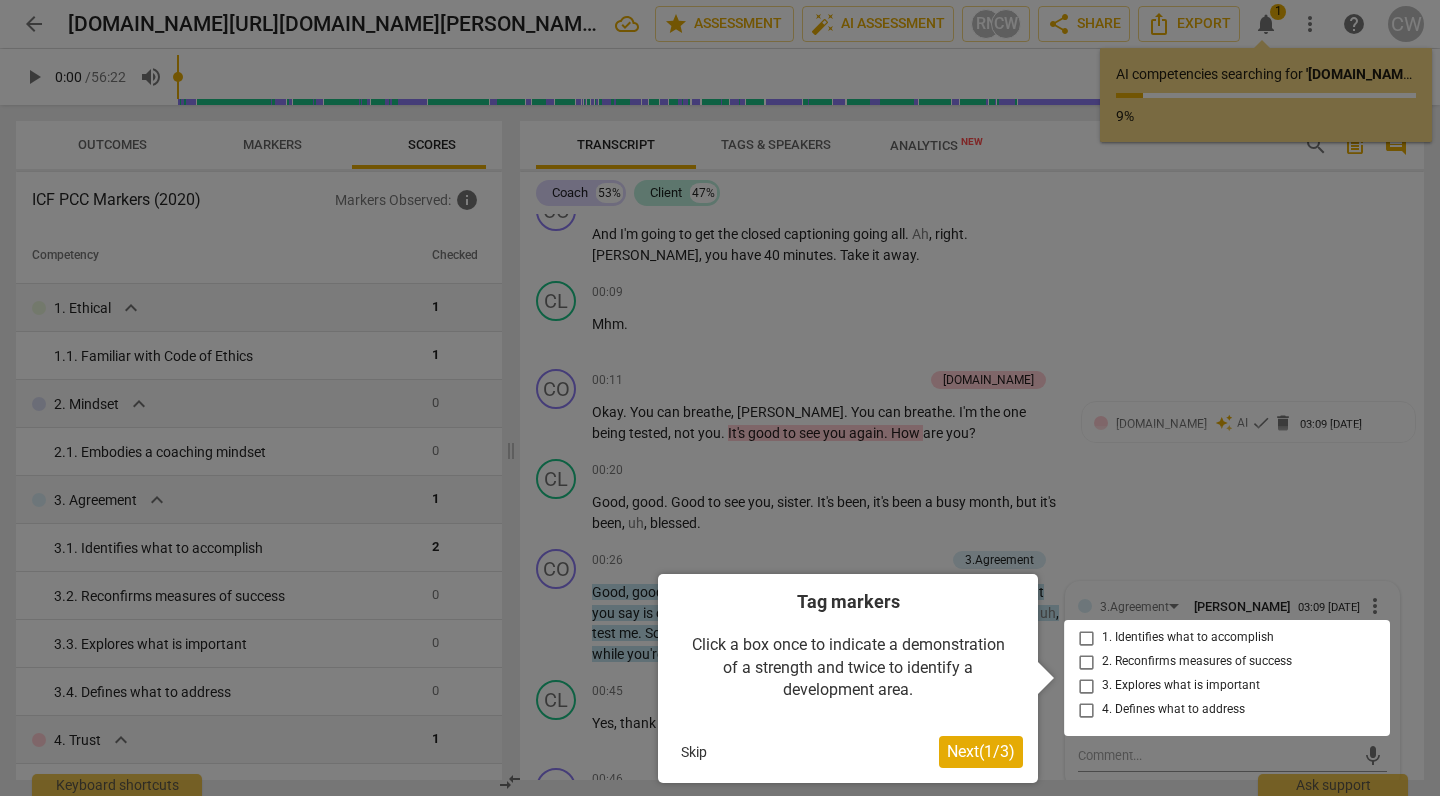 click on "Skip" at bounding box center (694, 752) 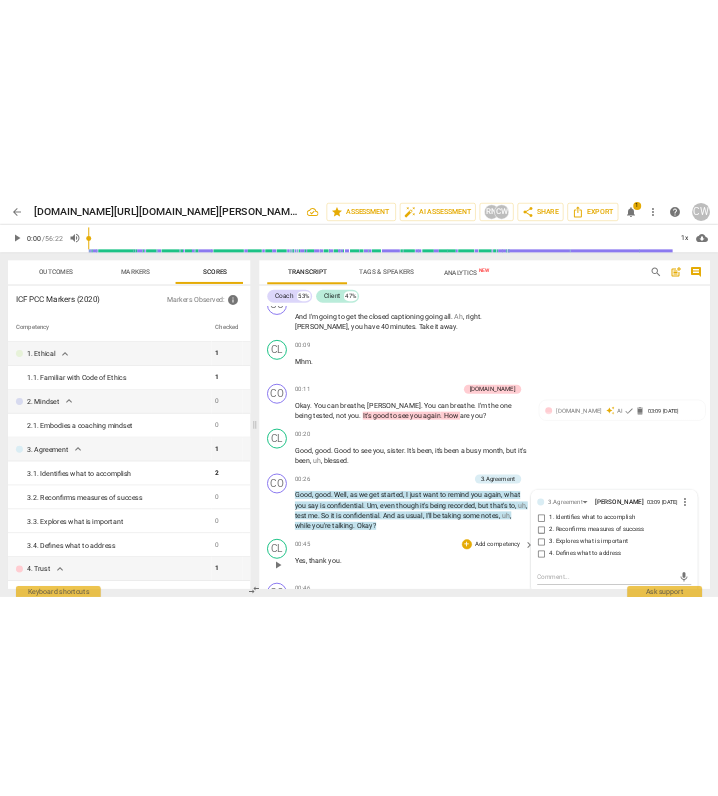 scroll, scrollTop: 0, scrollLeft: 0, axis: both 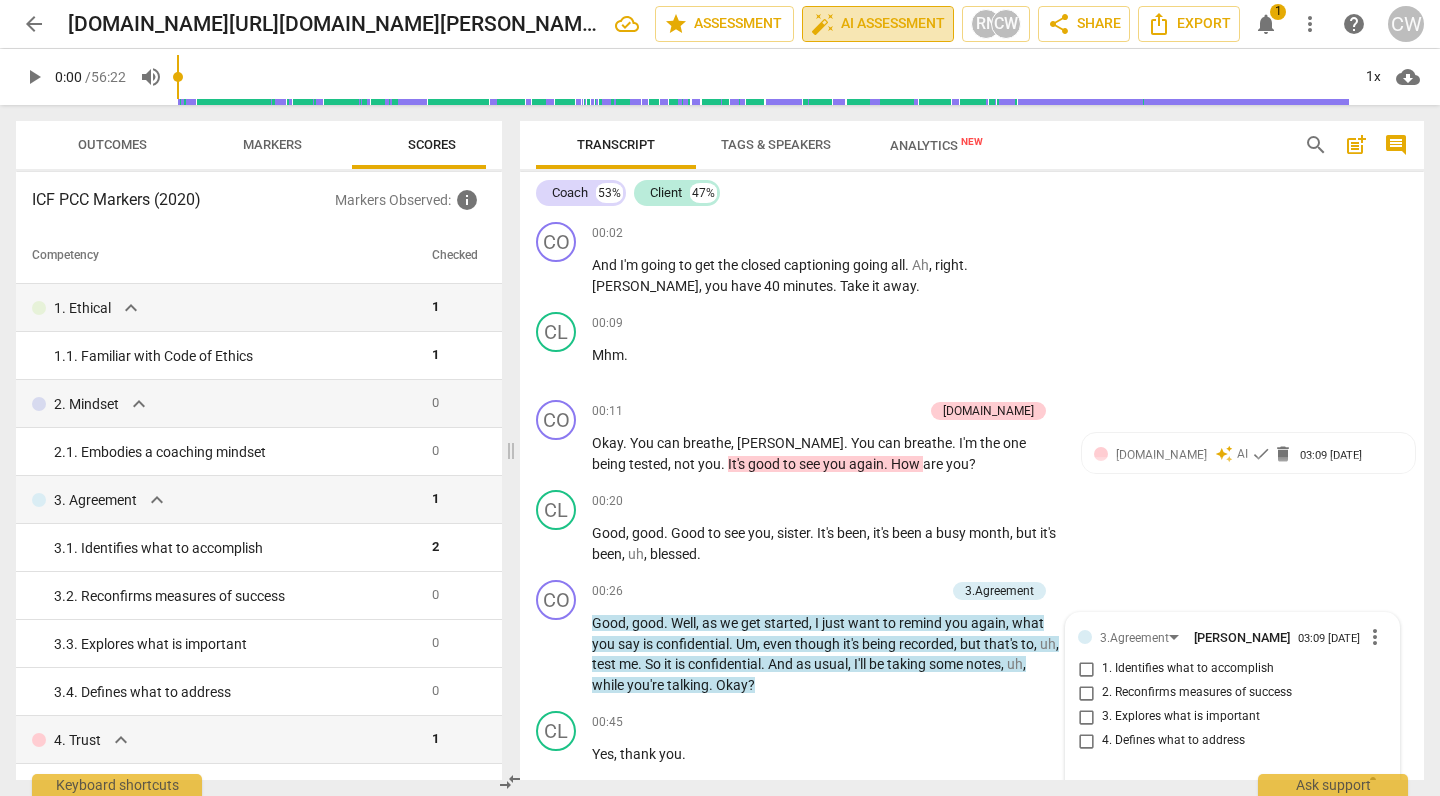 click on "auto_fix_high    AI Assessment" at bounding box center (878, 24) 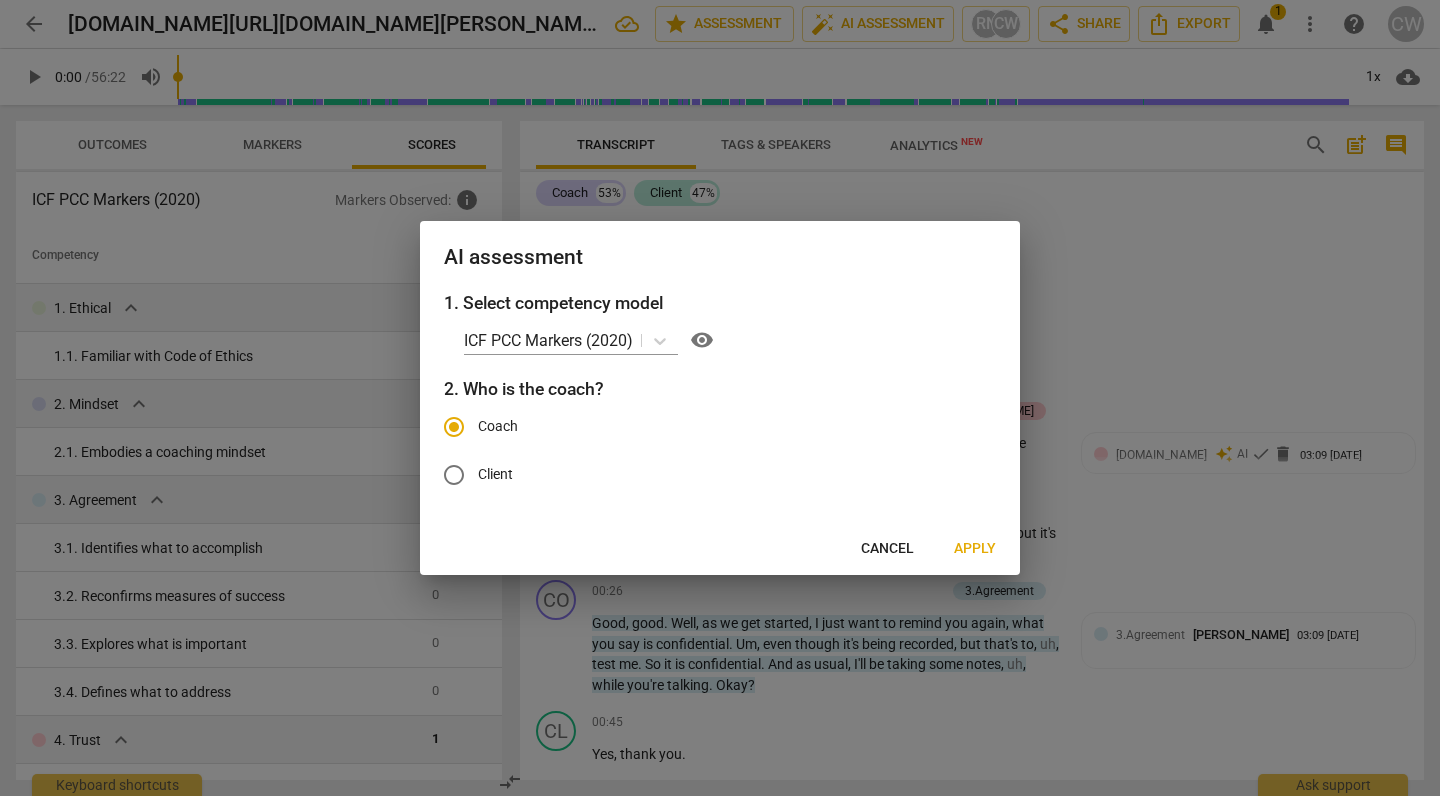 click on "Cancel" at bounding box center [887, 549] 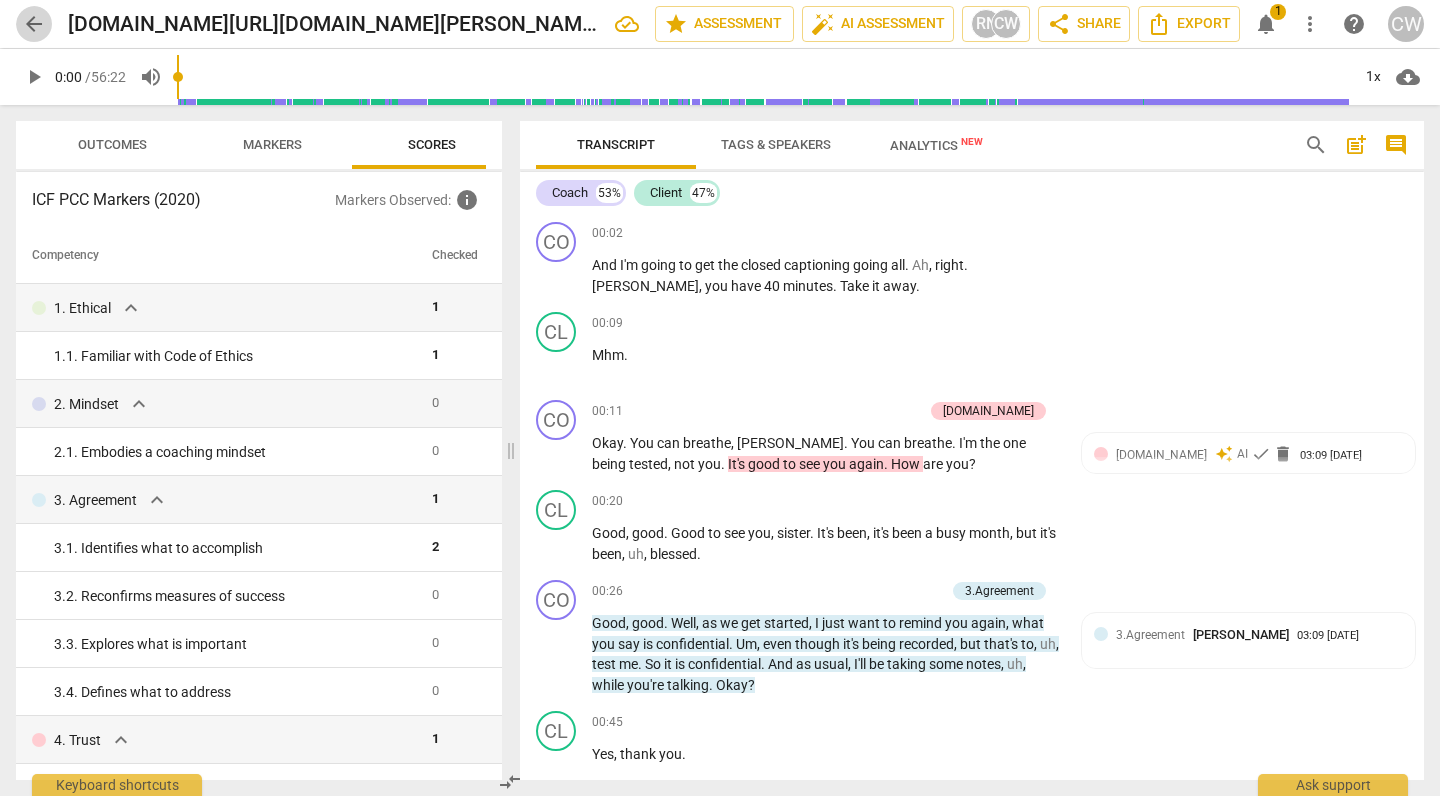 click on "arrow_back" at bounding box center (34, 24) 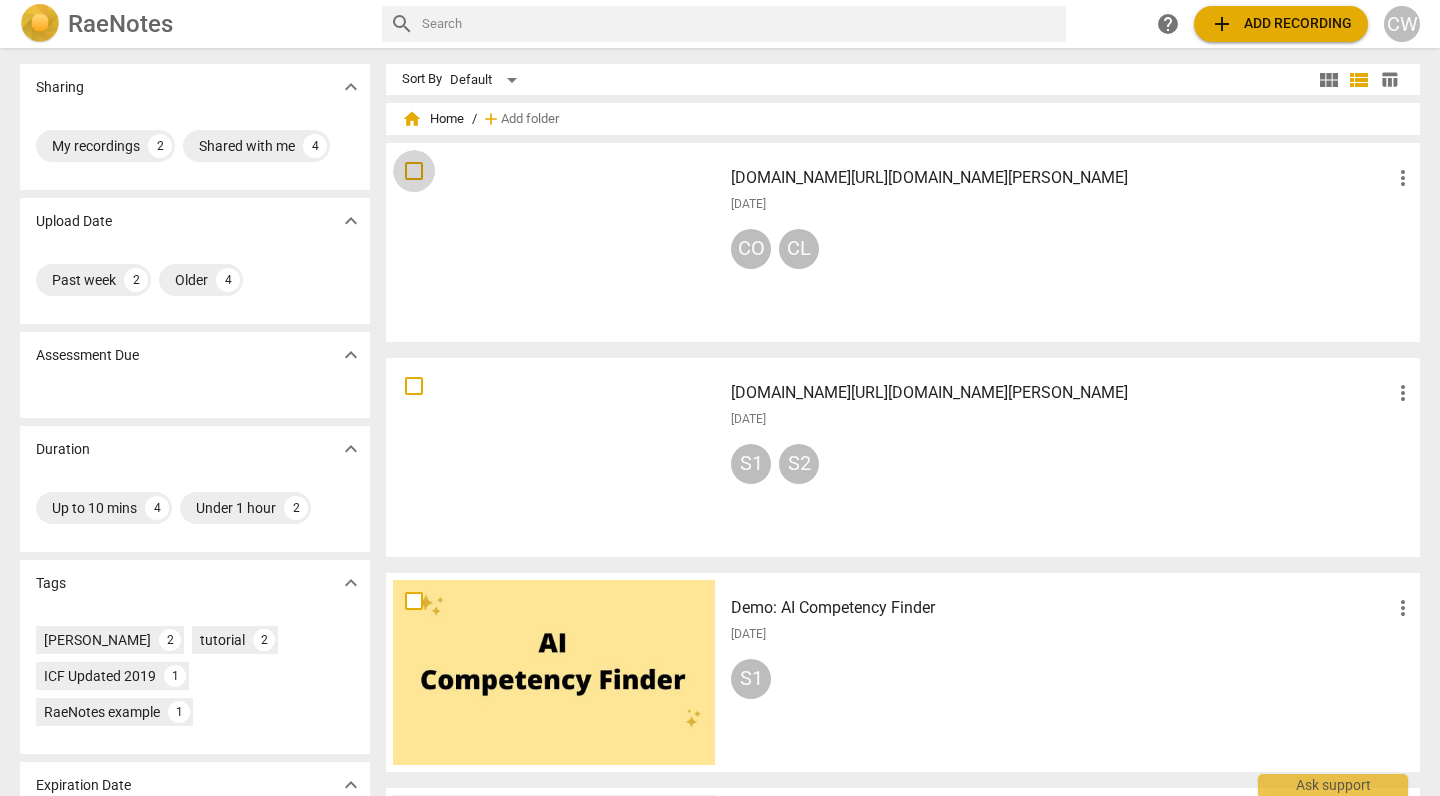 click at bounding box center [414, 171] 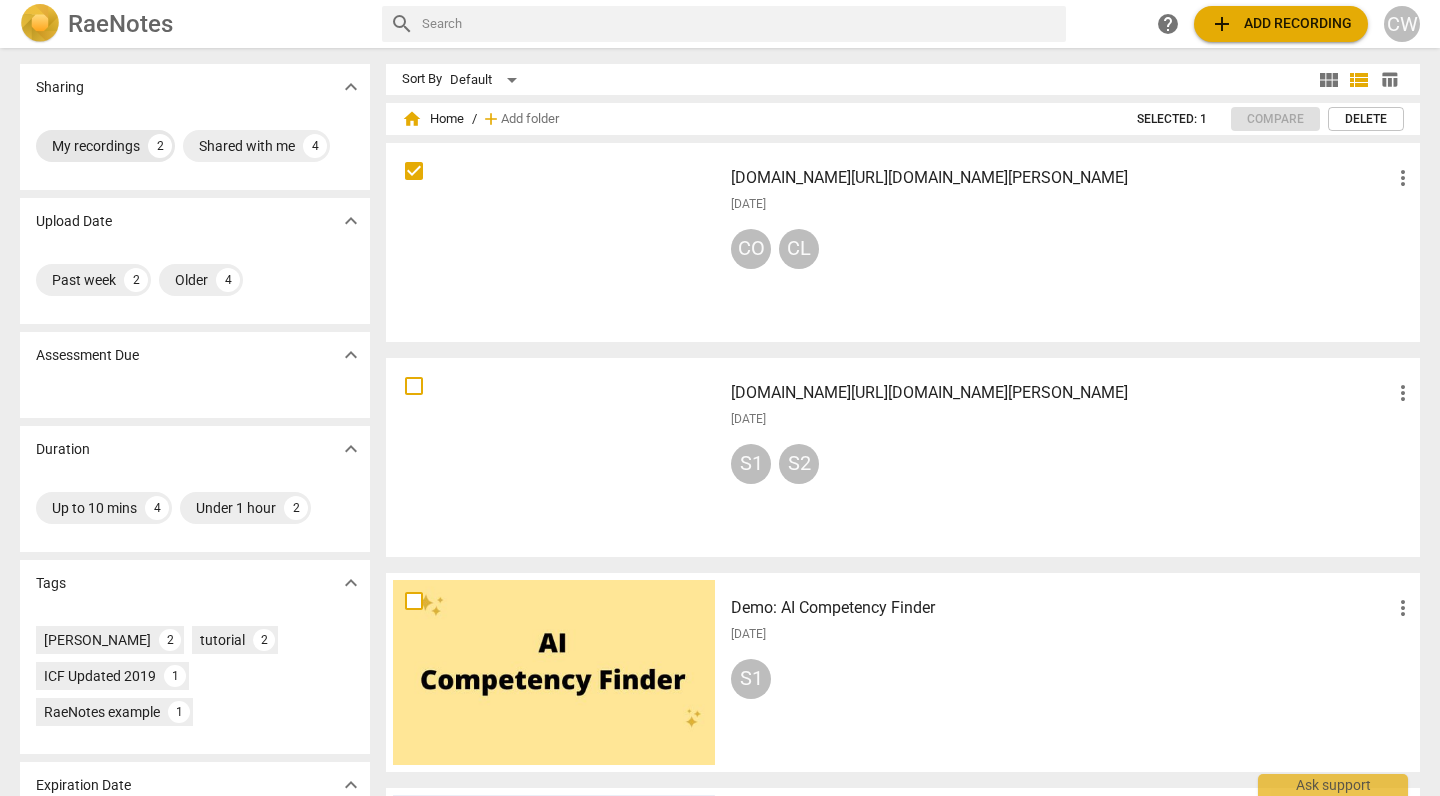 click on "My recordings" at bounding box center (96, 146) 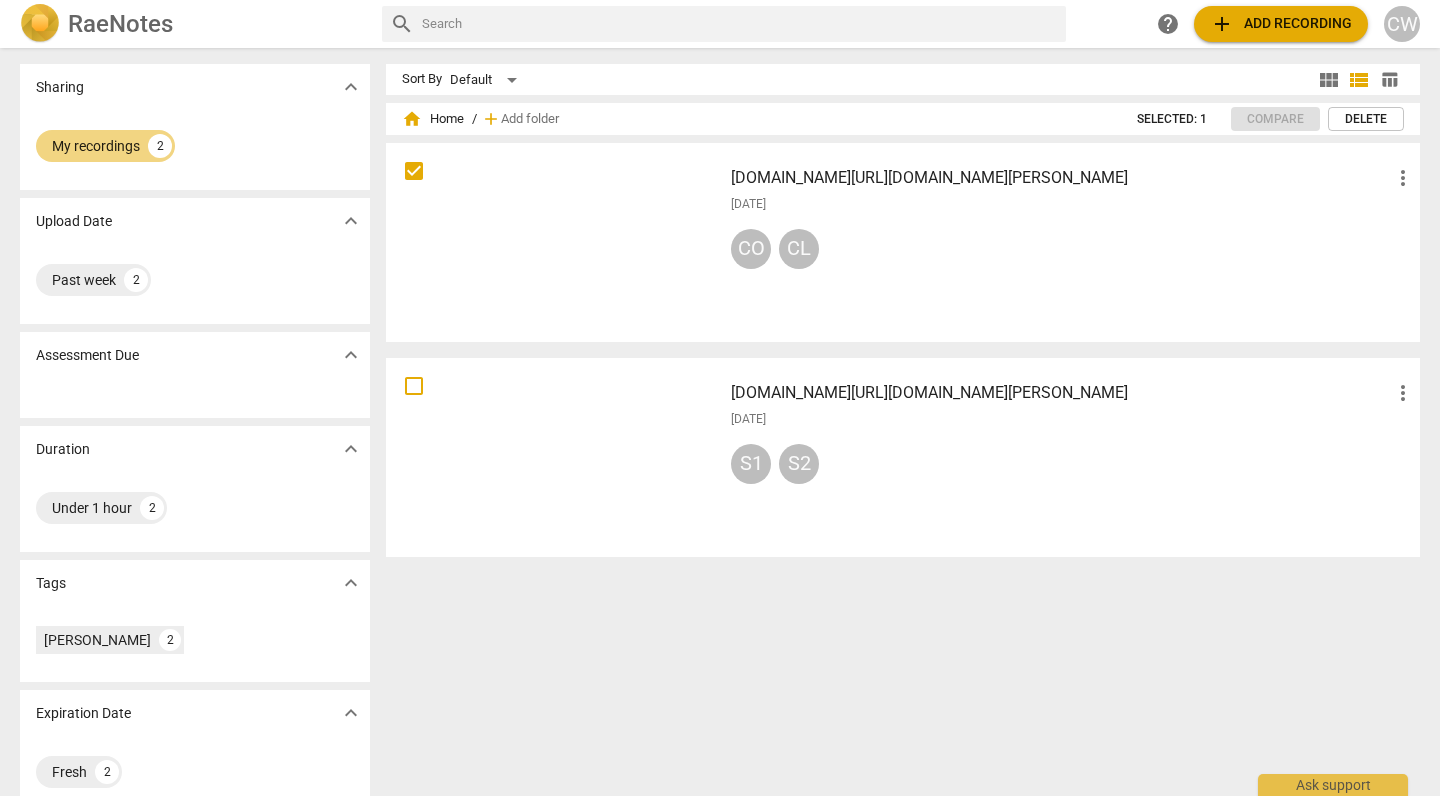 click on "[DOMAIN_NAME][URL][DOMAIN_NAME][PERSON_NAME]" at bounding box center [1061, 178] 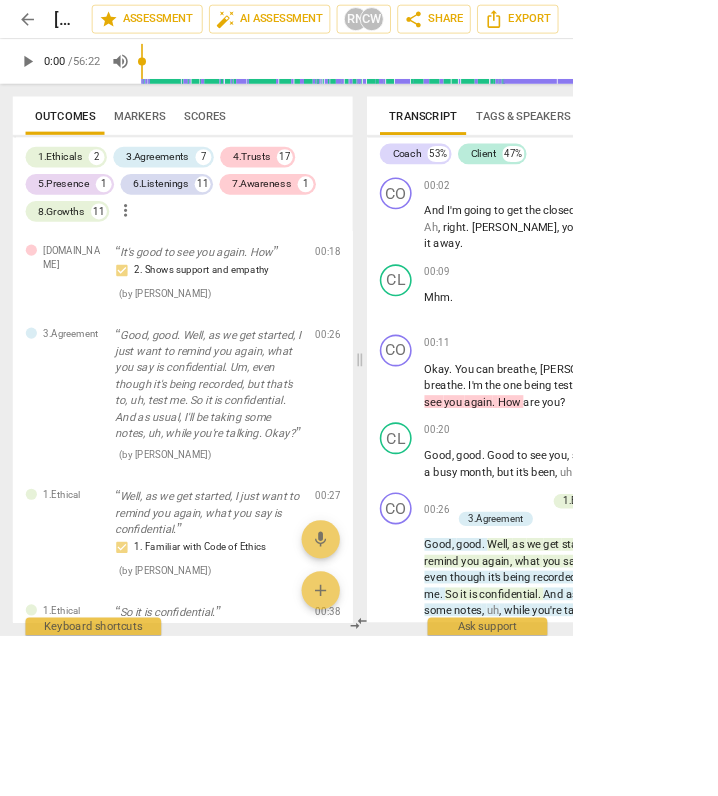 click on "Scores" at bounding box center [257, 145] 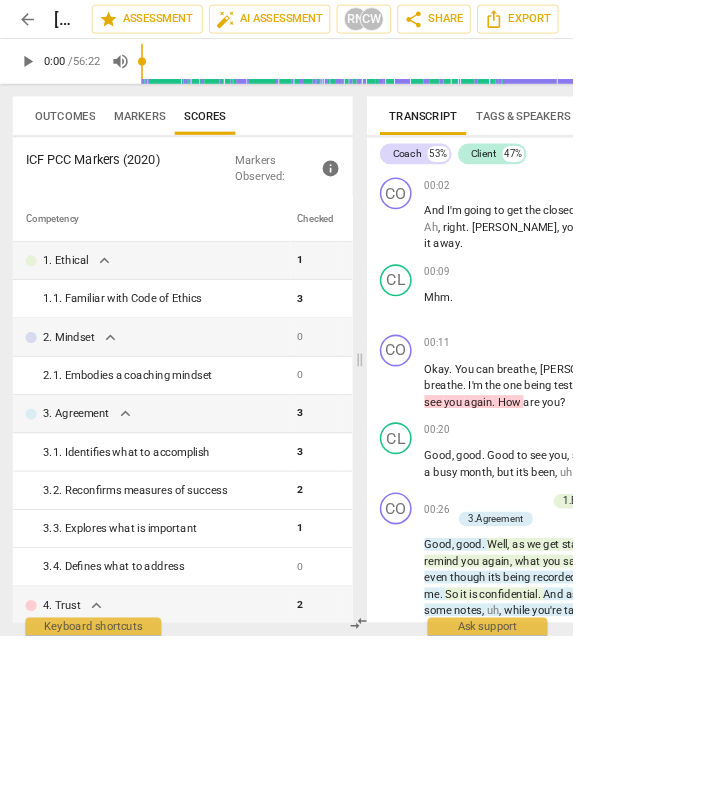 click on "Markers" at bounding box center (175, 145) 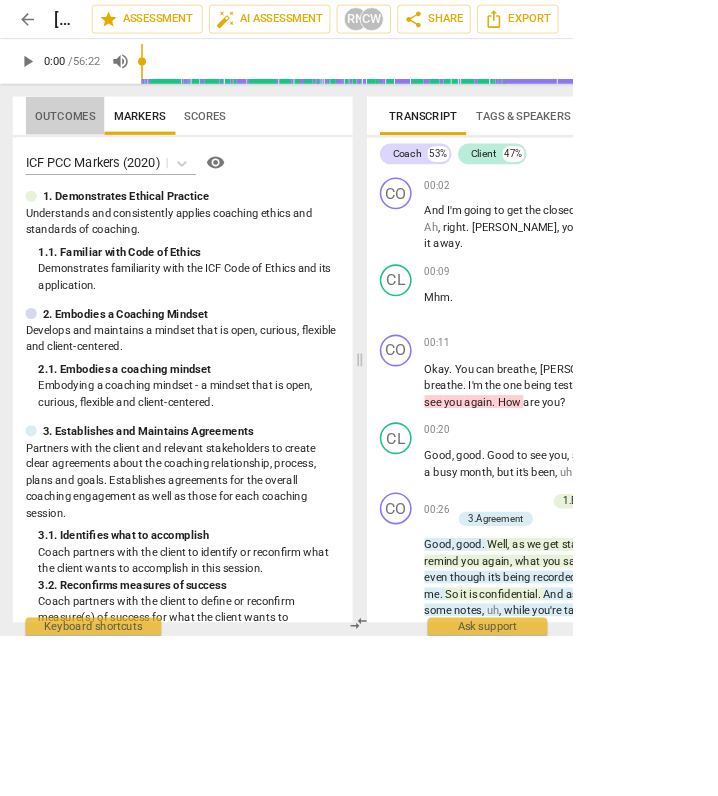click on "Outcomes" at bounding box center (81, 145) 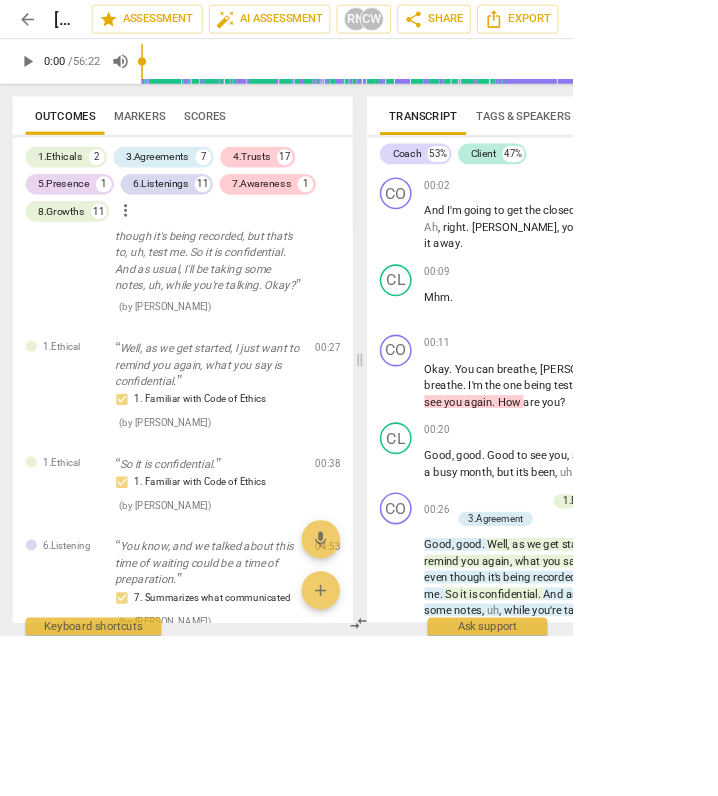 scroll, scrollTop: 255, scrollLeft: 0, axis: vertical 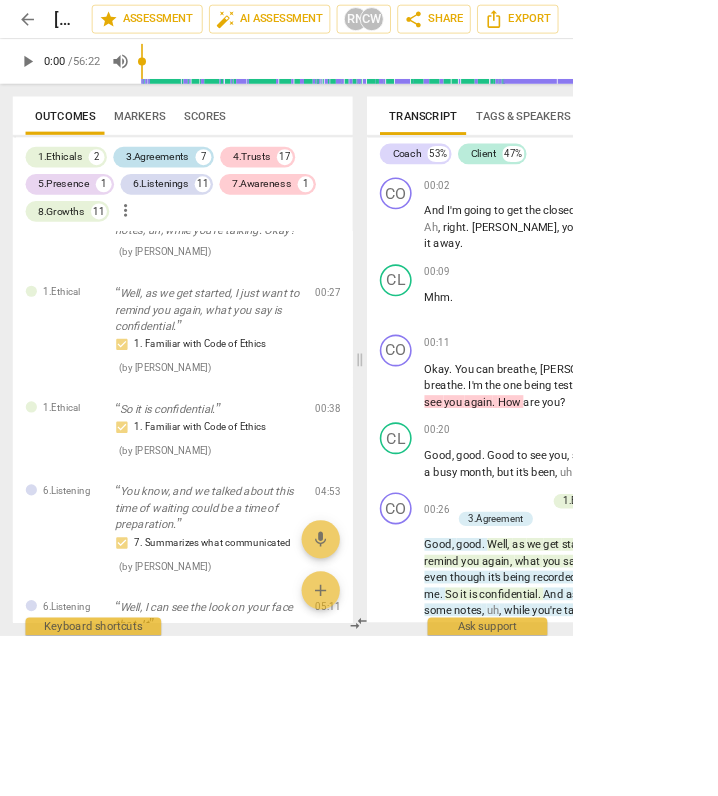 click on "3.Agreements" at bounding box center (197, 197) 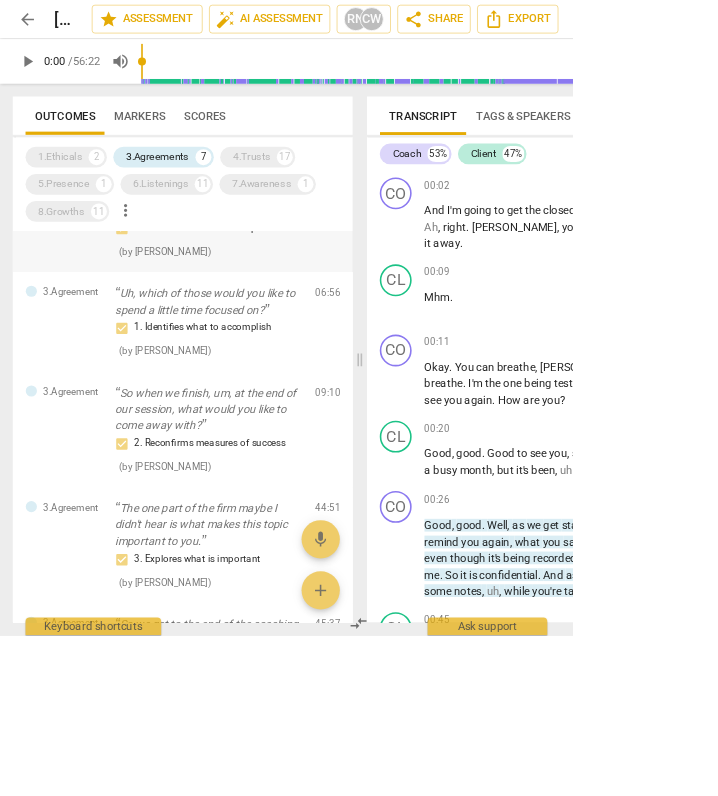click on "1. Identifies what to accomplish" at bounding box center (261, 287) 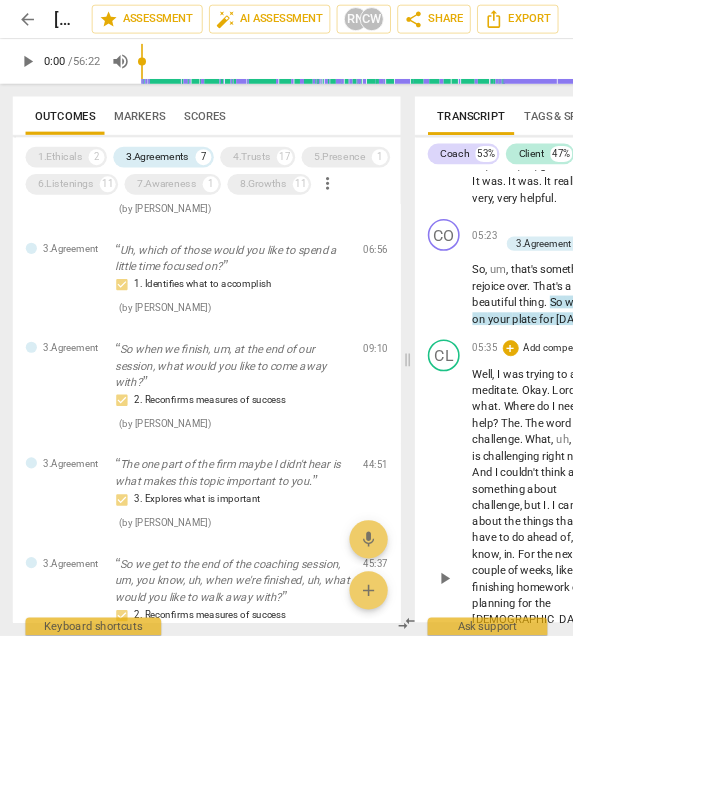 scroll, scrollTop: 4077, scrollLeft: 0, axis: vertical 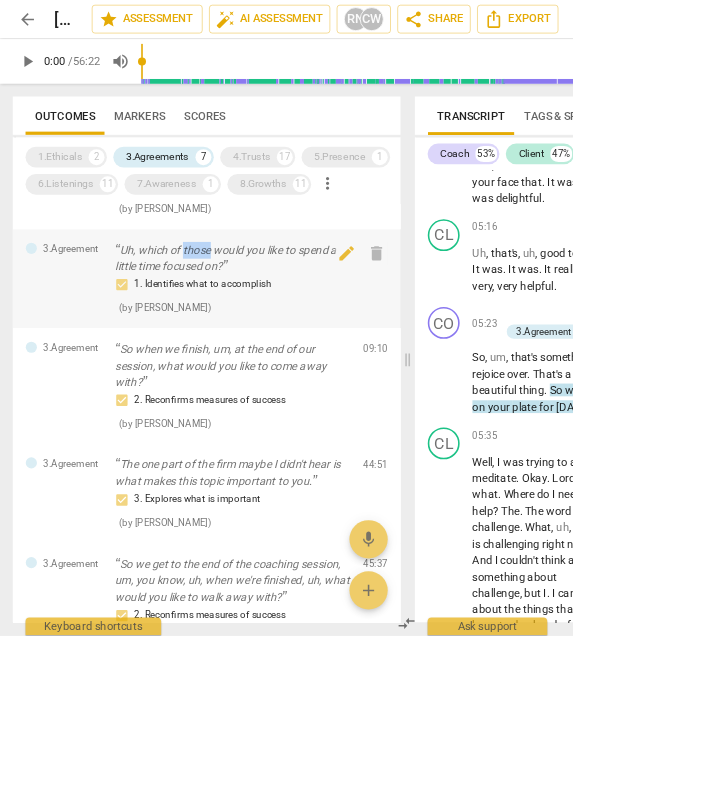 copy on "those" 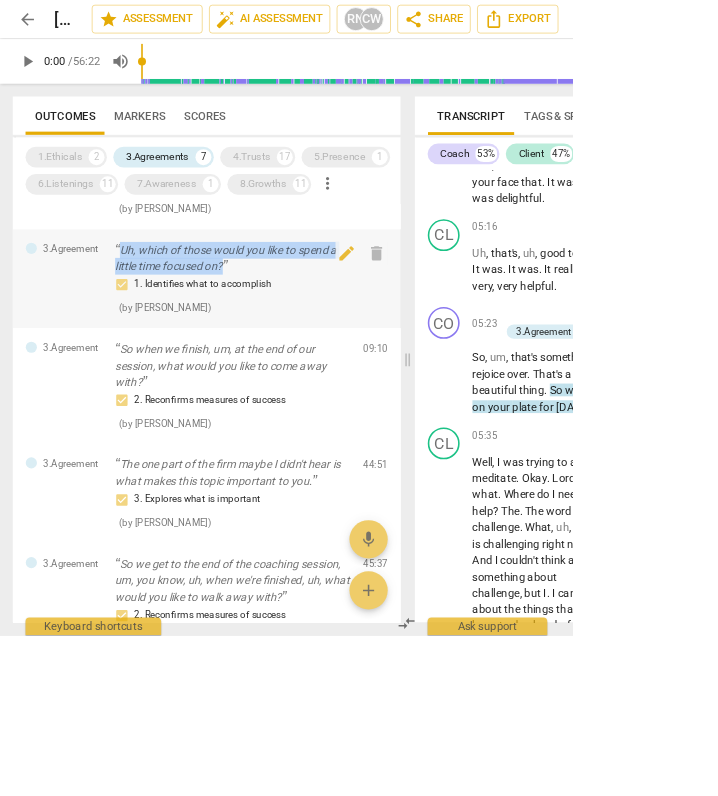 drag, startPoint x: 302, startPoint y: 324, endPoint x: 136, endPoint y: 309, distance: 166.67633 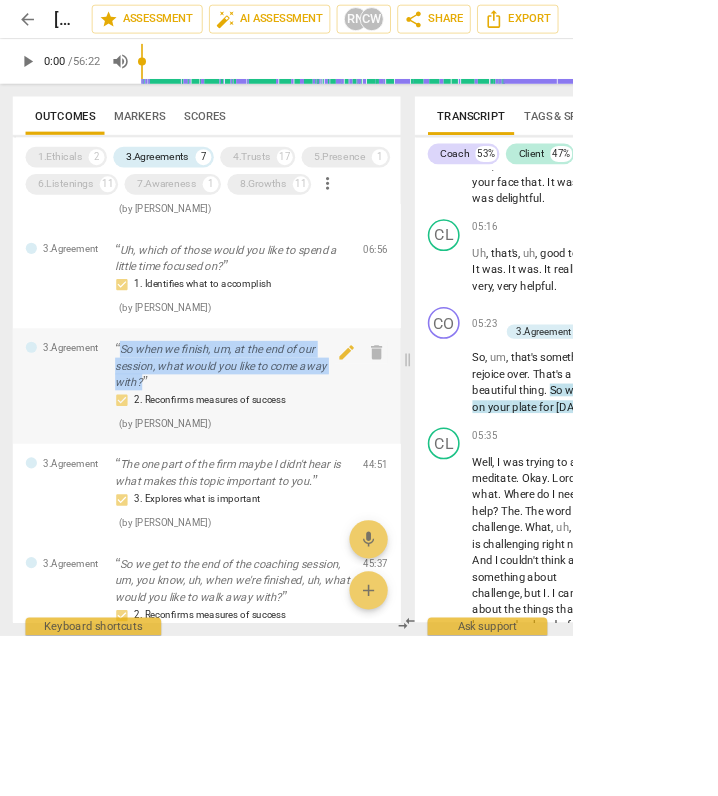 drag, startPoint x: 191, startPoint y: 463, endPoint x: 139, endPoint y: 429, distance: 62.1289 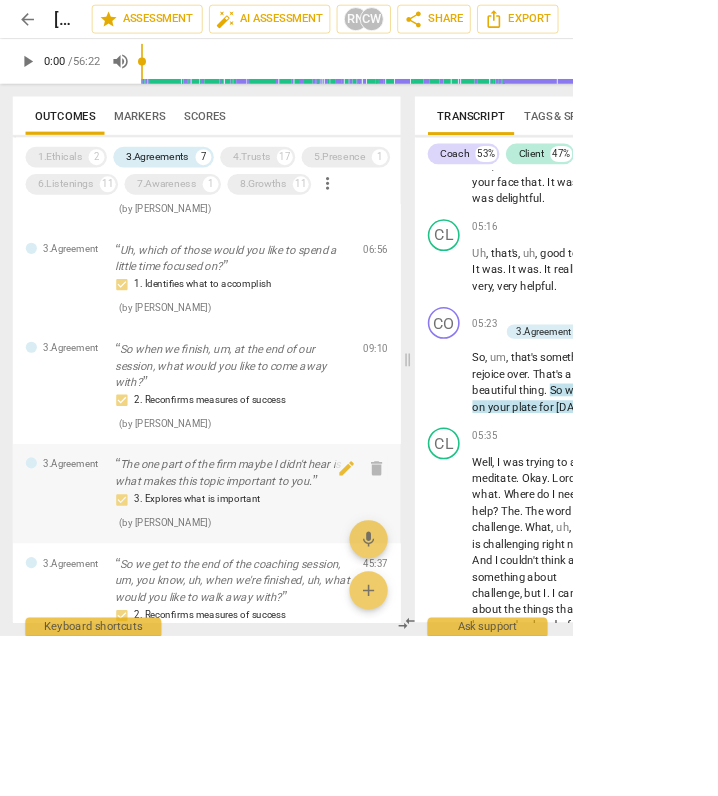 click on "The one part of the firm maybe I didn't hear is what makes this topic important to you." at bounding box center [291, 592] 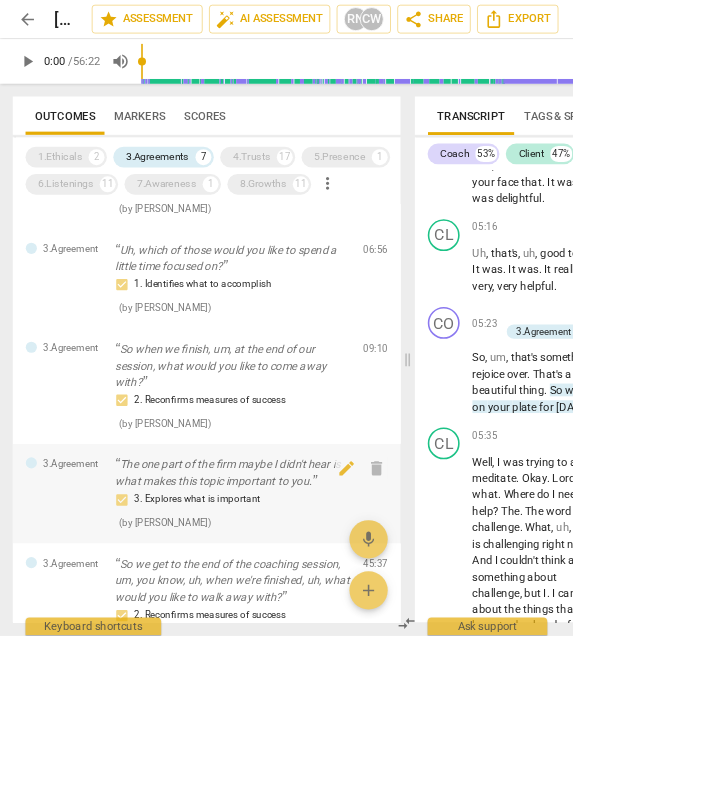 scroll, scrollTop: 27869, scrollLeft: 0, axis: vertical 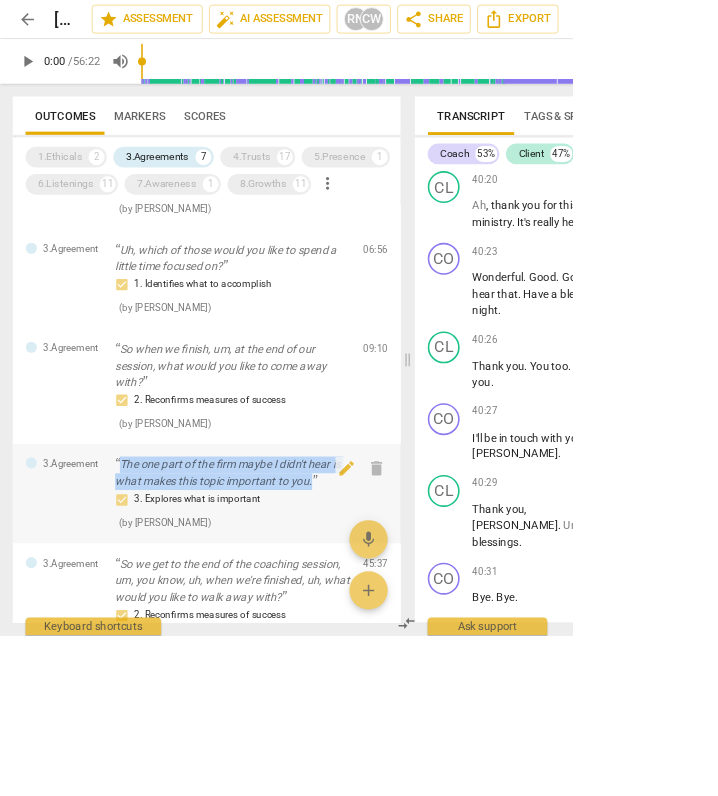 drag, startPoint x: 142, startPoint y: 571, endPoint x: 411, endPoint y: 592, distance: 269.81845 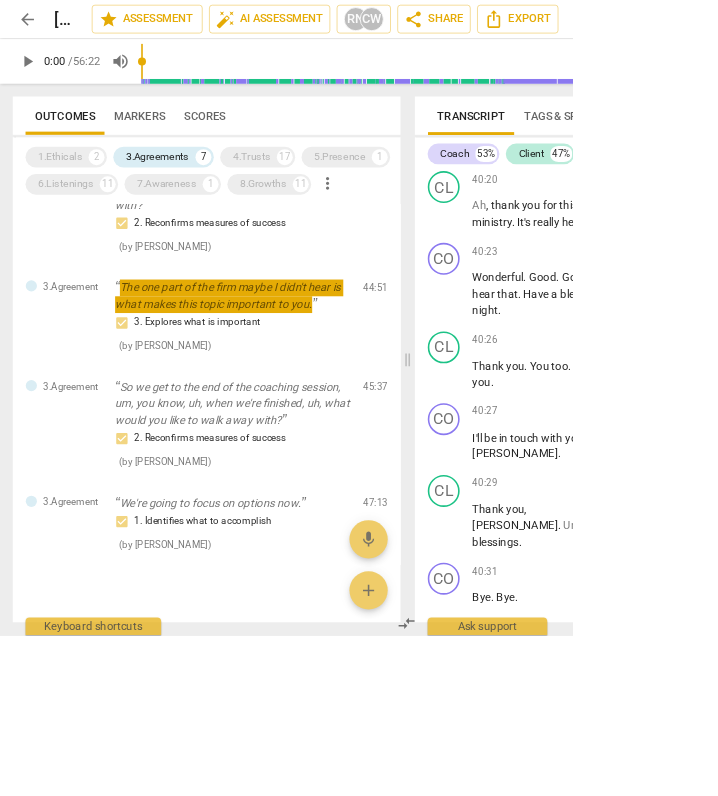 scroll, scrollTop: 492, scrollLeft: 0, axis: vertical 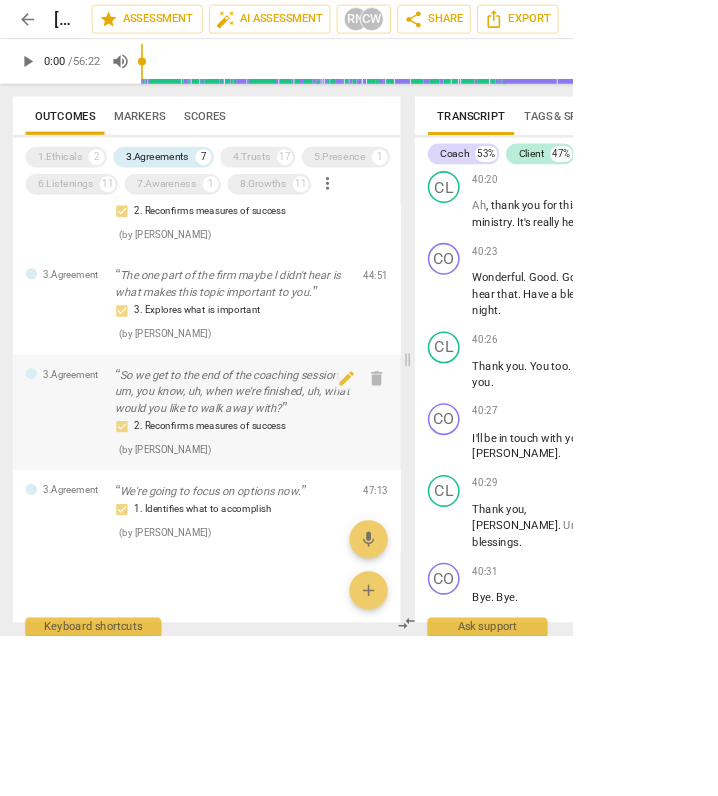 click on "So we get to the end of the coaching session, um, you know, uh, when we're finished, uh, what would you like to walk away with?" at bounding box center [291, 491] 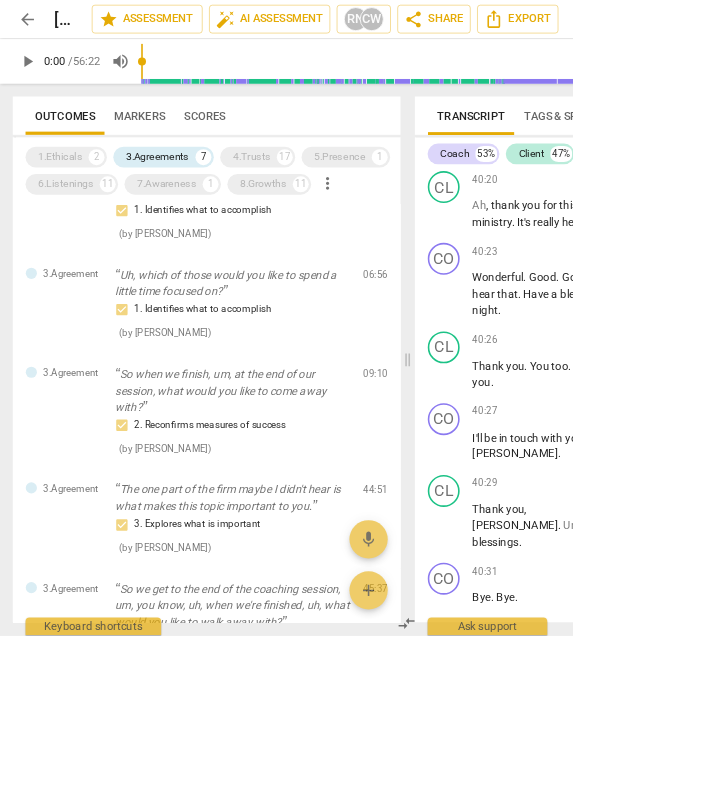 scroll, scrollTop: 0, scrollLeft: 0, axis: both 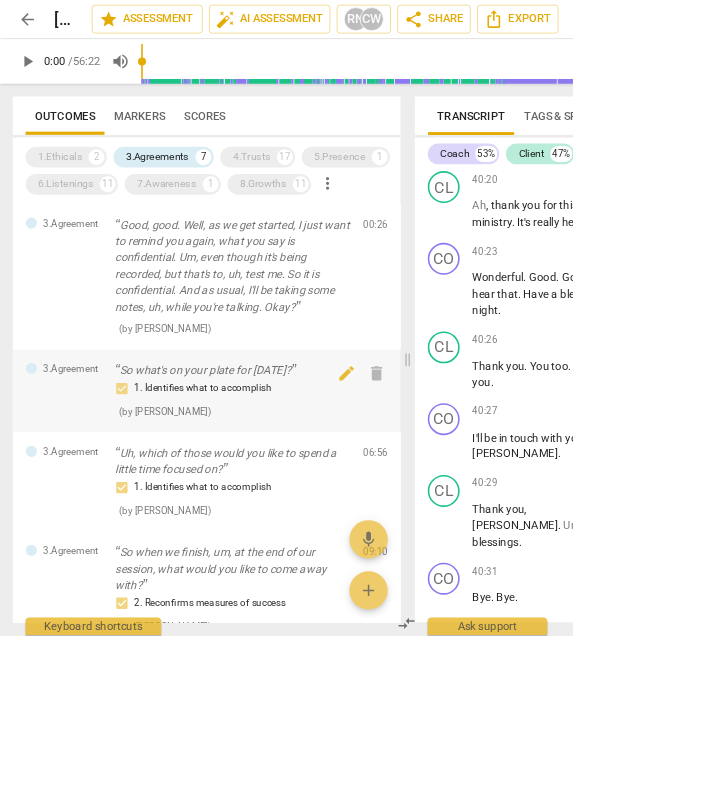 click on "1. Identifies what to accomplish" at bounding box center [291, 487] 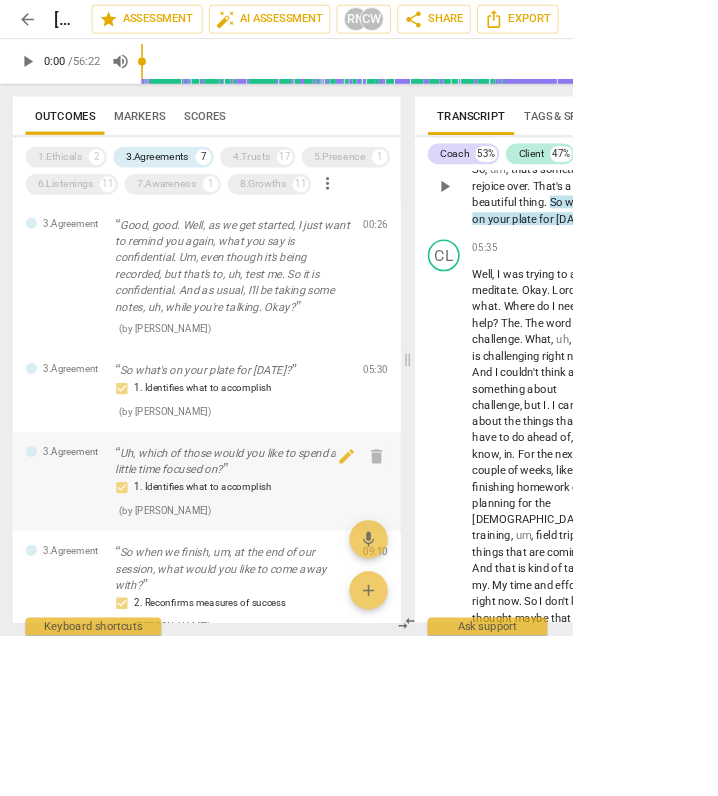 click on "Uh, which of those would you like to spend a little time focused on?" at bounding box center (291, 578) 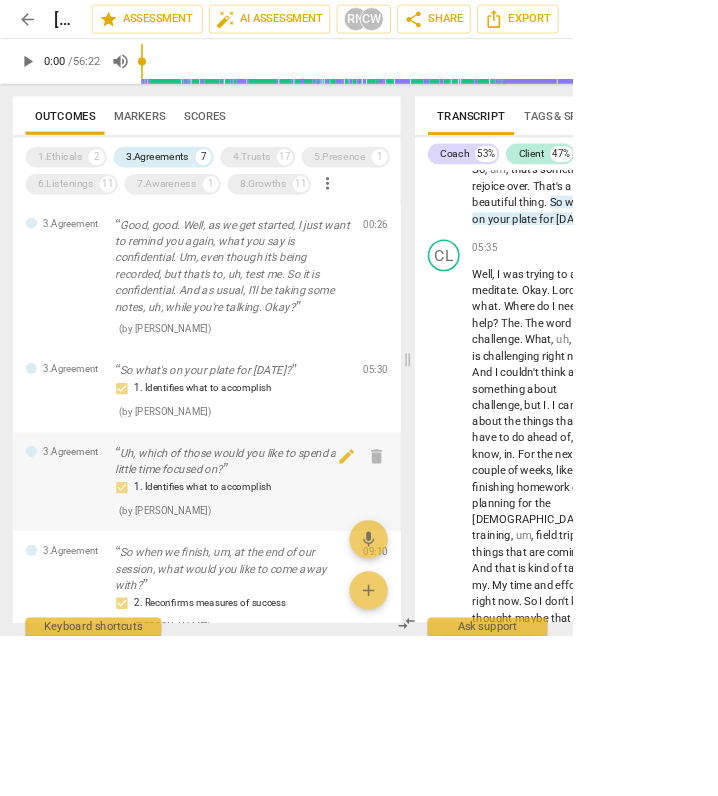 scroll, scrollTop: 5249, scrollLeft: 0, axis: vertical 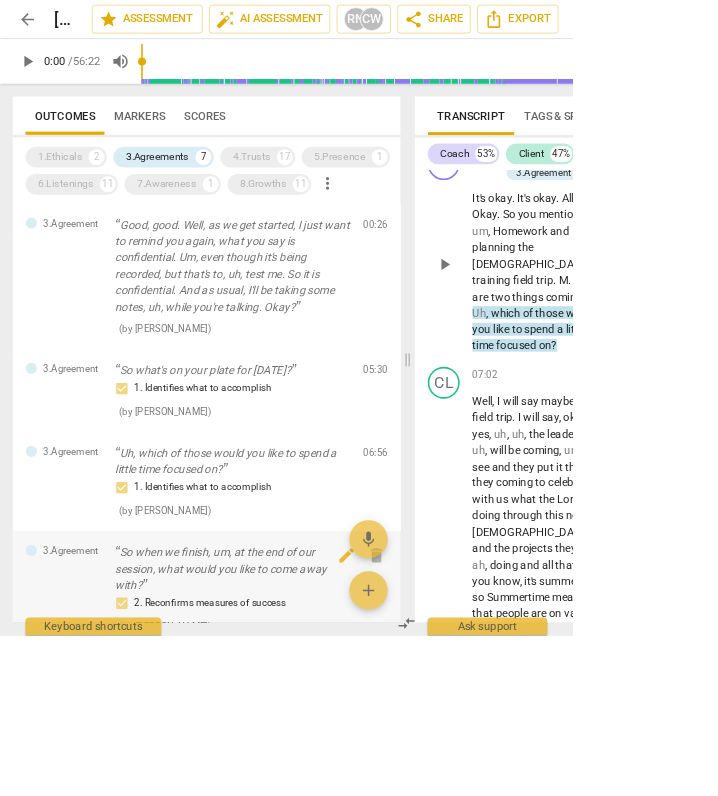 click on "So when we finish, um, at the end of our session, what would you like to come away with?" at bounding box center [291, 713] 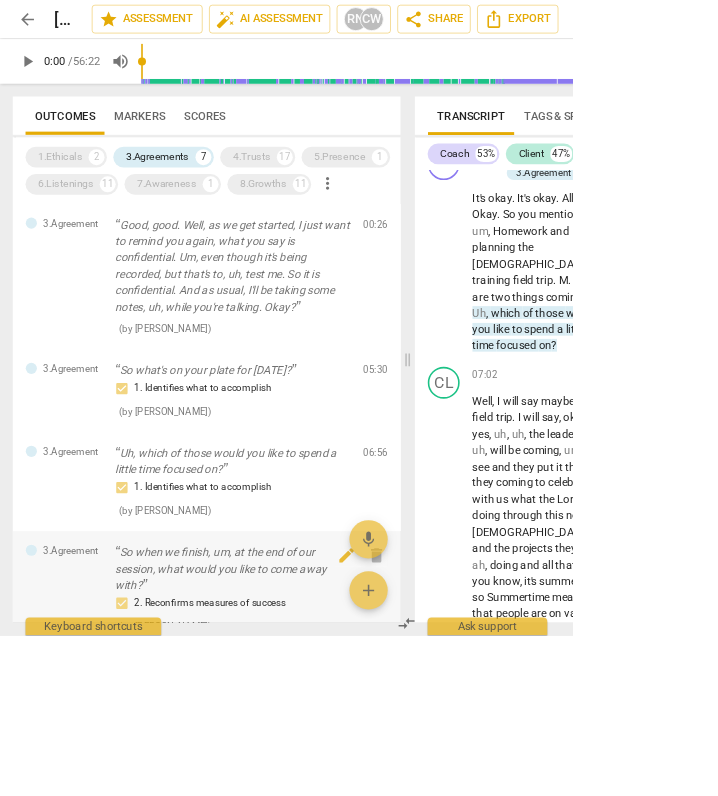 scroll, scrollTop: 6921, scrollLeft: 0, axis: vertical 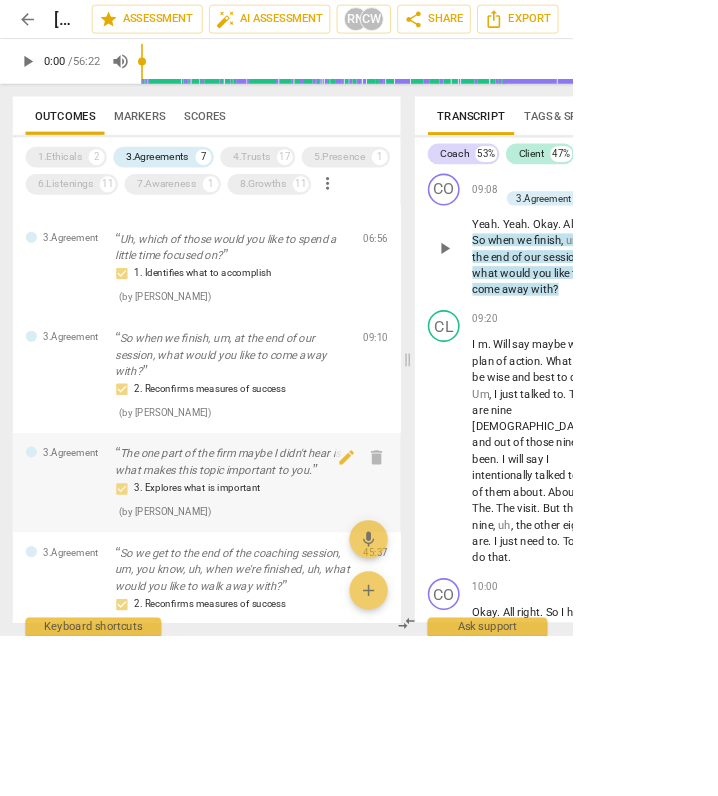 click on "The one part of the firm maybe I didn't hear is what makes this topic important to you." at bounding box center (291, 578) 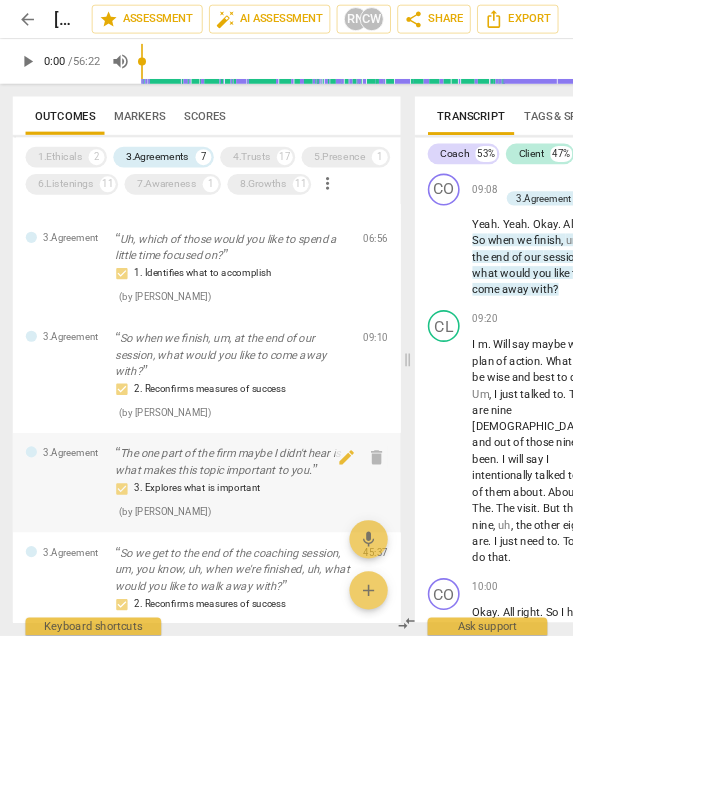 scroll, scrollTop: 27869, scrollLeft: 0, axis: vertical 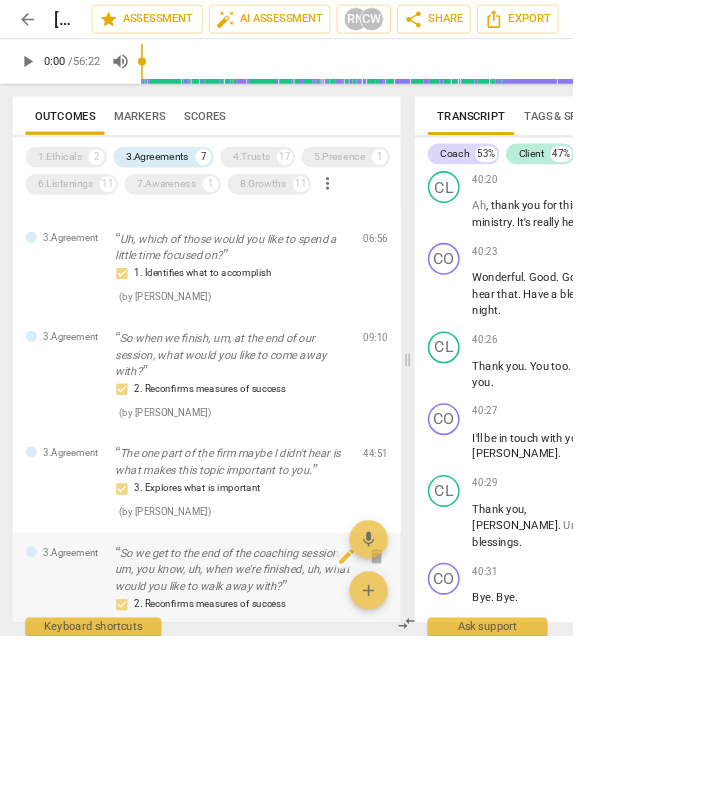 click on "So we get to the end of the coaching session, um, you know, uh, when we're finished, uh, what would you like to walk away with?" at bounding box center (291, 714) 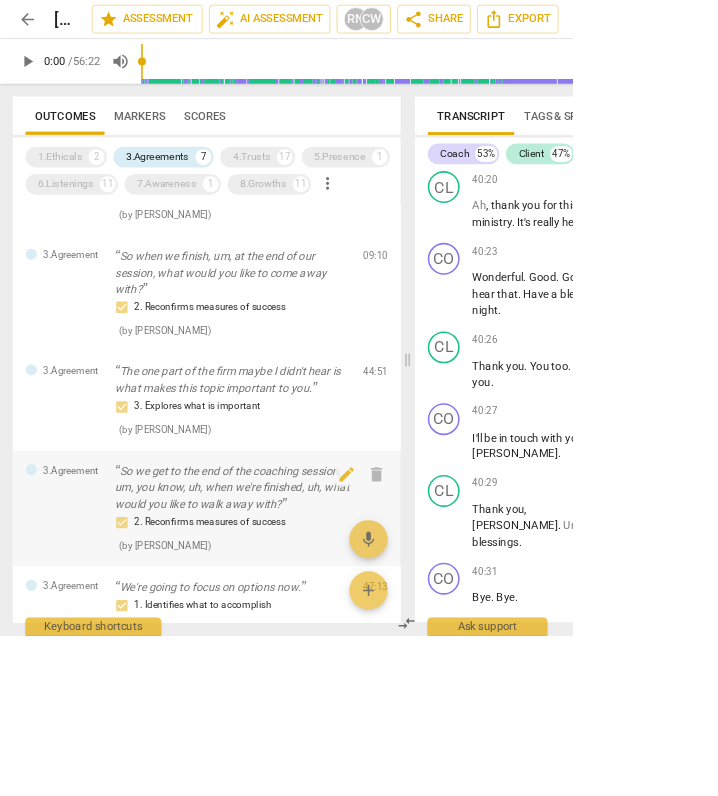 scroll, scrollTop: 445, scrollLeft: 0, axis: vertical 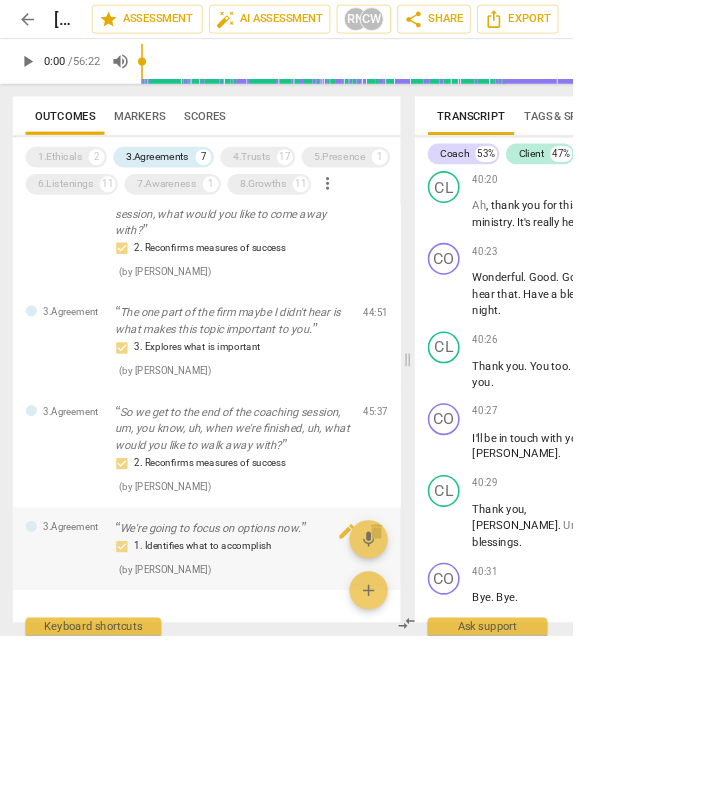 click on "We're going to focus on options now." at bounding box center (291, 662) 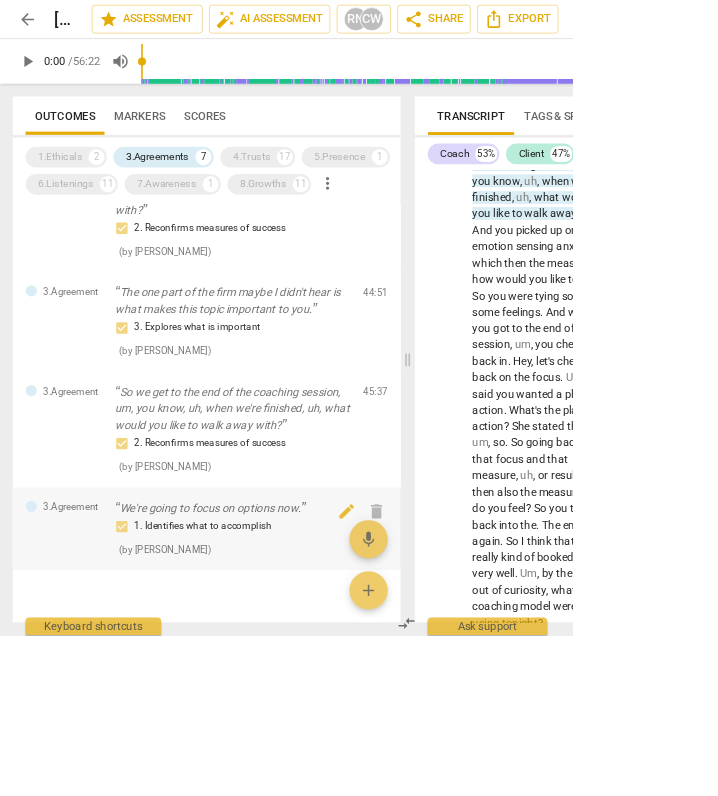 scroll, scrollTop: 492, scrollLeft: 0, axis: vertical 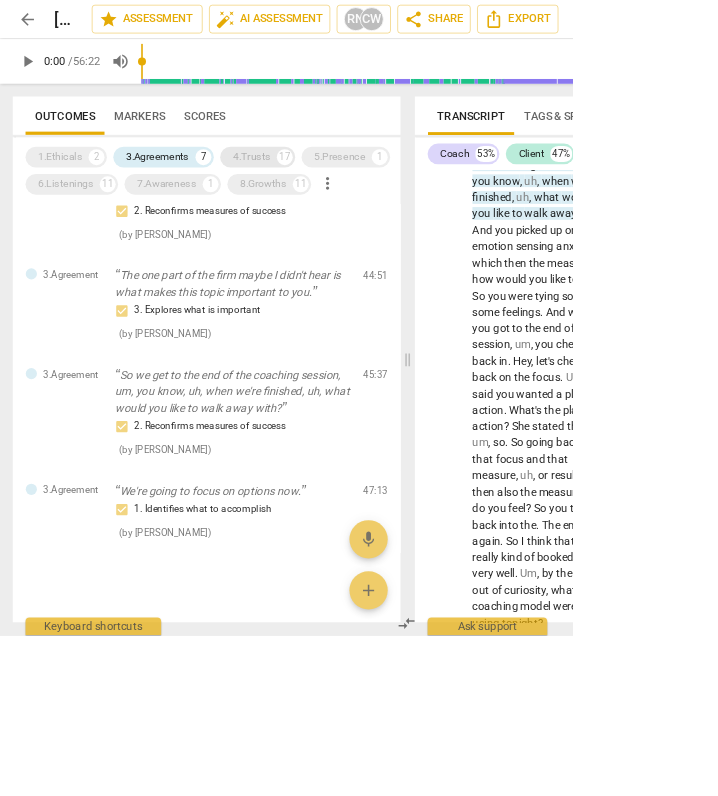 click on "4.Trusts" at bounding box center [315, 197] 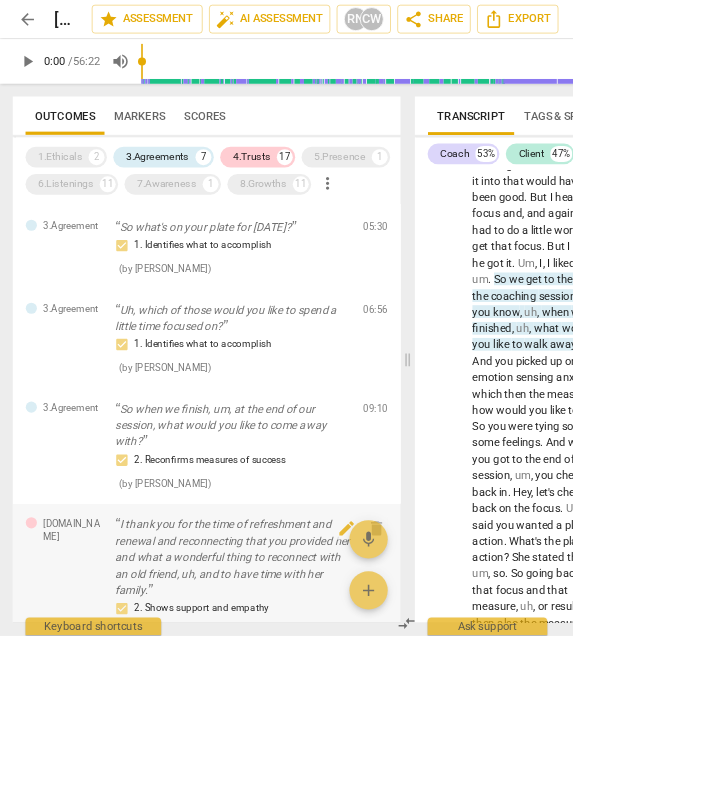 drag, startPoint x: 888, startPoint y: 446, endPoint x: 340, endPoint y: 701, distance: 604.4245 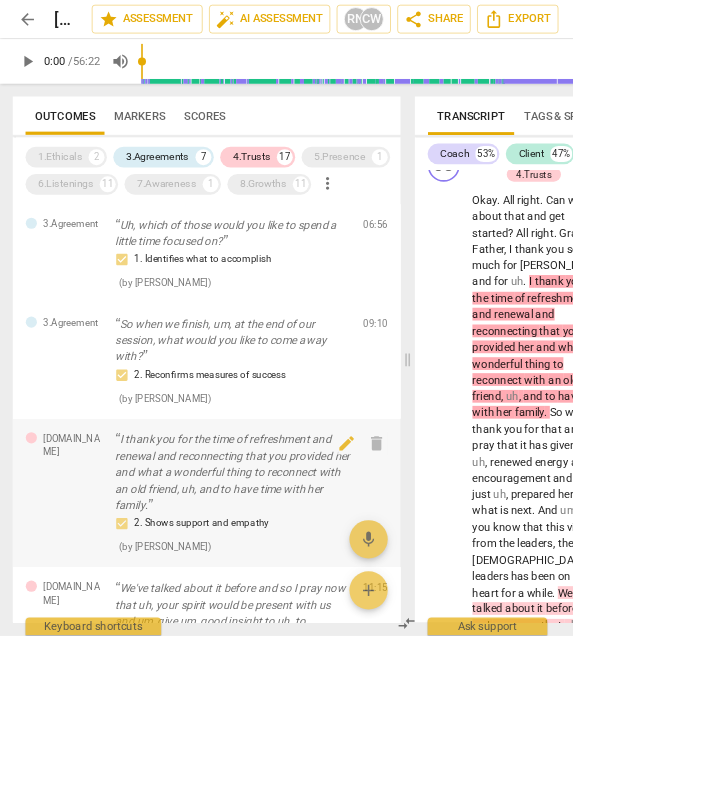 scroll, scrollTop: 668, scrollLeft: 0, axis: vertical 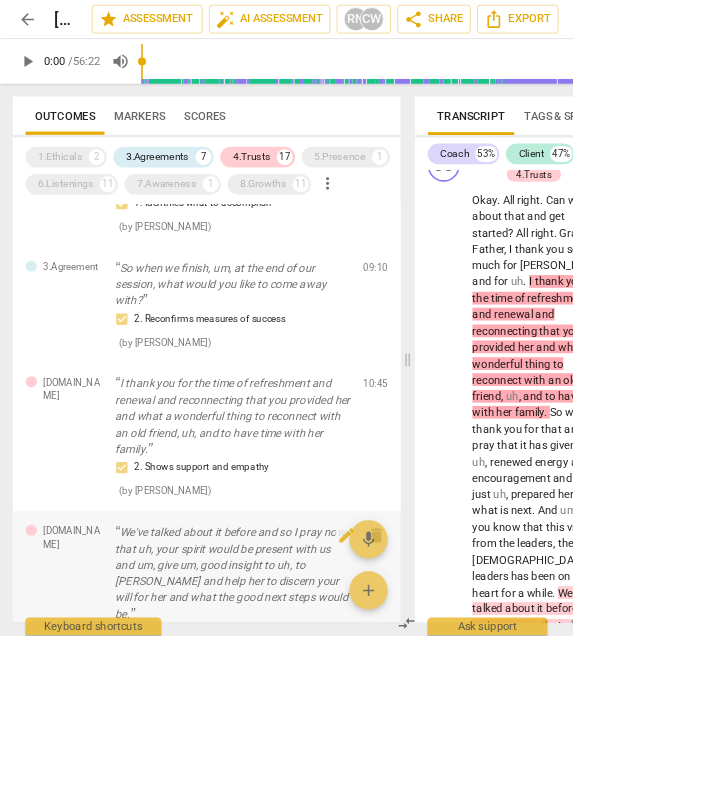 click on "We've talked about it before and so I pray now that uh, your spirit would be present with us and um, give um, good insight to uh, to [PERSON_NAME] and help her to discern your will for her and what the good next steps would be." at bounding box center (291, 718) 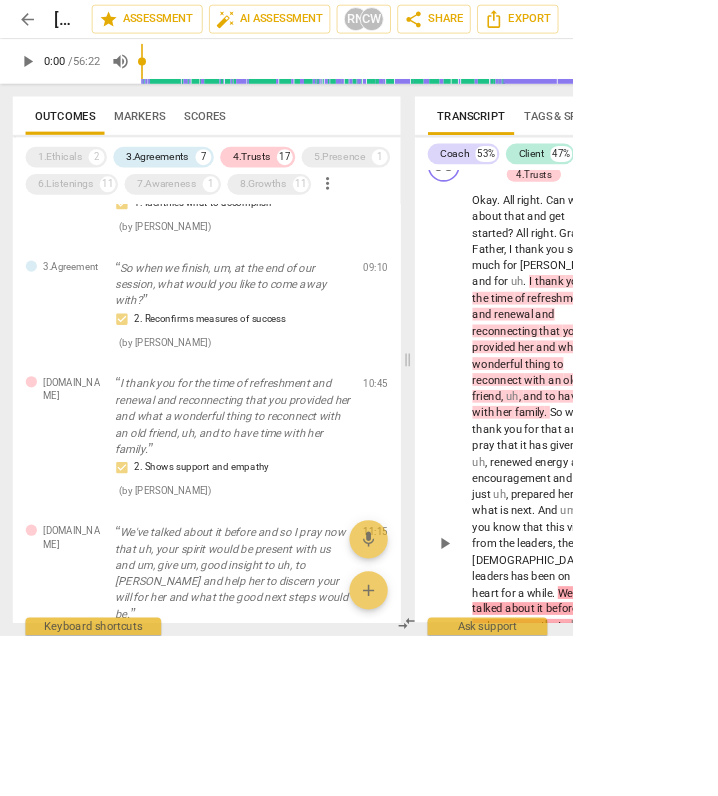 scroll, scrollTop: 8000, scrollLeft: 0, axis: vertical 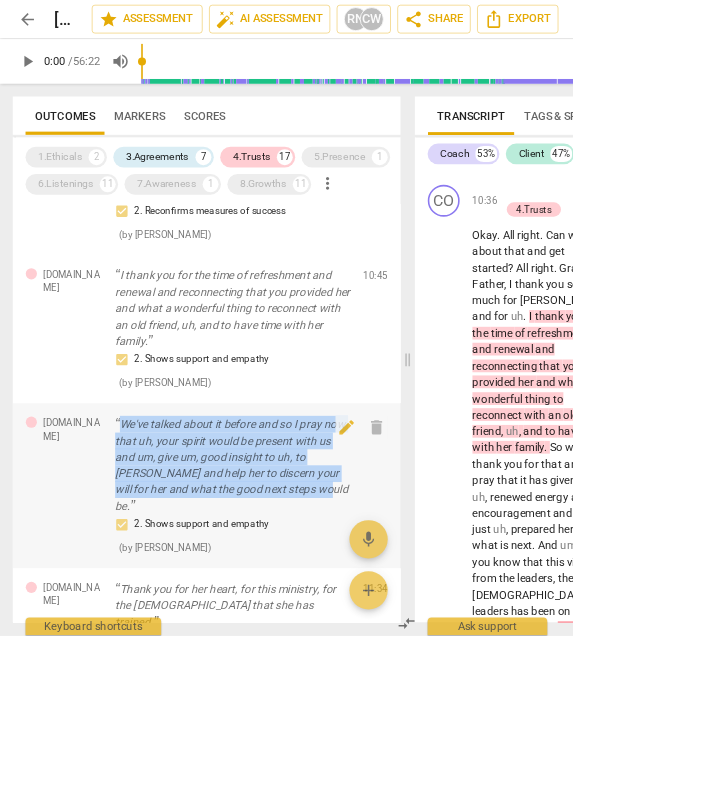 drag, startPoint x: 409, startPoint y: 621, endPoint x: 142, endPoint y: 535, distance: 280.50845 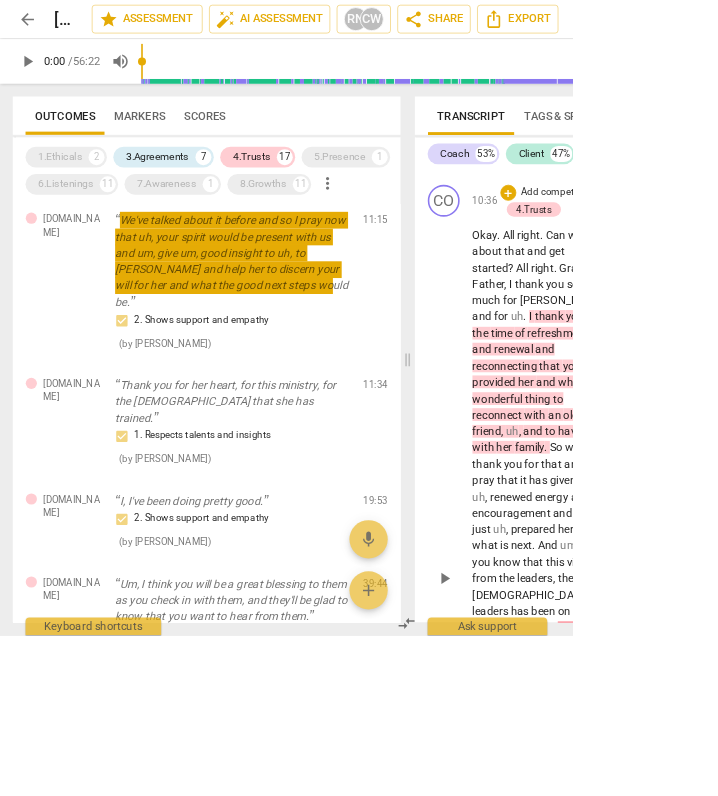 scroll, scrollTop: 1095, scrollLeft: 0, axis: vertical 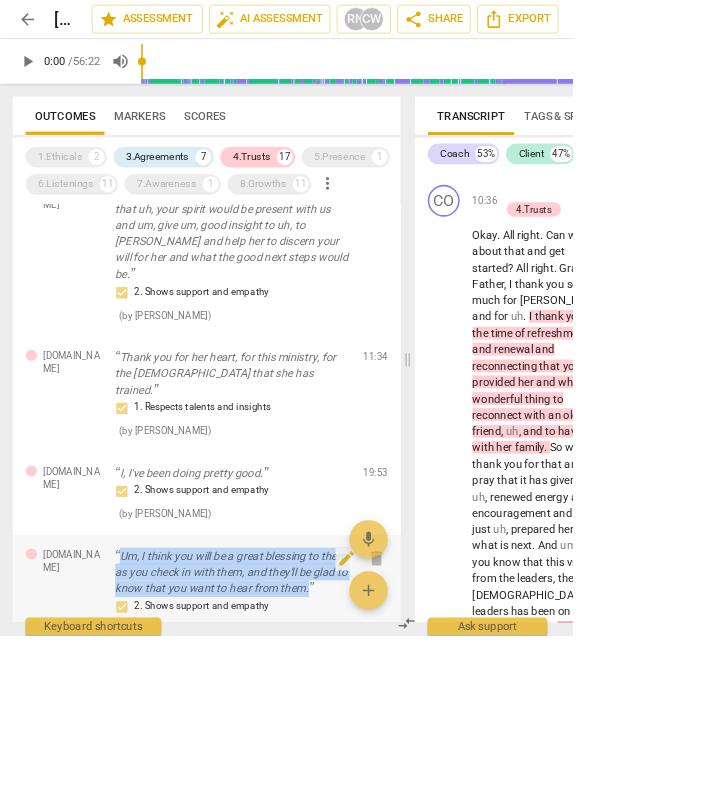 drag, startPoint x: 226, startPoint y: 710, endPoint x: 147, endPoint y: 653, distance: 97.41663 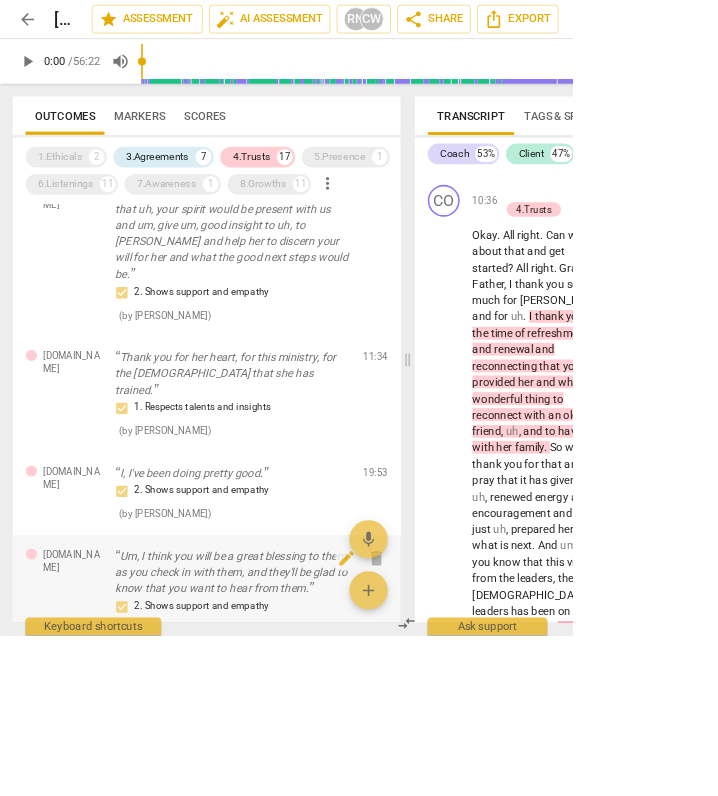 scroll, scrollTop: 26515, scrollLeft: 0, axis: vertical 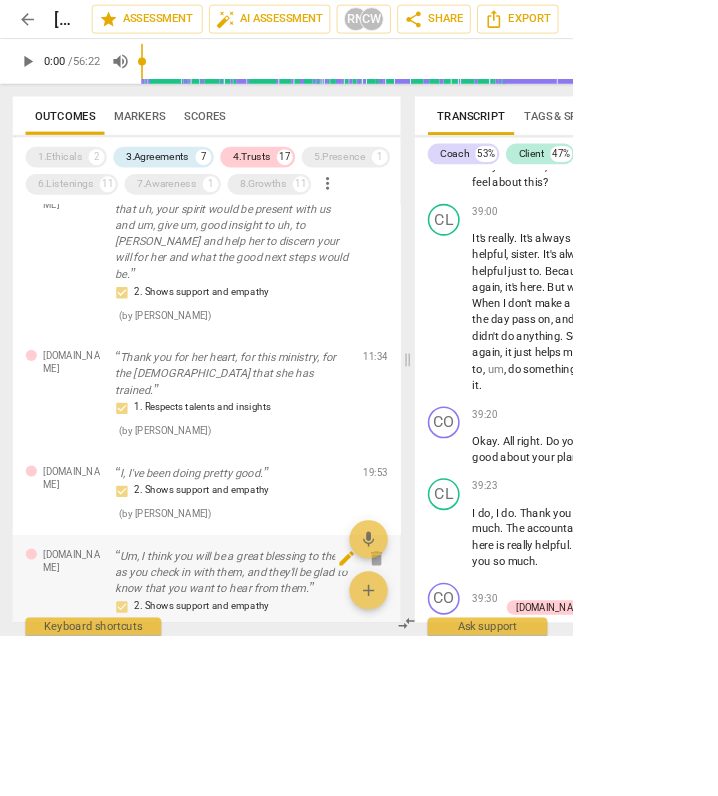 click on "edit" at bounding box center [435, 700] 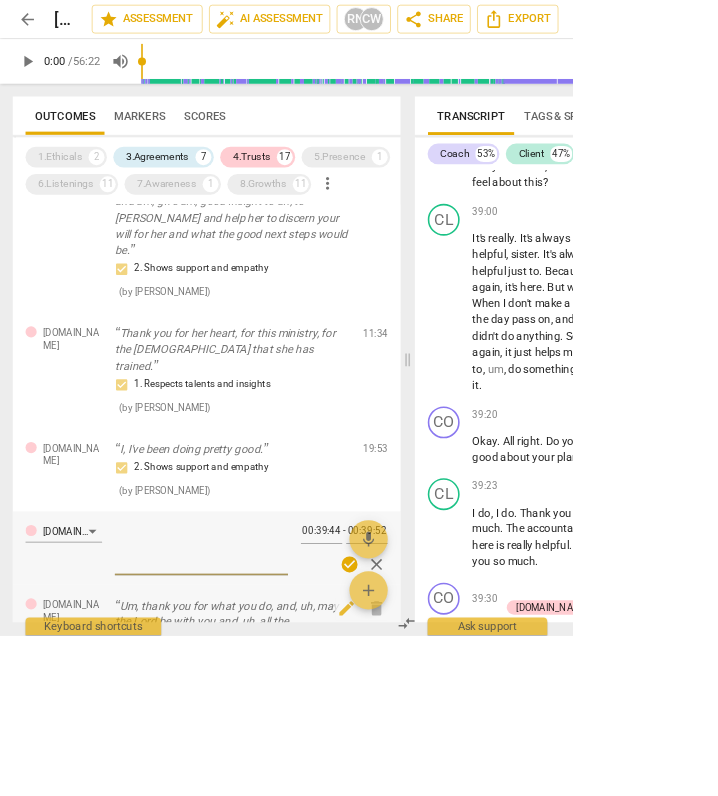 scroll, scrollTop: 1174, scrollLeft: 0, axis: vertical 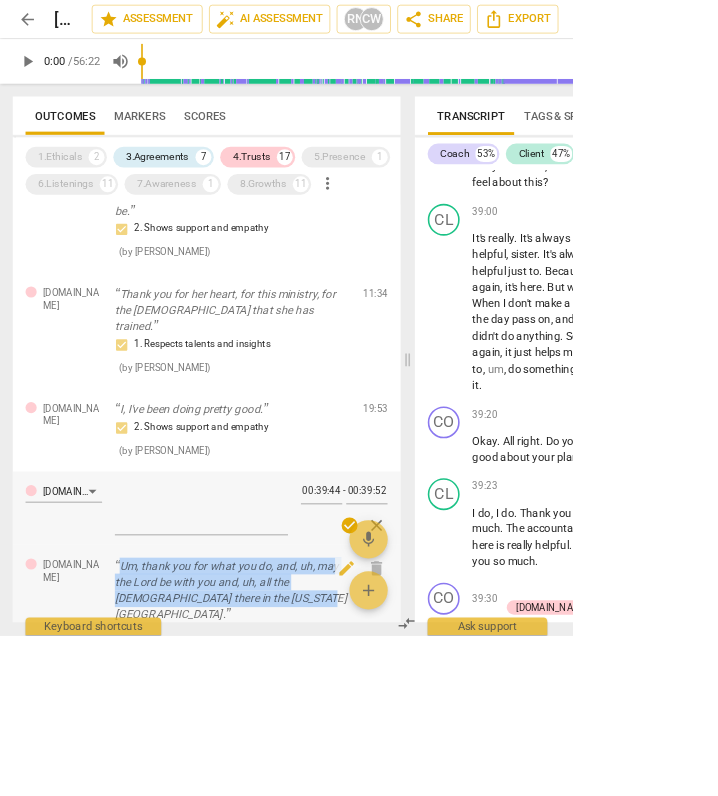 drag, startPoint x: 392, startPoint y: 704, endPoint x: 146, endPoint y: 665, distance: 249.07228 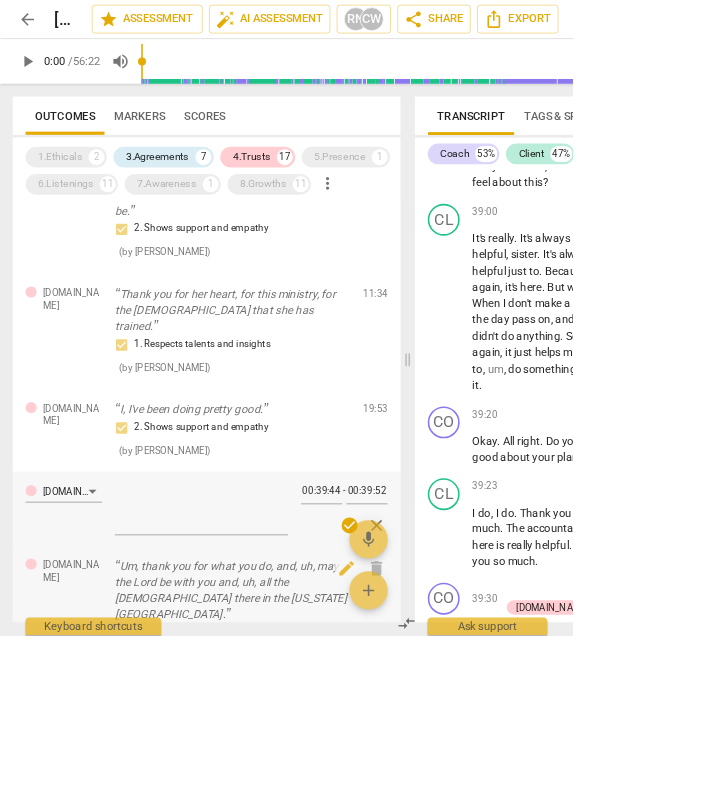 scroll, scrollTop: 26952, scrollLeft: 0, axis: vertical 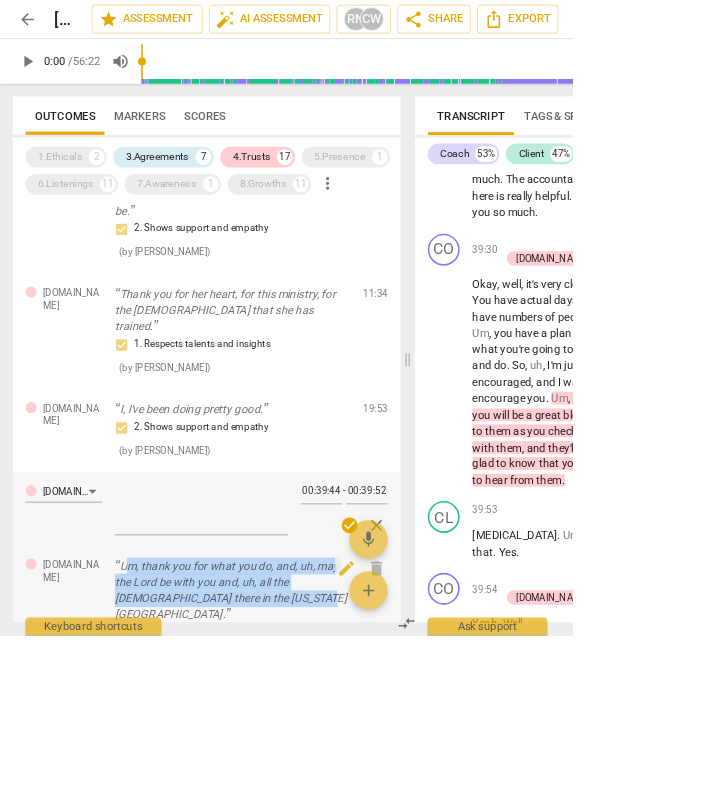 drag, startPoint x: 379, startPoint y: 706, endPoint x: 160, endPoint y: 674, distance: 221.32555 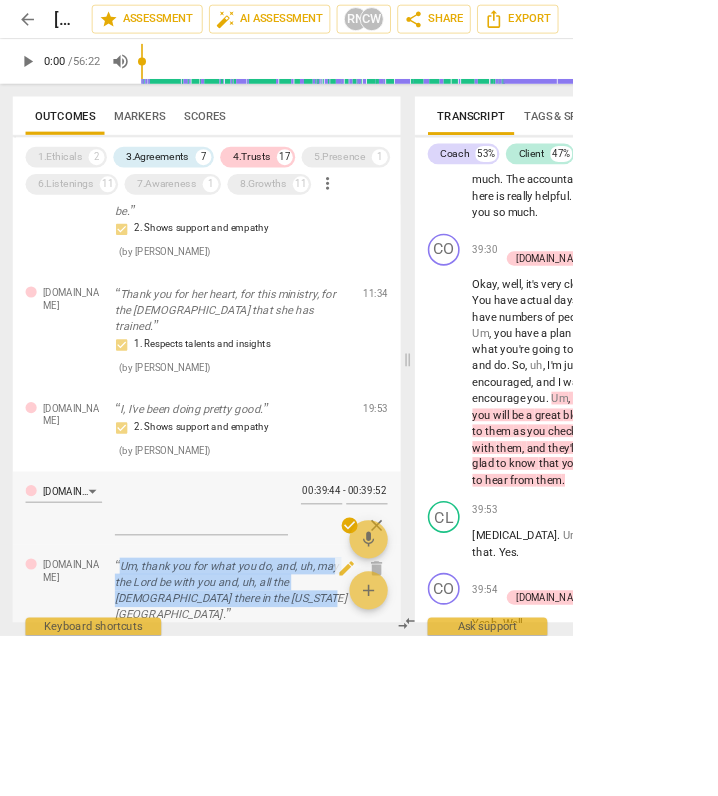 drag, startPoint x: 388, startPoint y: 709, endPoint x: 142, endPoint y: 659, distance: 251.02988 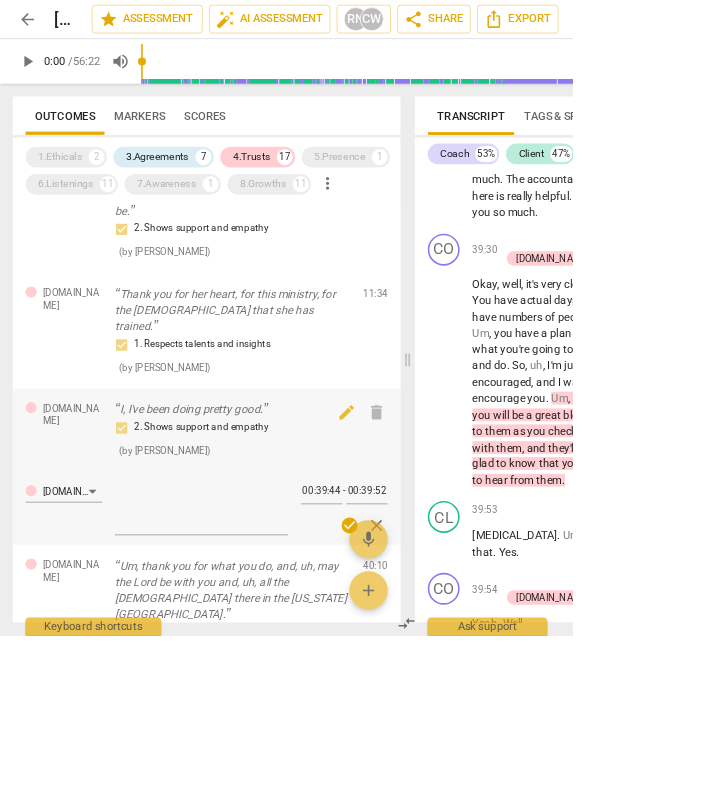 click on "I, I've been doing pretty good." at bounding box center [291, 513] 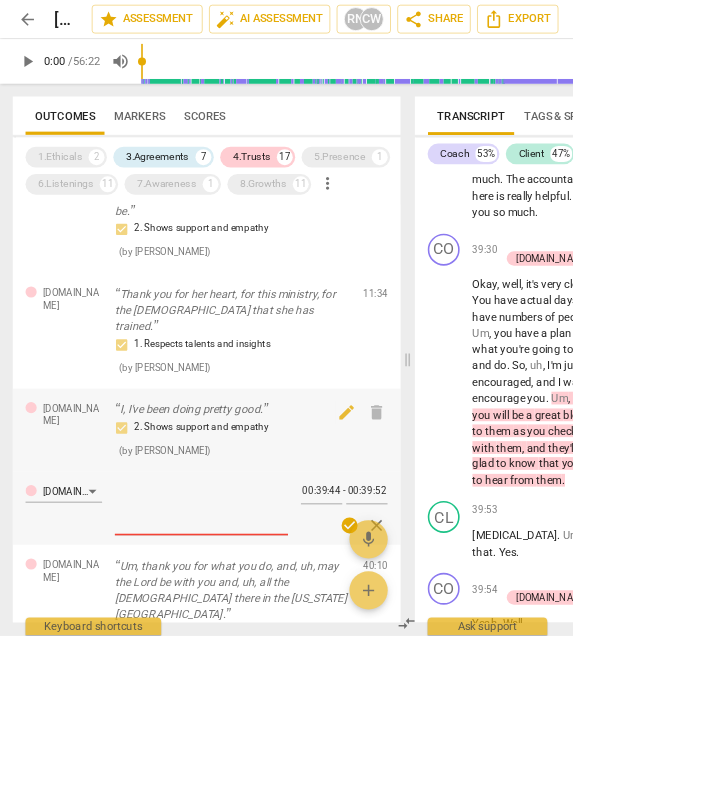 scroll, scrollTop: 14215, scrollLeft: 0, axis: vertical 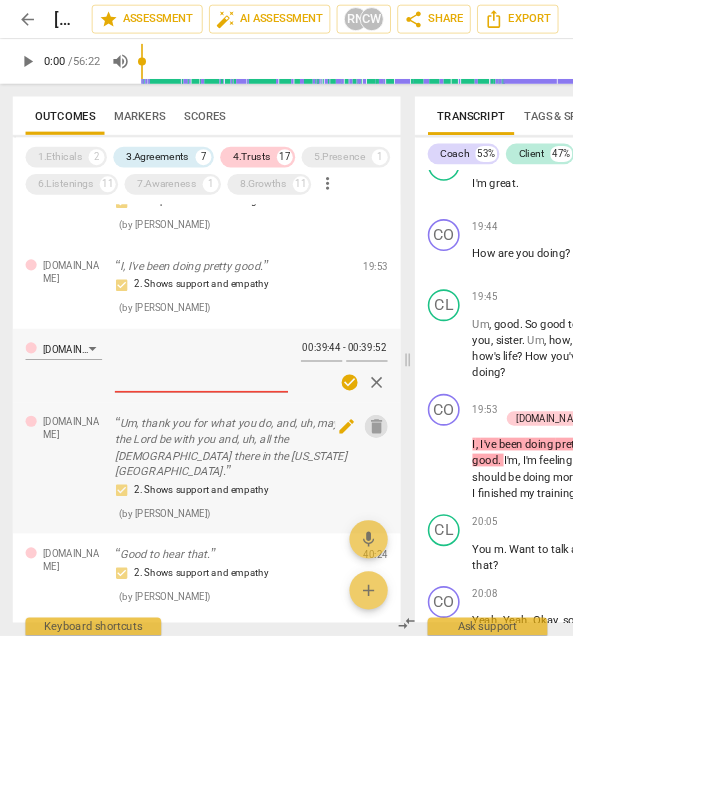 click on "delete" at bounding box center [472, 534] 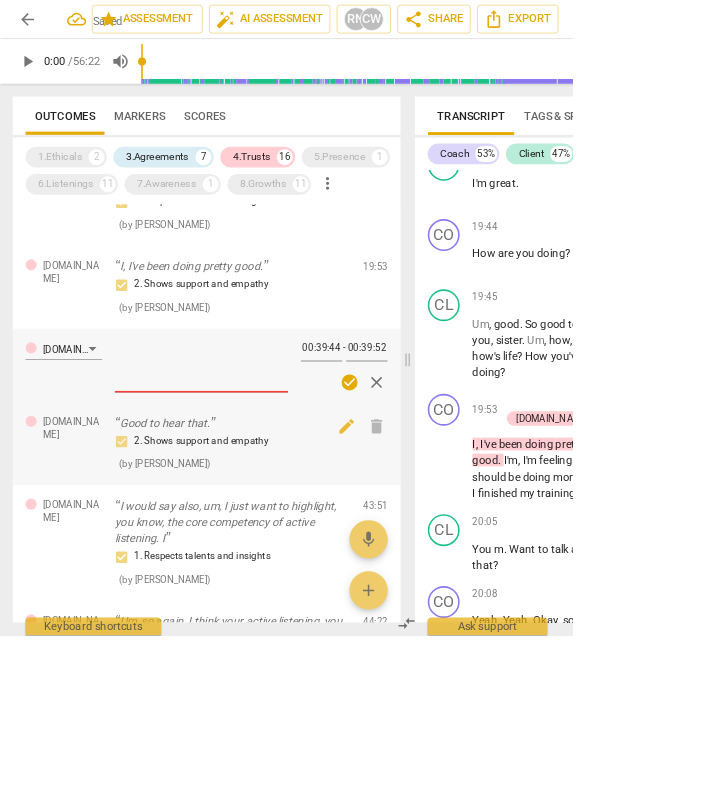 click on "2. Shows support and empathy ( by [PERSON_NAME] )" at bounding box center (291, 566) 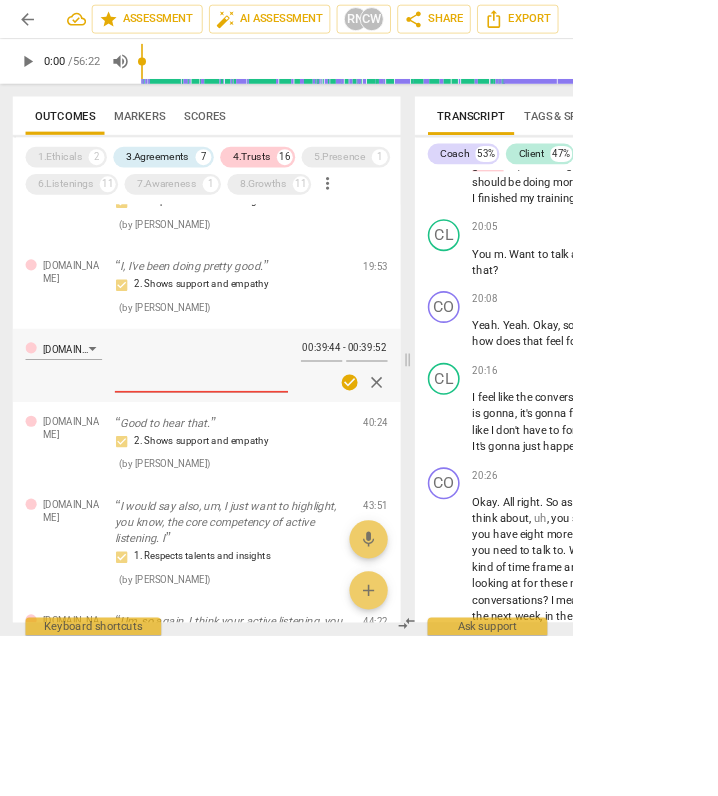 scroll, scrollTop: 14637, scrollLeft: 0, axis: vertical 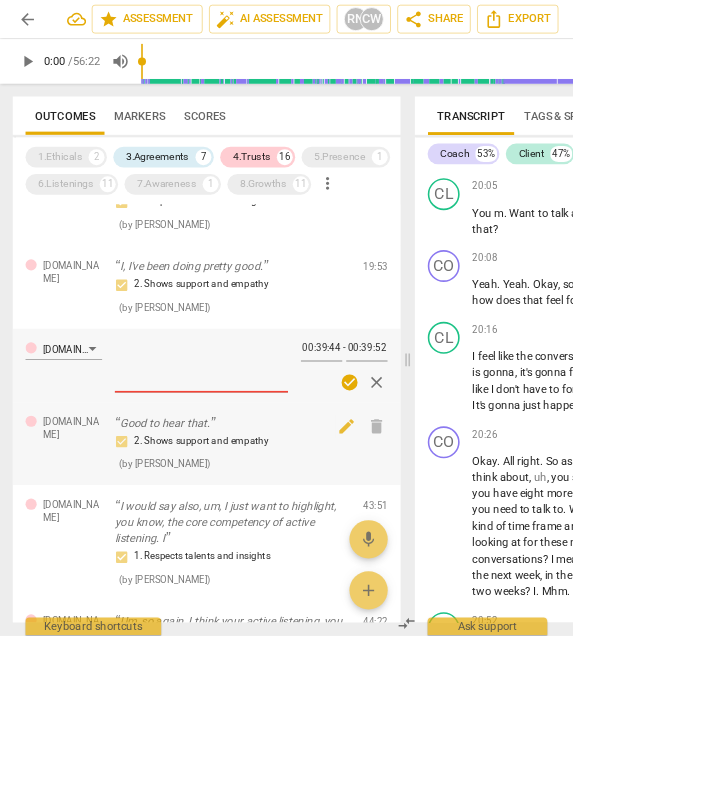 click on "Good to hear that." at bounding box center (291, 530) 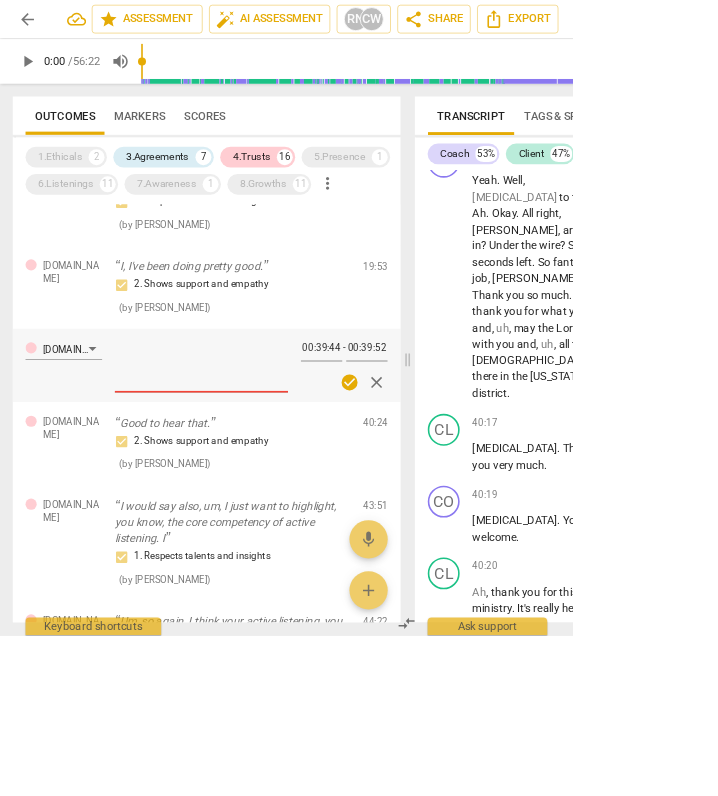 scroll, scrollTop: 28009, scrollLeft: 0, axis: vertical 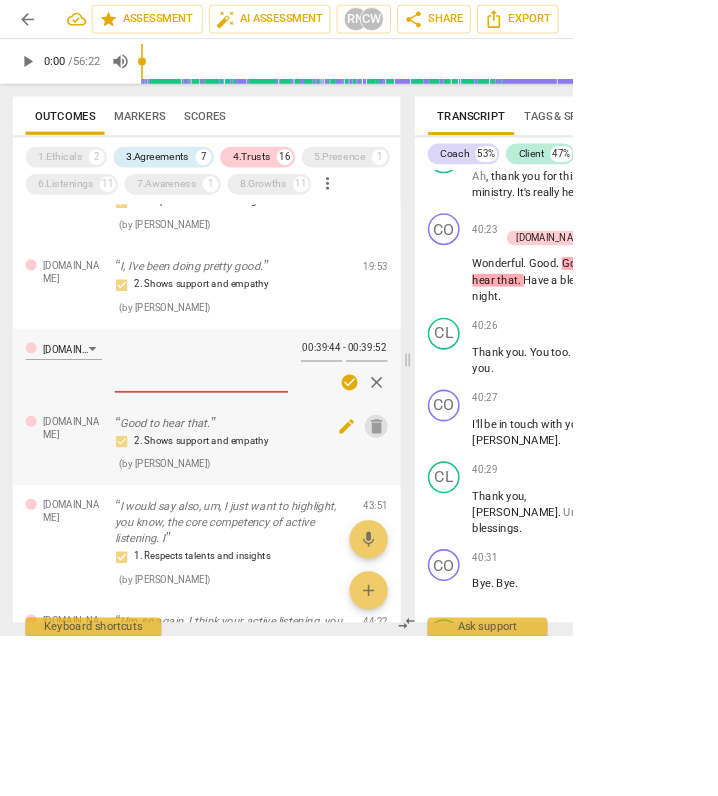 click on "delete" at bounding box center (472, 534) 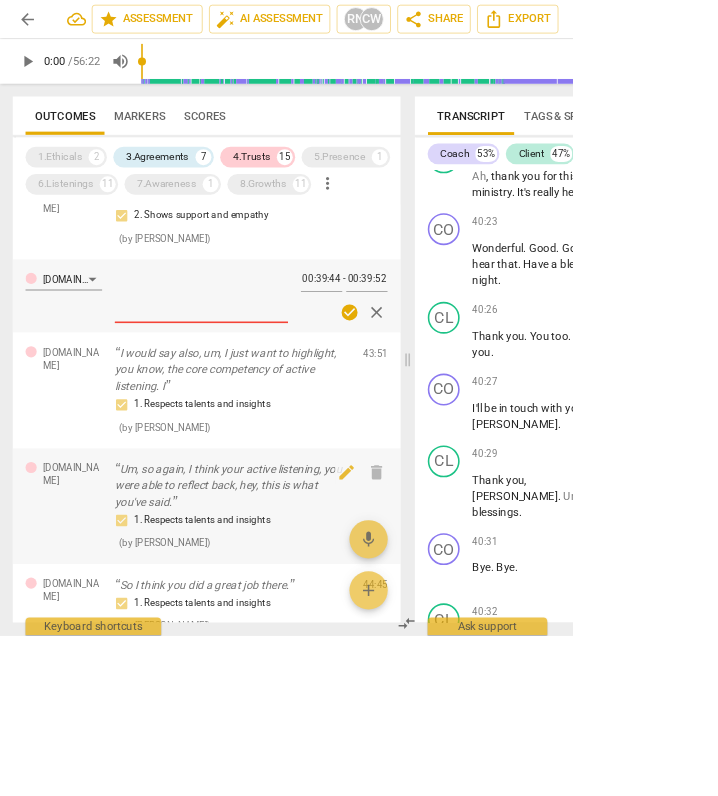 scroll, scrollTop: 1278, scrollLeft: 0, axis: vertical 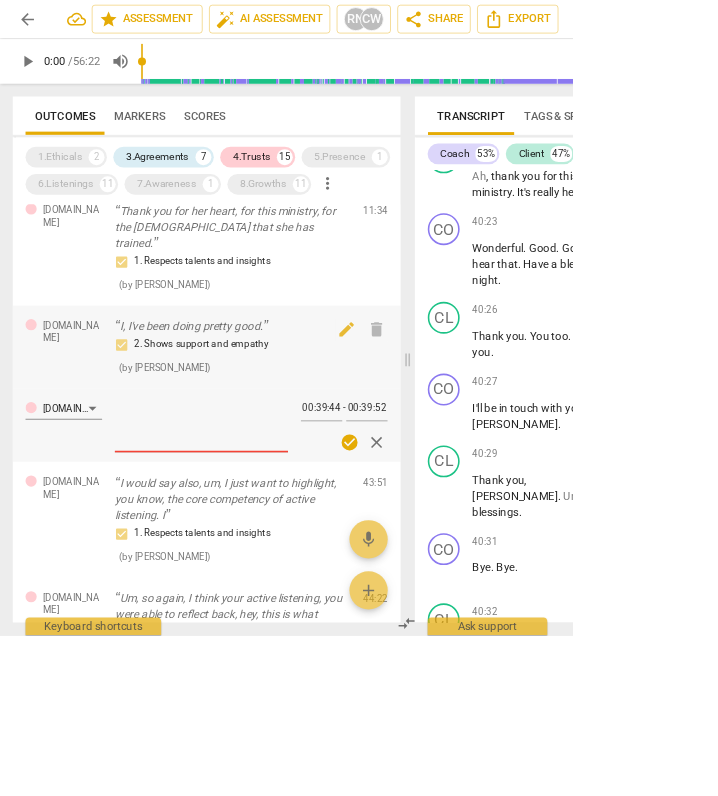 click on "2. Shows support and empathy" at bounding box center (291, 432) 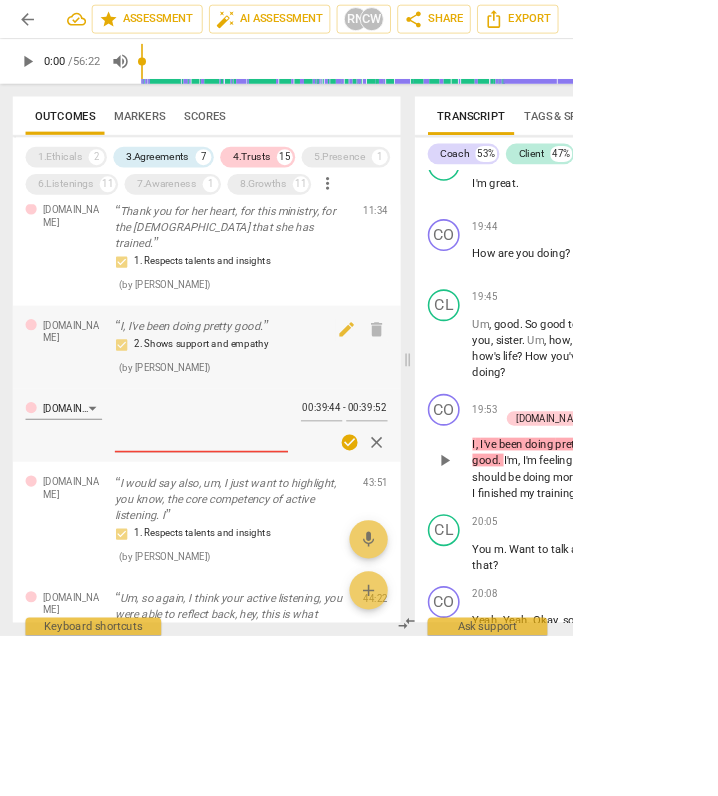 click on "2. Shows support and empathy" at bounding box center [291, 432] 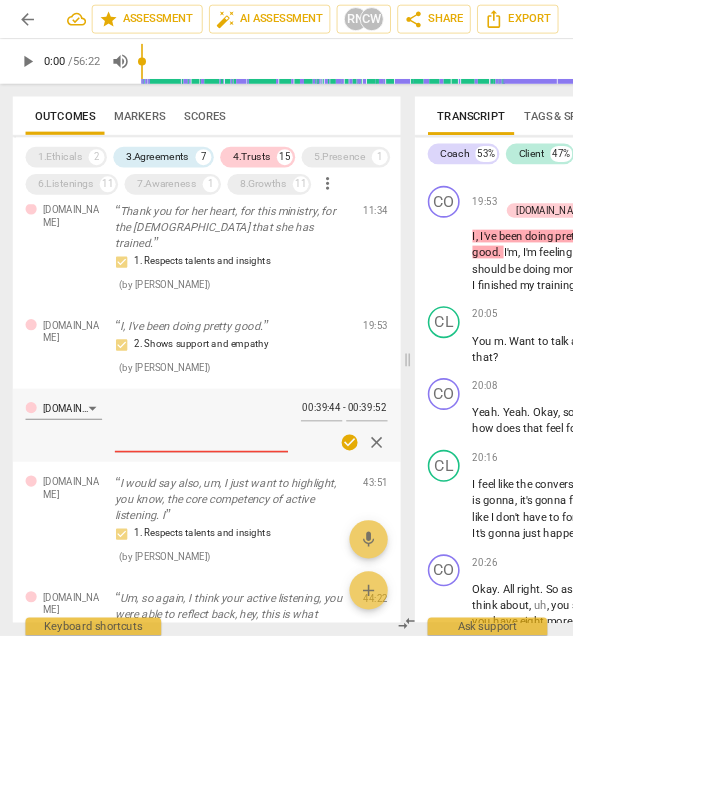 scroll, scrollTop: 14485, scrollLeft: 0, axis: vertical 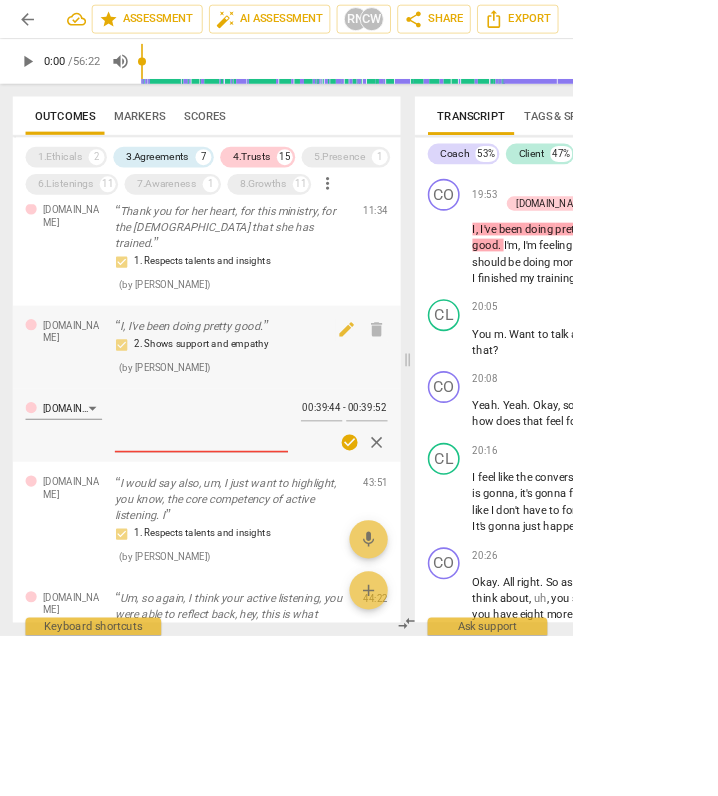 click on "2. Shows support and empathy" at bounding box center [291, 432] 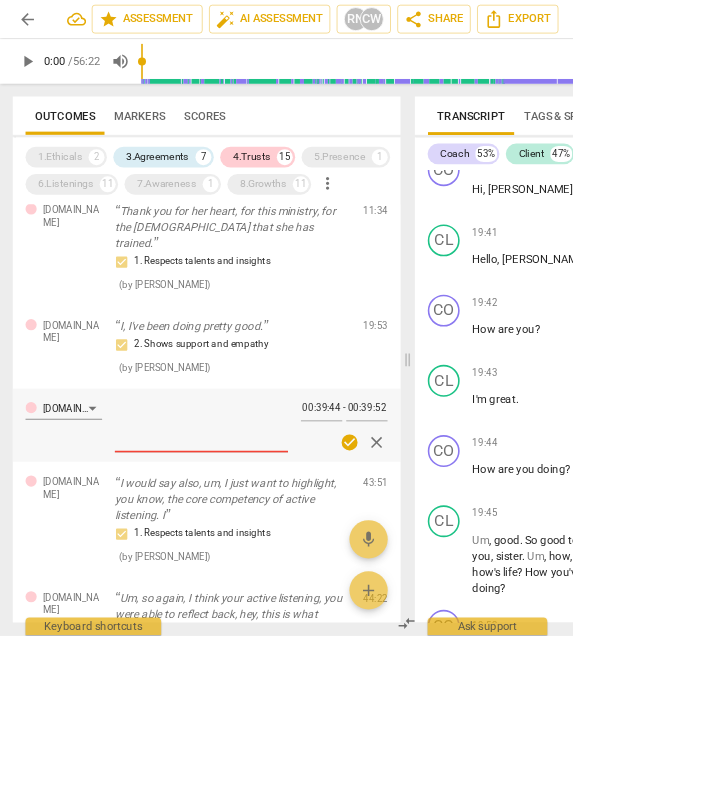 scroll, scrollTop: 13976, scrollLeft: 0, axis: vertical 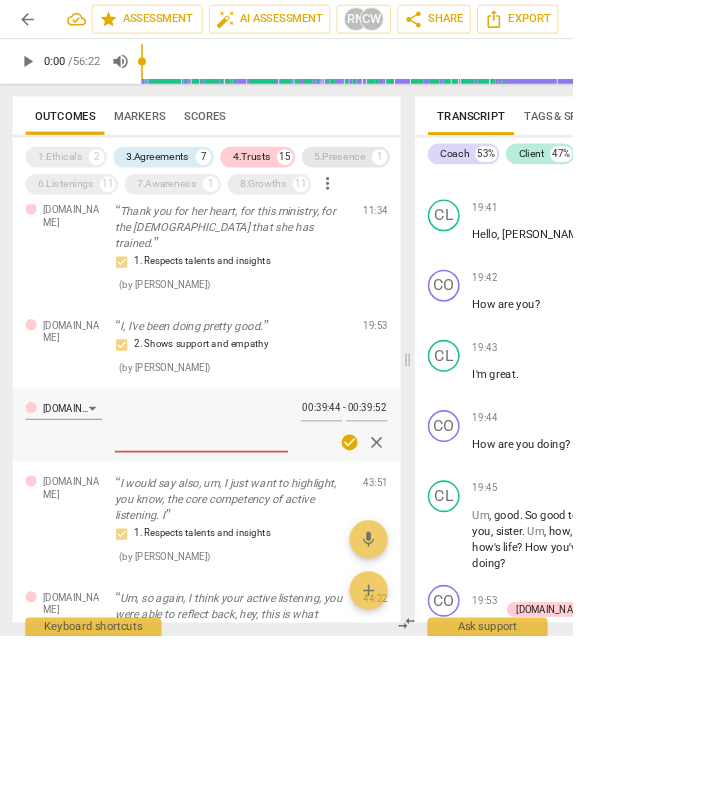 click on "5.Presence" at bounding box center [426, 197] 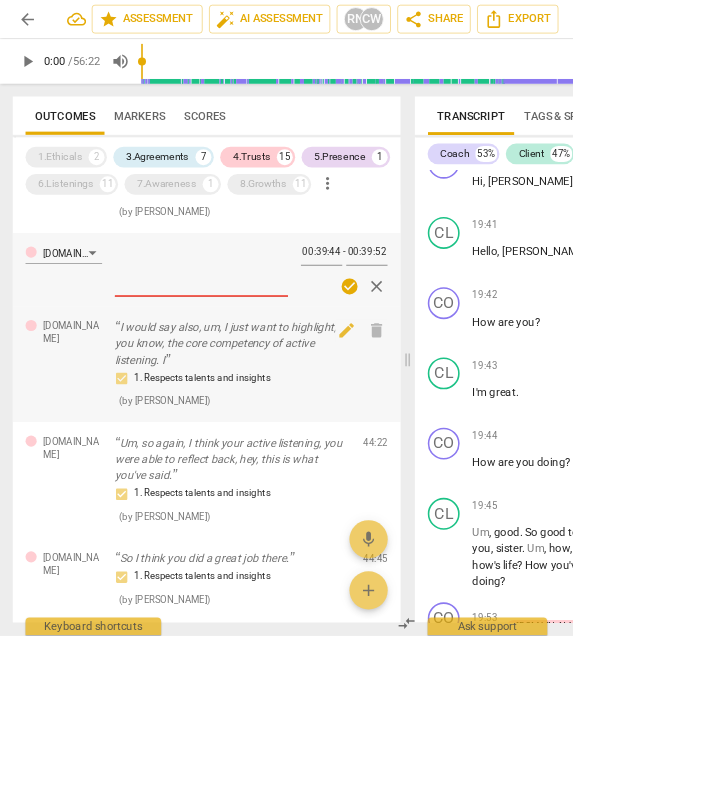 scroll, scrollTop: 1643, scrollLeft: 0, axis: vertical 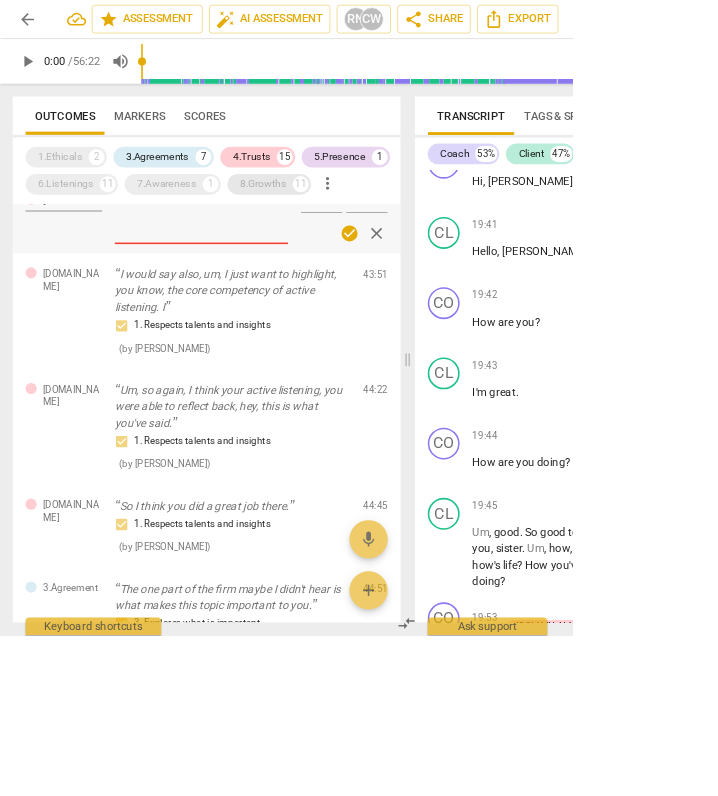 click on "8.Growths" at bounding box center [330, 231] 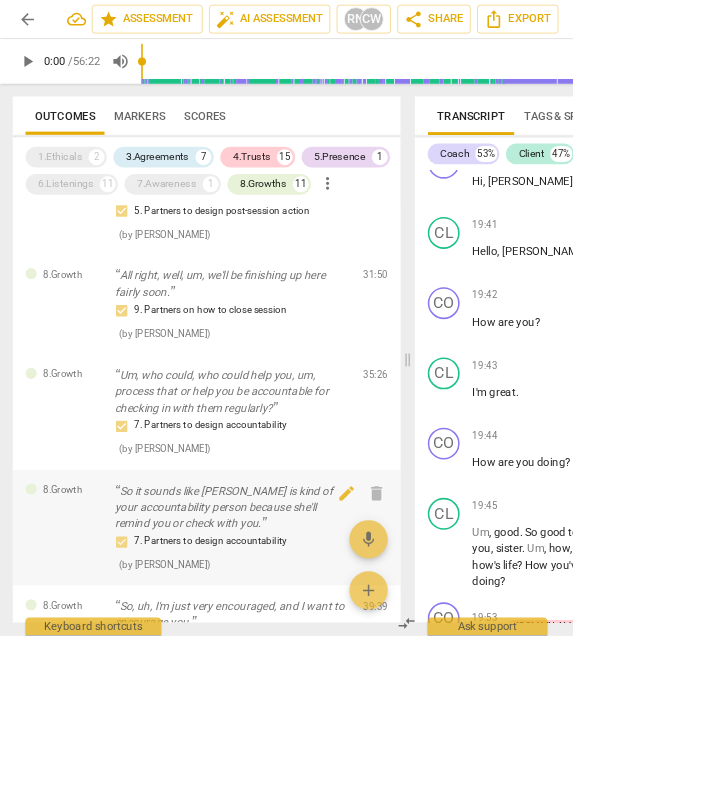 scroll, scrollTop: 1840, scrollLeft: 0, axis: vertical 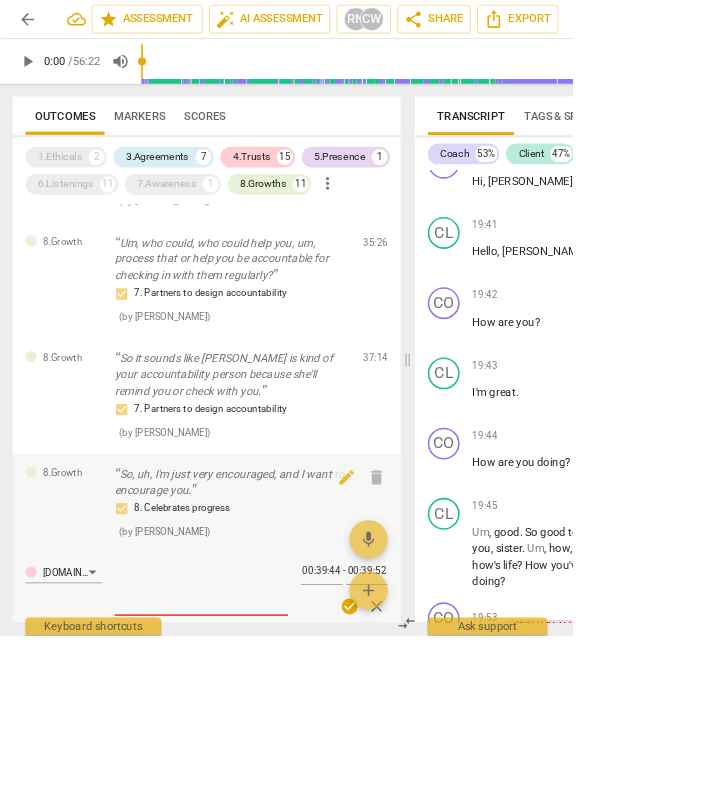 click on "So, uh, I'm just very encouraged, and I want to encourage you." at bounding box center (291, 604) 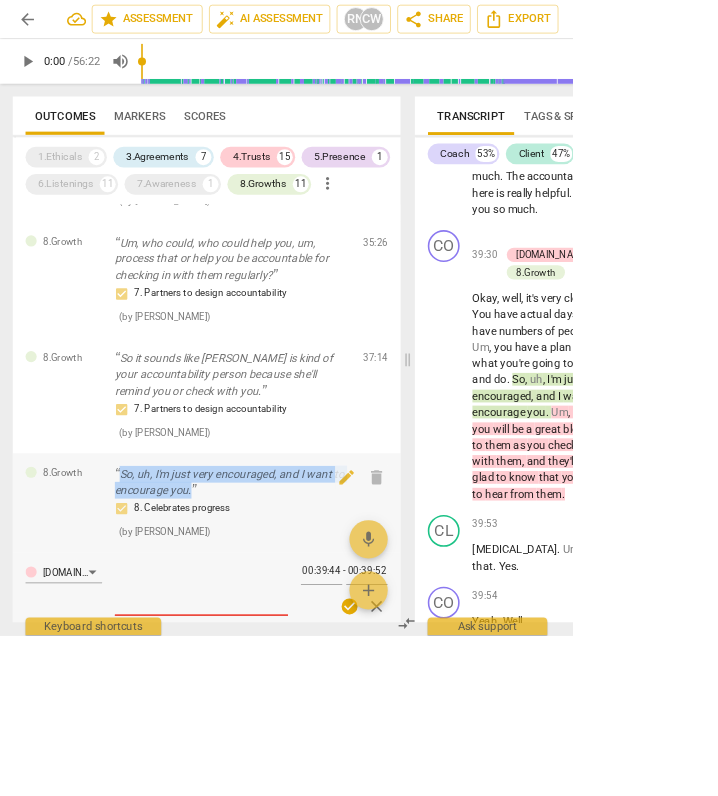 drag, startPoint x: 259, startPoint y: 564, endPoint x: 140, endPoint y: 538, distance: 121.80723 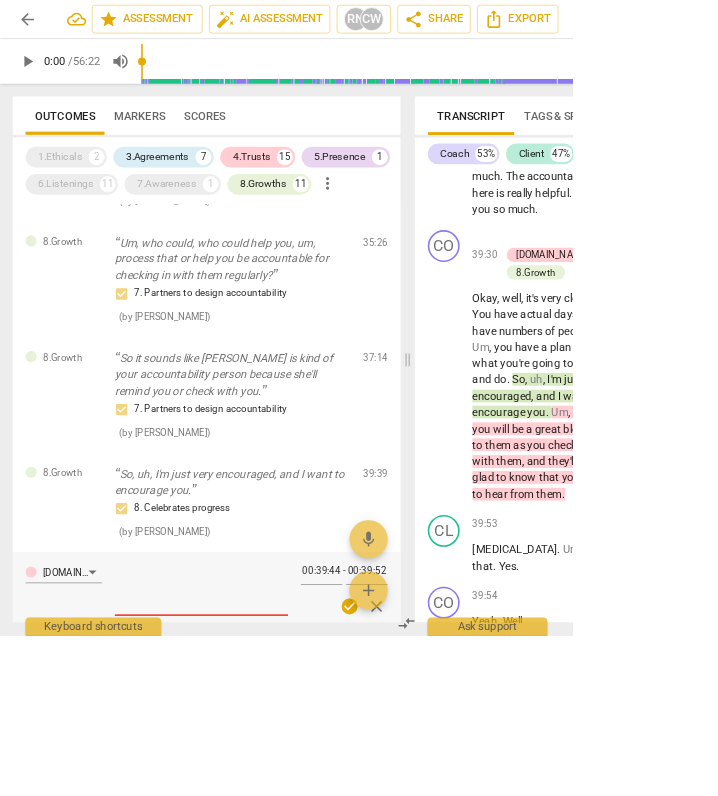 click on "So it sounds like [PERSON_NAME] is kind of your accountability person because she'll remind you or check with you." at bounding box center [291, 470] 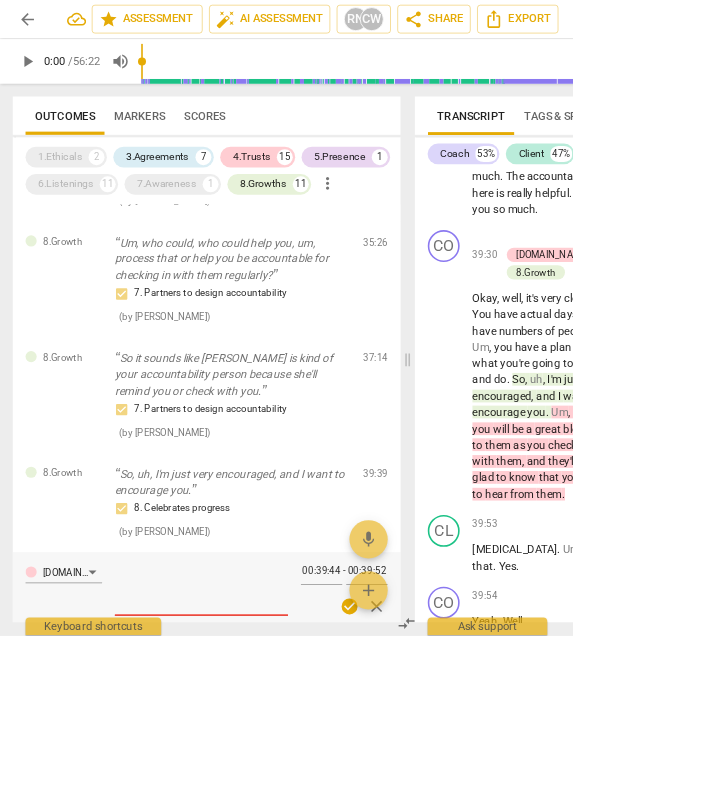 scroll, scrollTop: 25506, scrollLeft: 0, axis: vertical 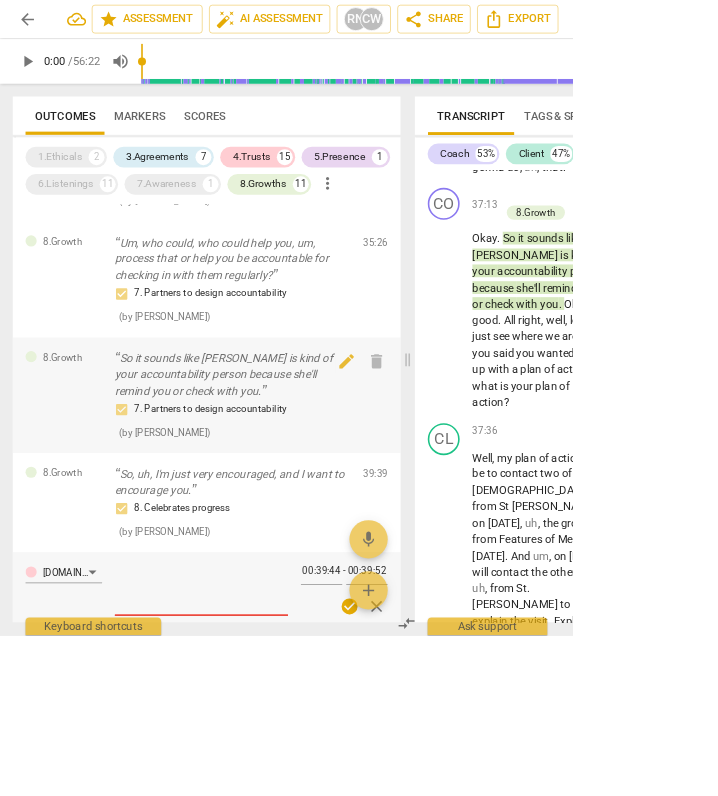 click on "So it sounds like [PERSON_NAME] is kind of your accountability person because she'll remind you or check with you." at bounding box center [291, 470] 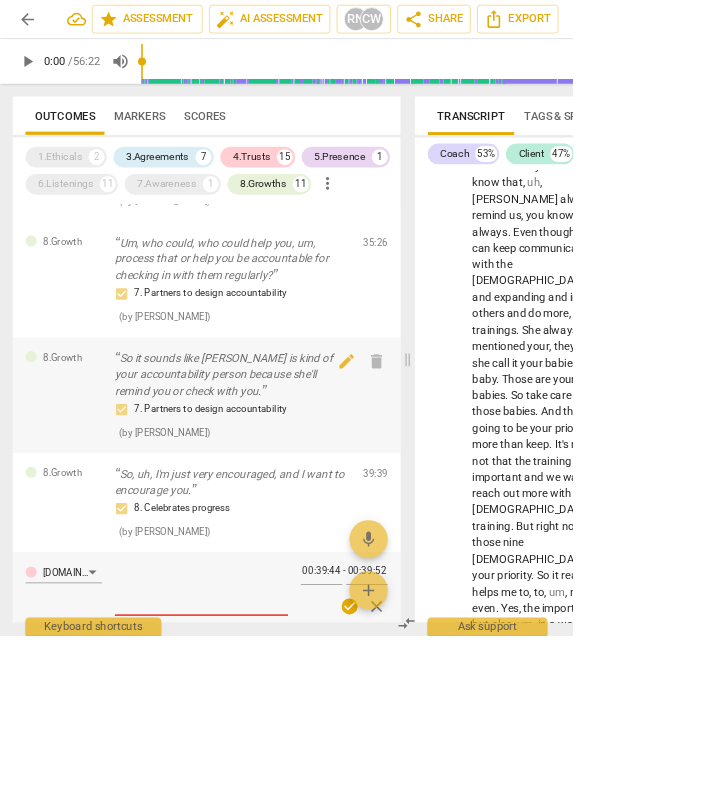 scroll, scrollTop: 24724, scrollLeft: 0, axis: vertical 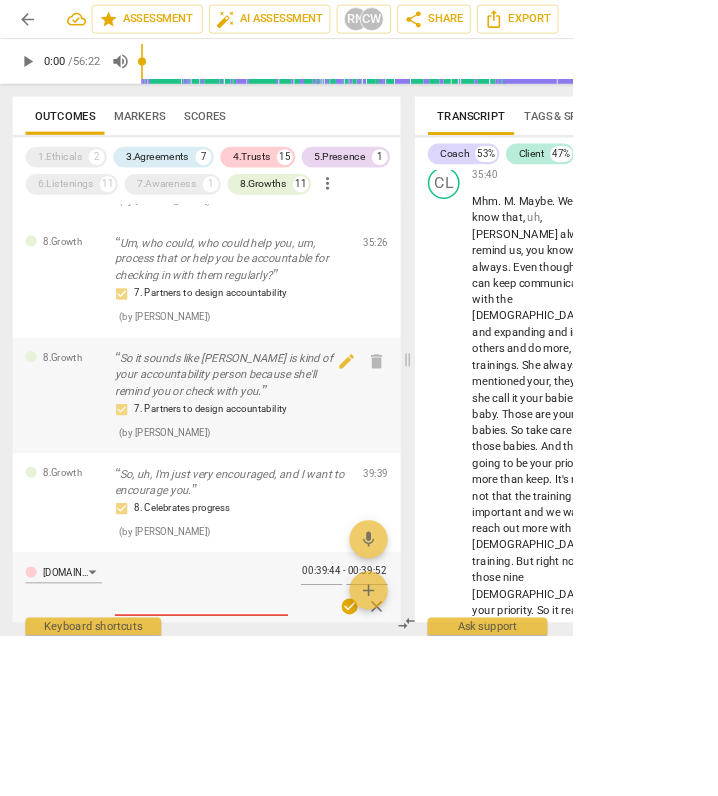 click on "So it sounds like [PERSON_NAME] is kind of your accountability person because she'll remind you or check with you." at bounding box center [291, 470] 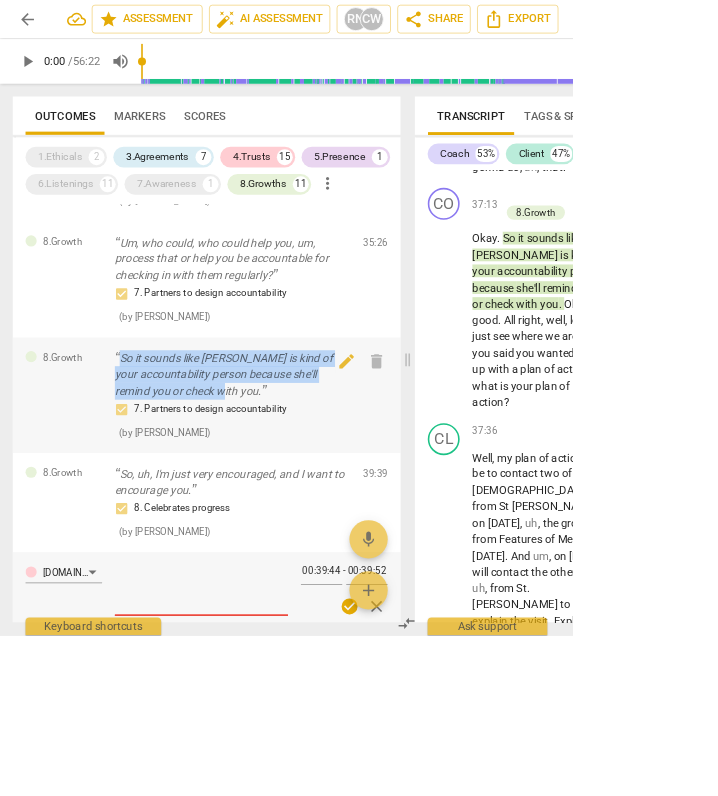drag, startPoint x: 300, startPoint y: 437, endPoint x: 136, endPoint y: 403, distance: 167.48732 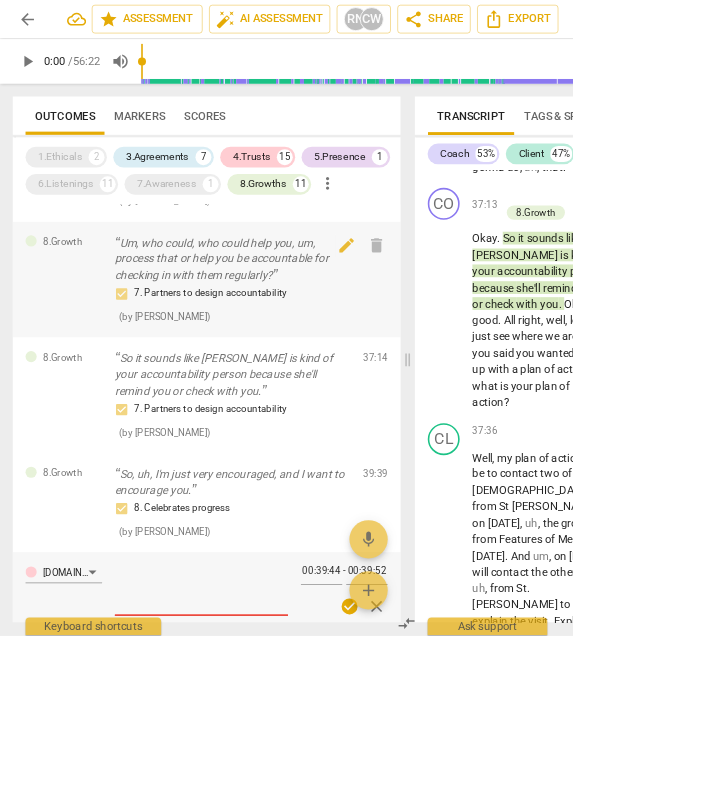 click on "Um, who could, who could help you, um, process that or help you be accountable for checking in with them regularly?" at bounding box center [291, 325] 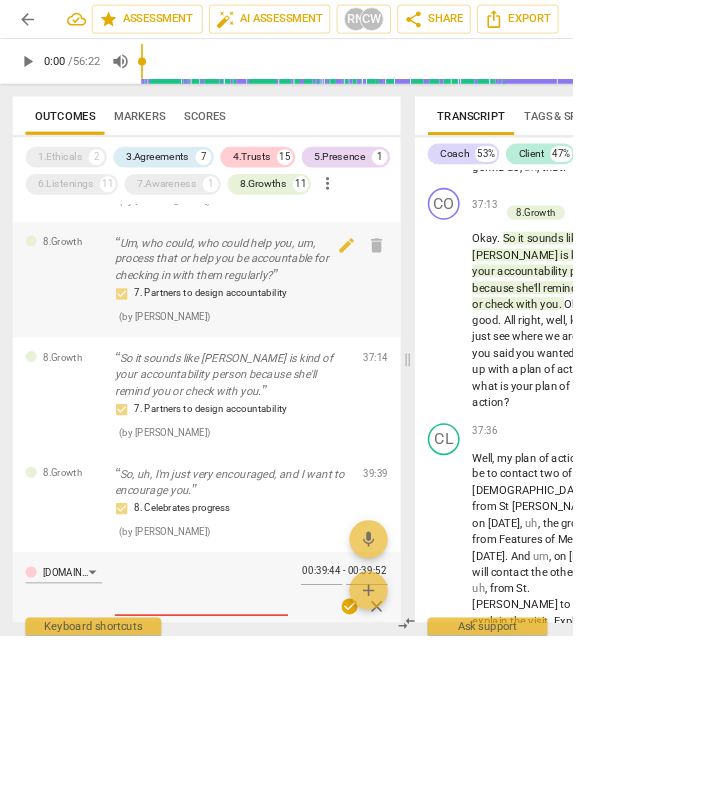 scroll, scrollTop: 24567, scrollLeft: 0, axis: vertical 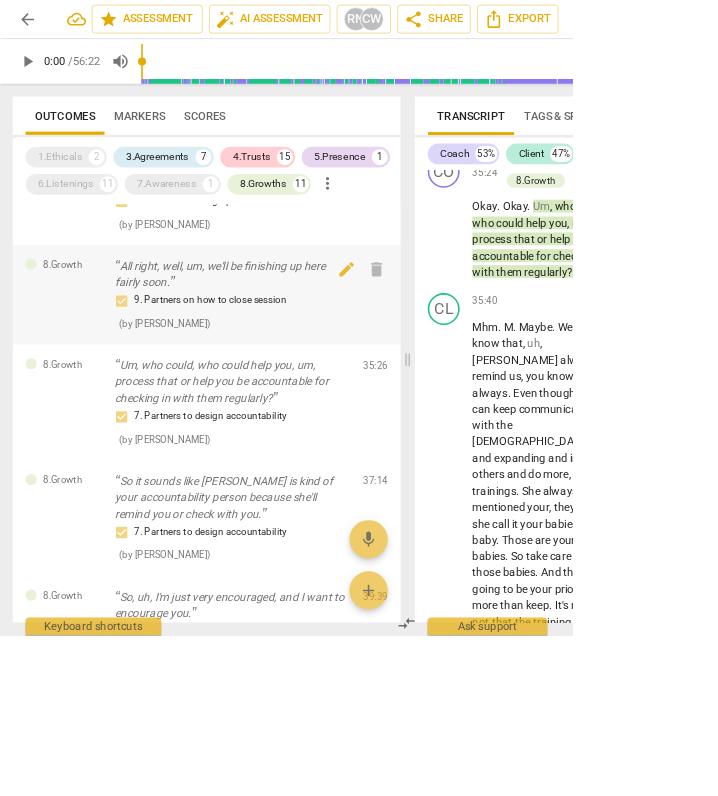 click on "All right, well, um, we'll be finishing up here fairly soon." at bounding box center (291, 343) 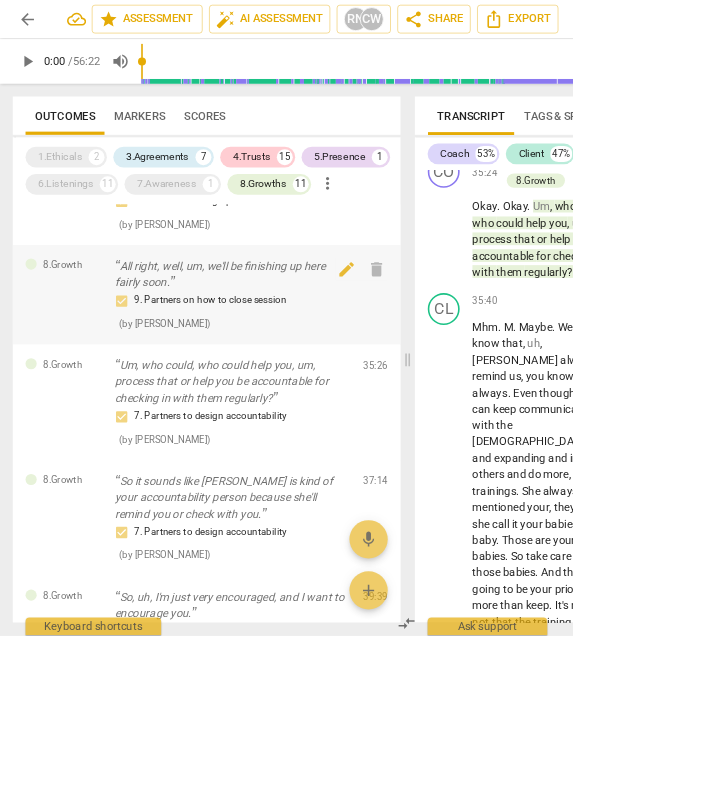 scroll, scrollTop: 22575, scrollLeft: 0, axis: vertical 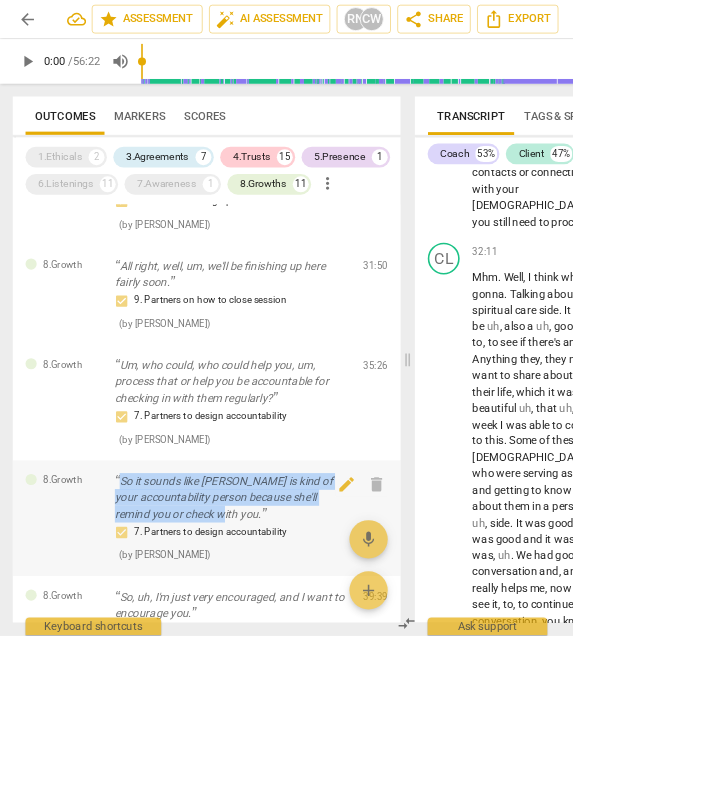 drag, startPoint x: 314, startPoint y: 600, endPoint x: 144, endPoint y: 555, distance: 175.85506 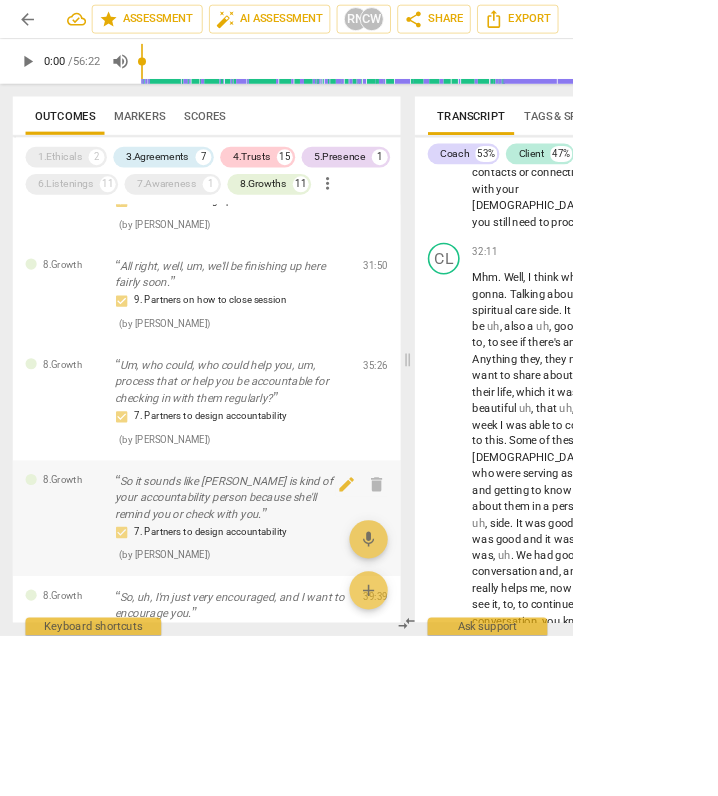 scroll, scrollTop: 25505, scrollLeft: 0, axis: vertical 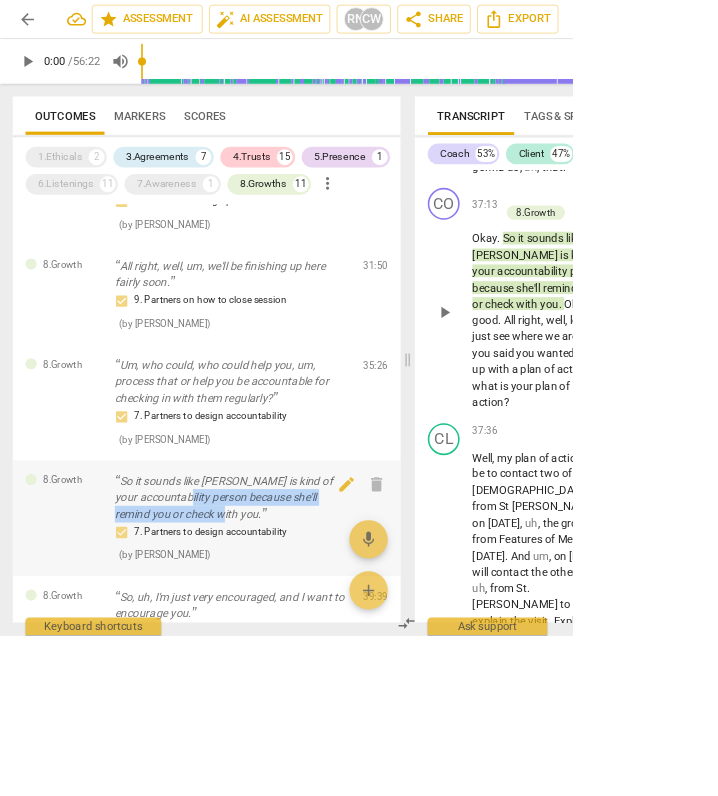drag, startPoint x: 300, startPoint y: 591, endPoint x: 284, endPoint y: 585, distance: 17.088007 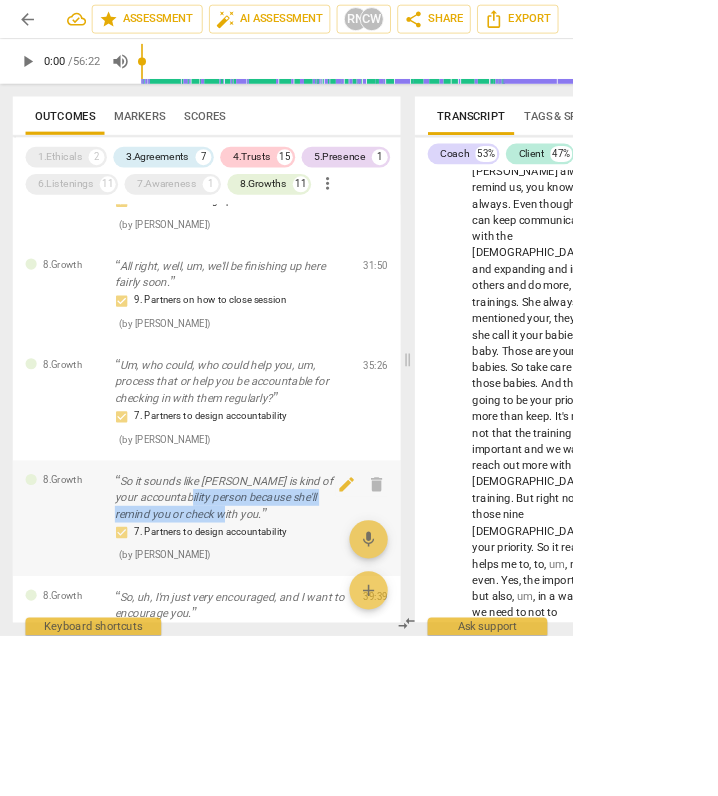 scroll, scrollTop: 24724, scrollLeft: 0, axis: vertical 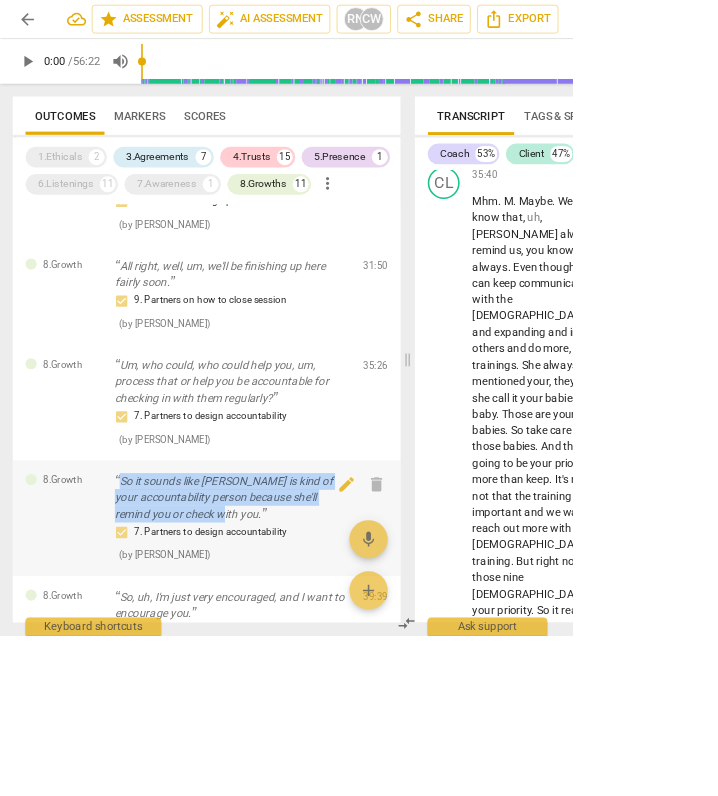drag, startPoint x: 141, startPoint y: 547, endPoint x: 337, endPoint y: 592, distance: 201.09947 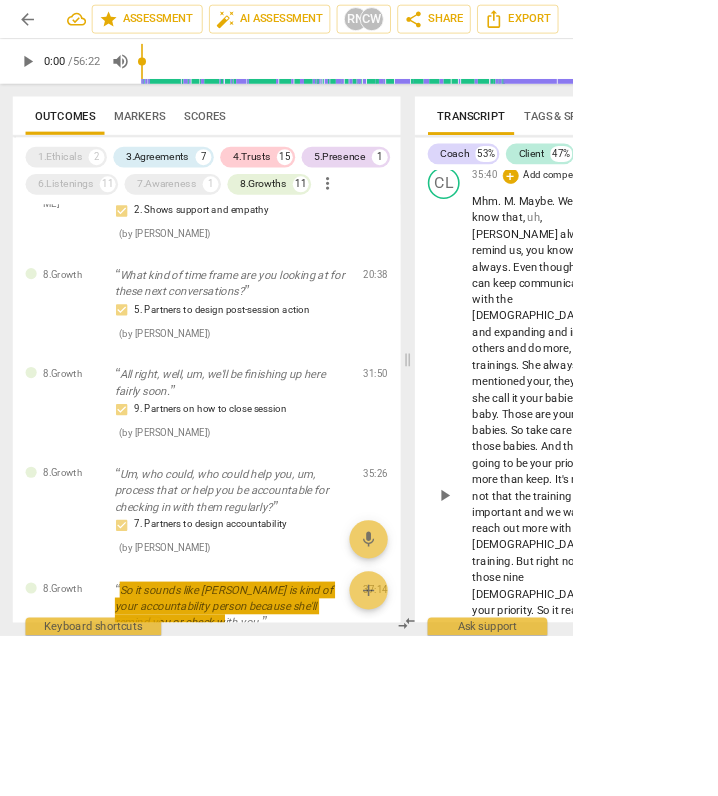 scroll, scrollTop: 1511, scrollLeft: 0, axis: vertical 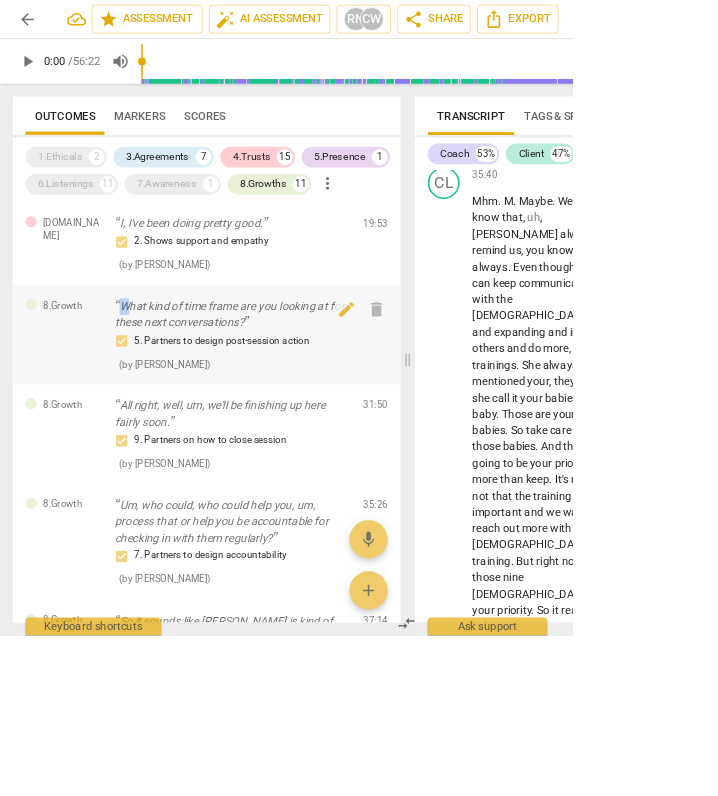 drag, startPoint x: 136, startPoint y: 338, endPoint x: 157, endPoint y: 340, distance: 21.095022 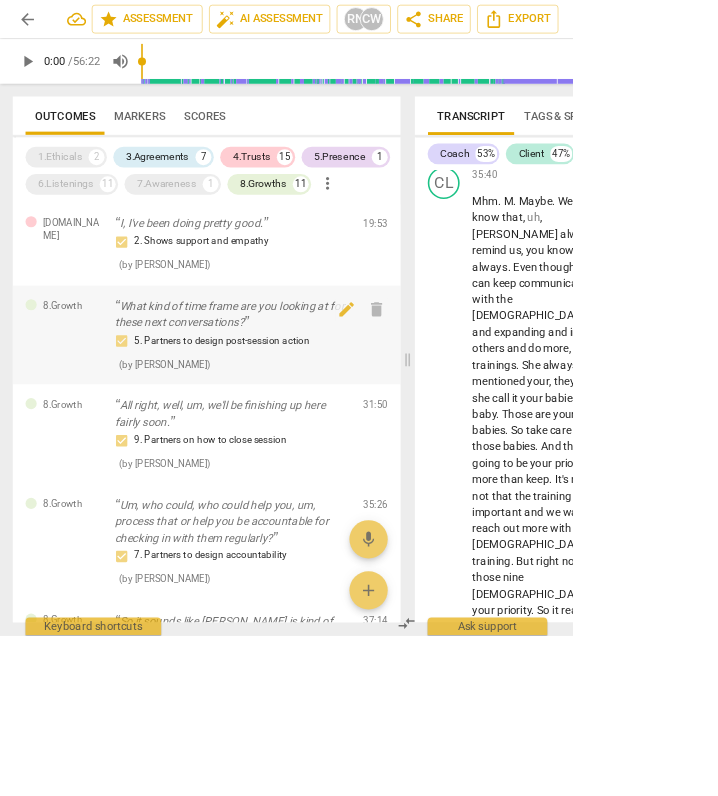 click on "What kind of time frame are you looking at for these next conversations?" at bounding box center [291, 394] 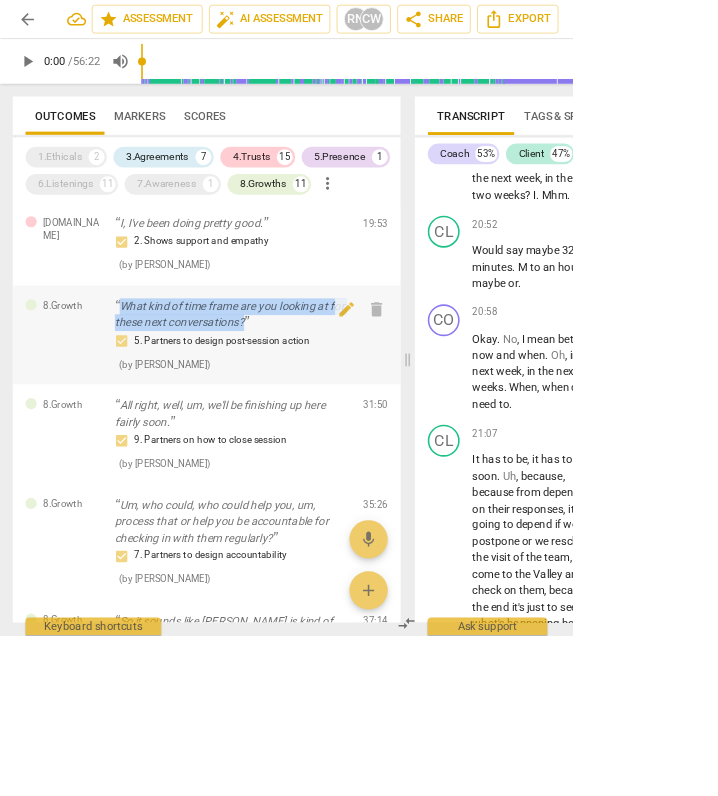 drag, startPoint x: 345, startPoint y: 359, endPoint x: 144, endPoint y: 343, distance: 201.6358 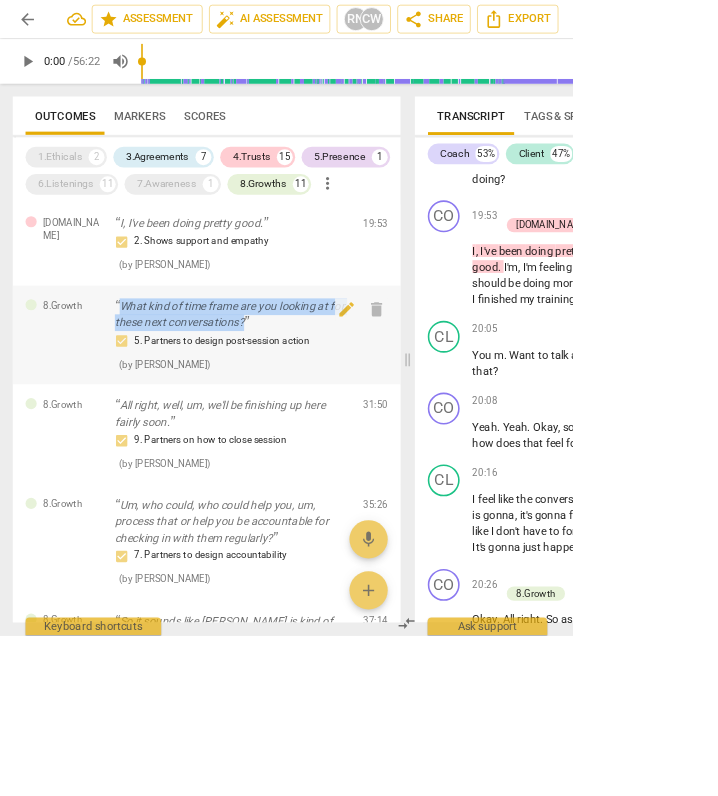scroll, scrollTop: 14374, scrollLeft: 0, axis: vertical 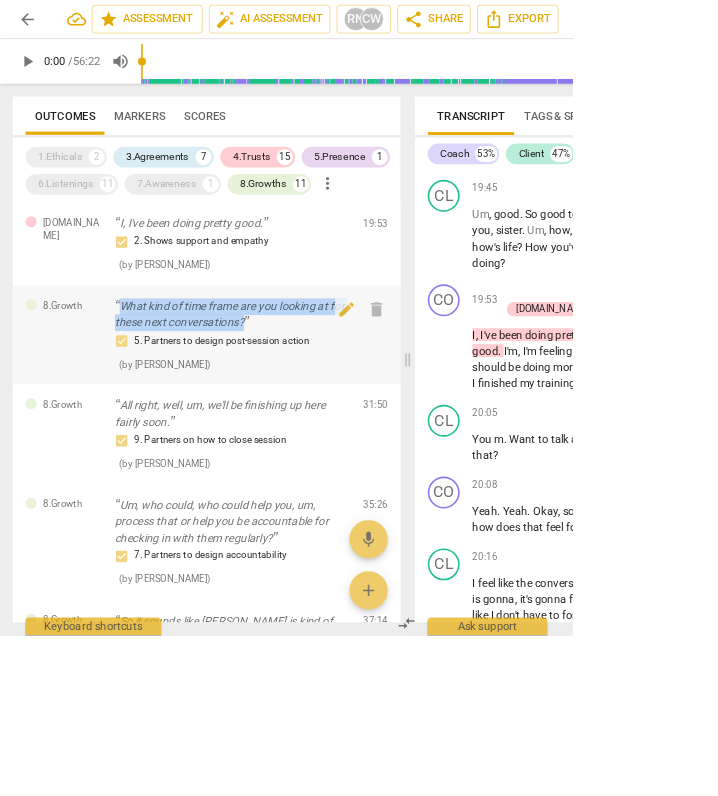 copy on "What kind of time frame are you looking at for these next conversations?" 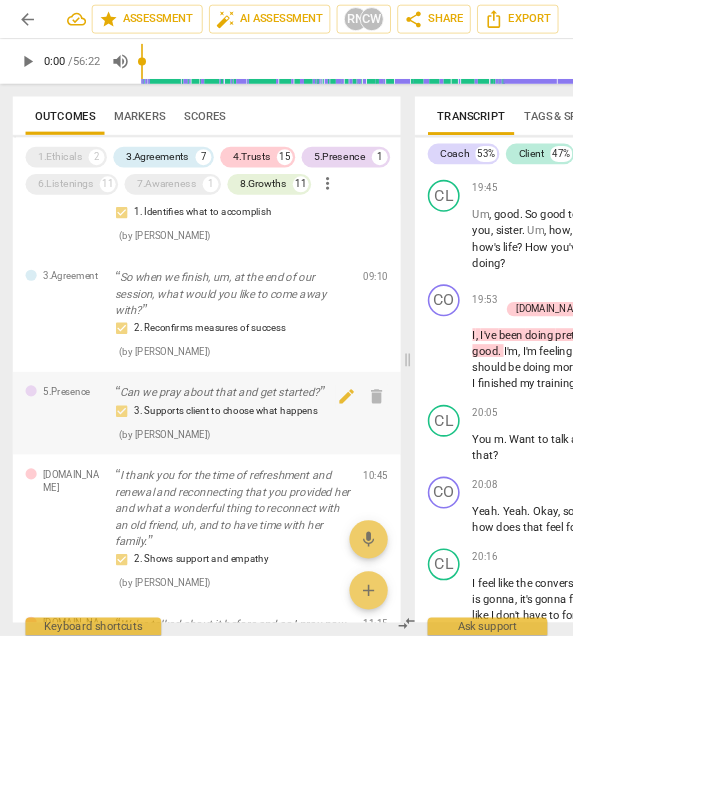 scroll, scrollTop: 732, scrollLeft: 0, axis: vertical 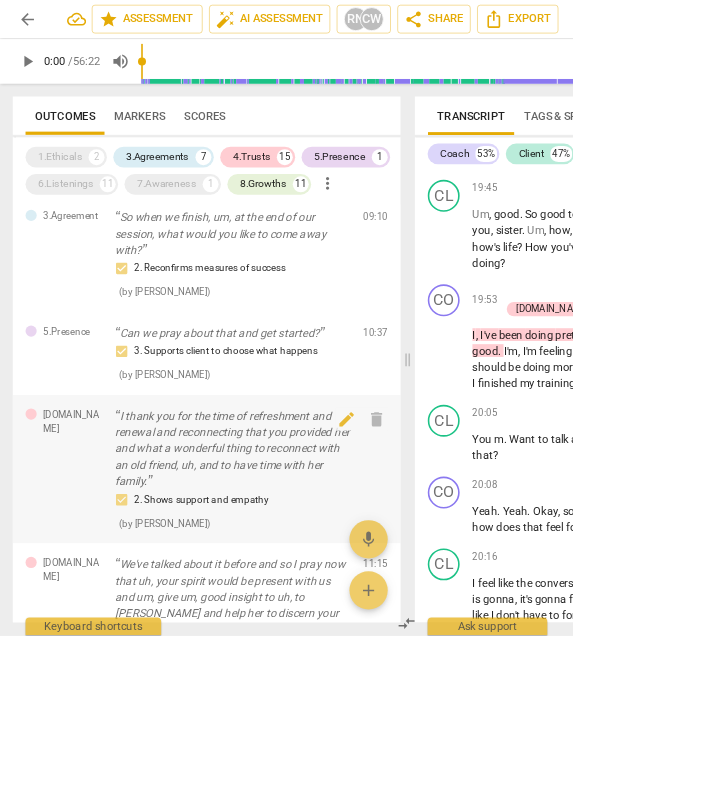 click on "I thank you for the time of refreshment and renewal and reconnecting that you provided her and what a wonderful thing to reconnect with an old friend, uh, and to have time with her family." at bounding box center (291, 562) 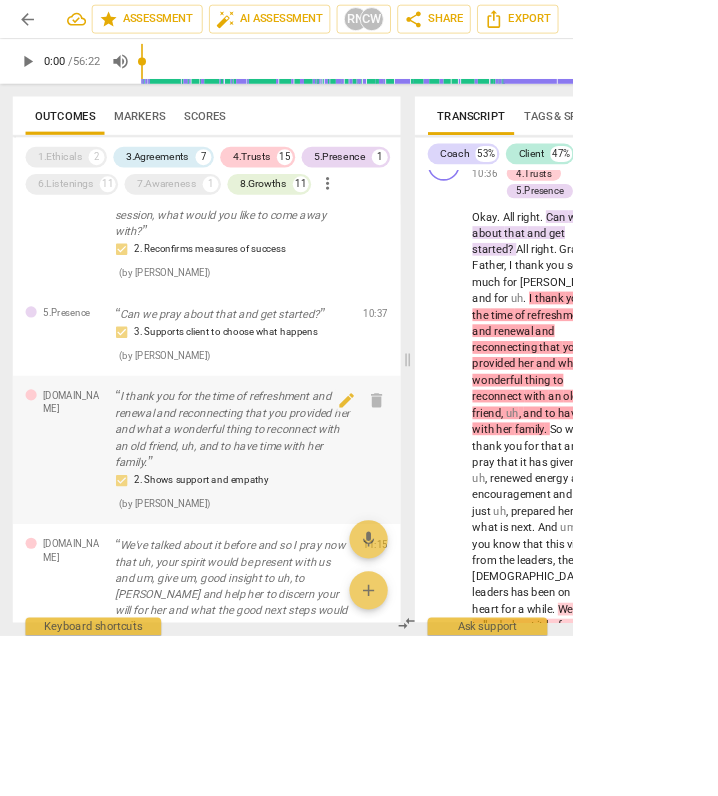 scroll, scrollTop: 794, scrollLeft: 0, axis: vertical 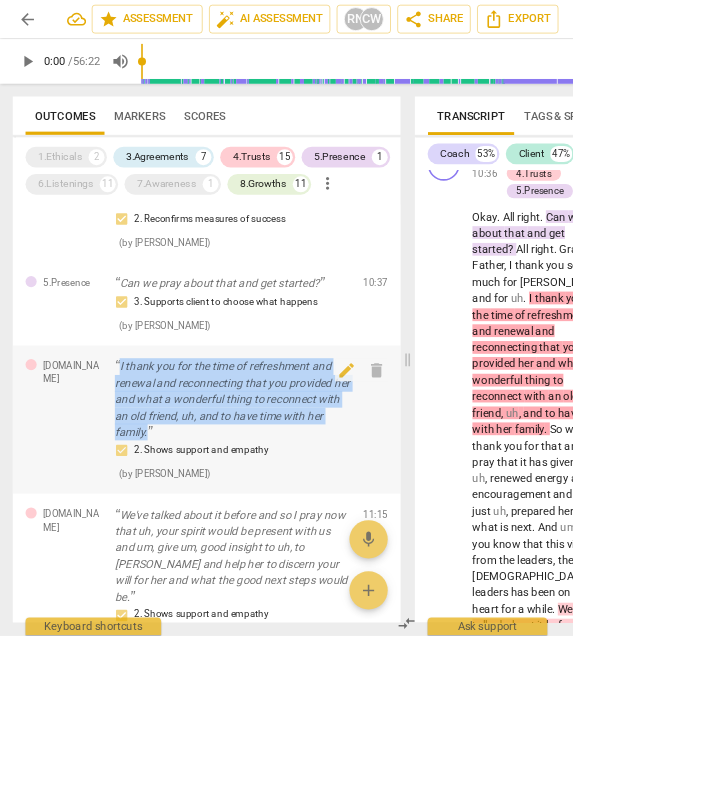 drag, startPoint x: 223, startPoint y: 544, endPoint x: 145, endPoint y: 470, distance: 107.51744 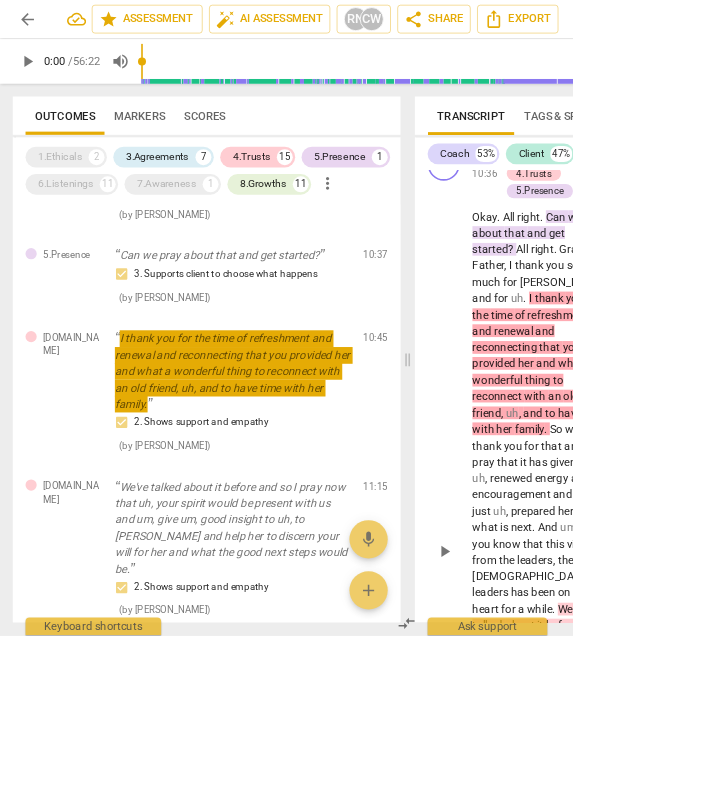 scroll, scrollTop: 1096, scrollLeft: 0, axis: vertical 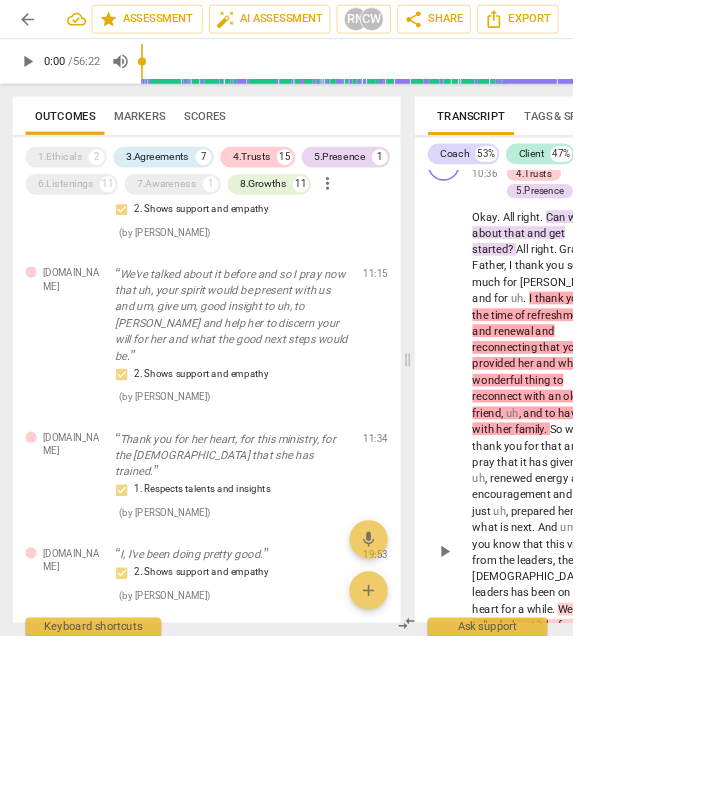 click on "Thank you for her heart, for this ministry, for the [DEMOGRAPHIC_DATA] that she has trained." at bounding box center (291, 571) 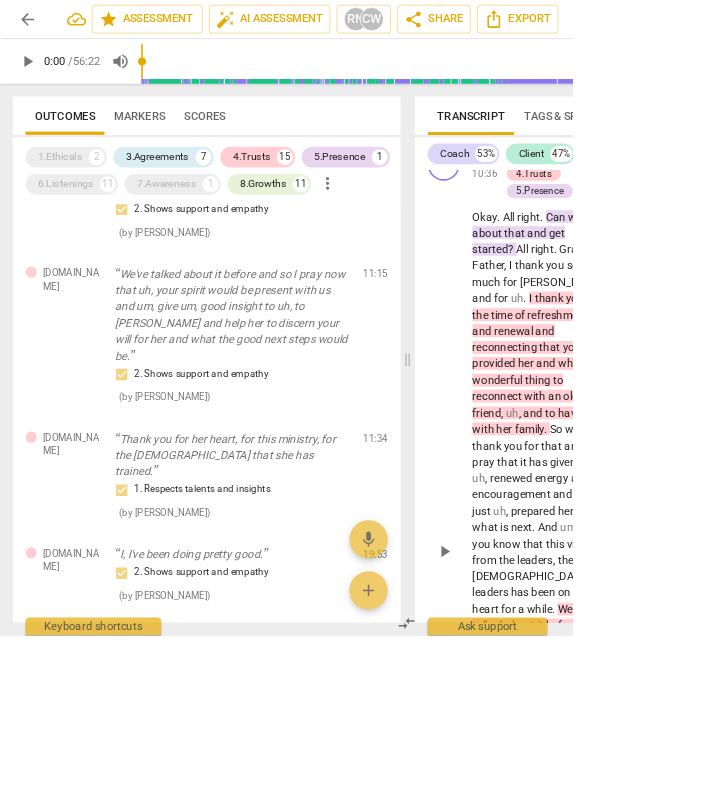 click on "Thank you for her heart, for this ministry, for the [DEMOGRAPHIC_DATA] that she has trained." at bounding box center (291, 571) 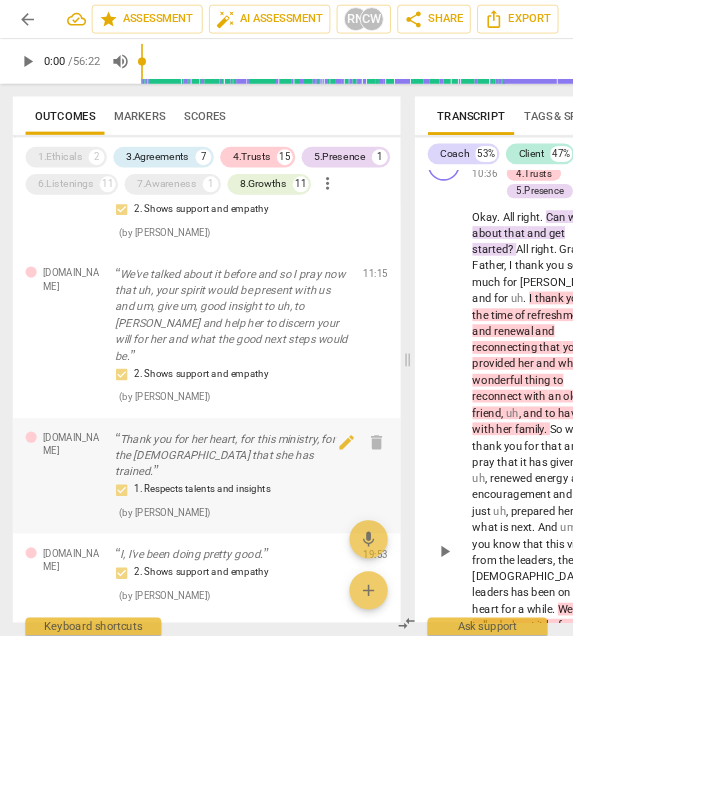 click on "1. Respects talents and insights" at bounding box center (291, 614) 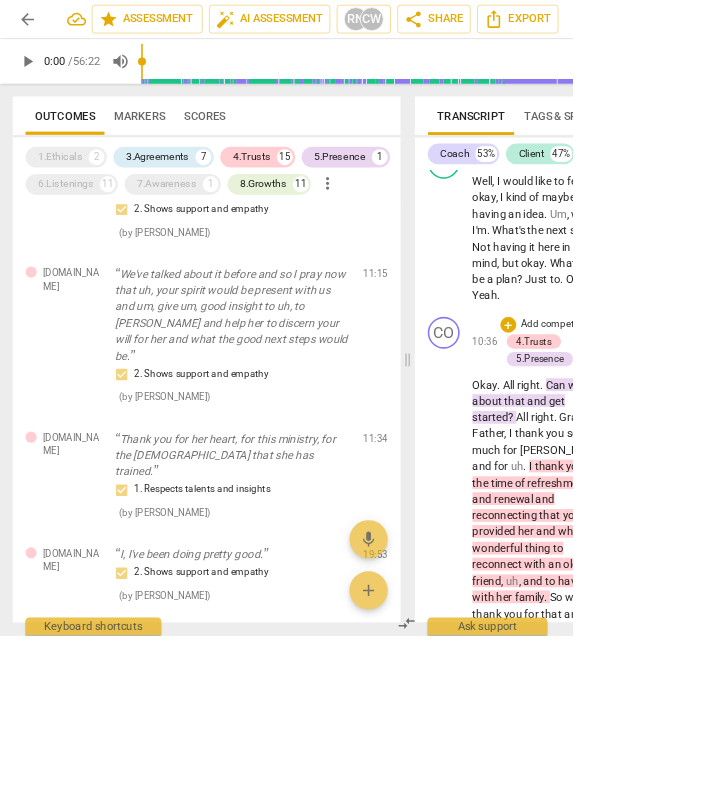scroll, scrollTop: 7777, scrollLeft: 0, axis: vertical 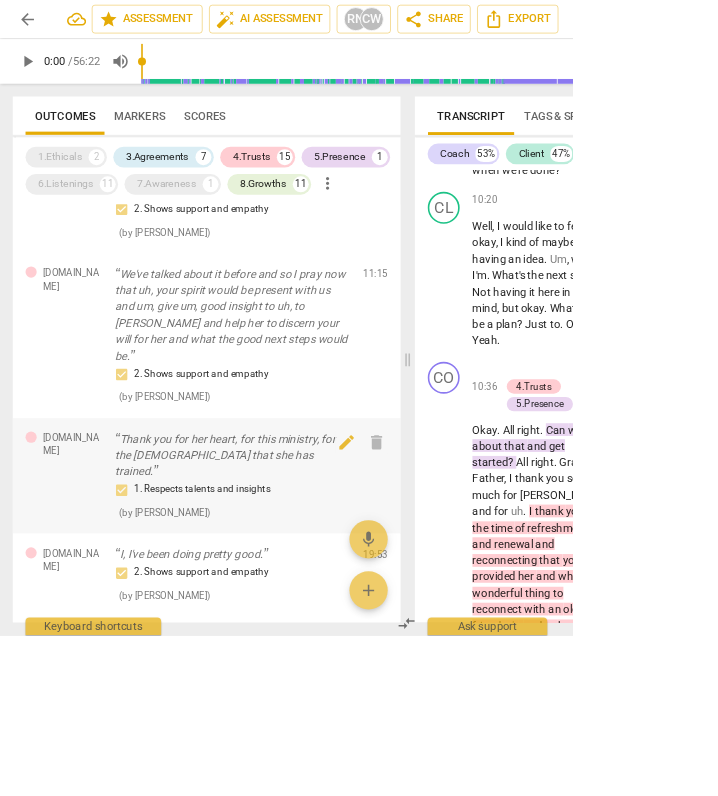 click on "Thank you for her heart, for this ministry, for the [DEMOGRAPHIC_DATA] that she has trained." at bounding box center (291, 571) 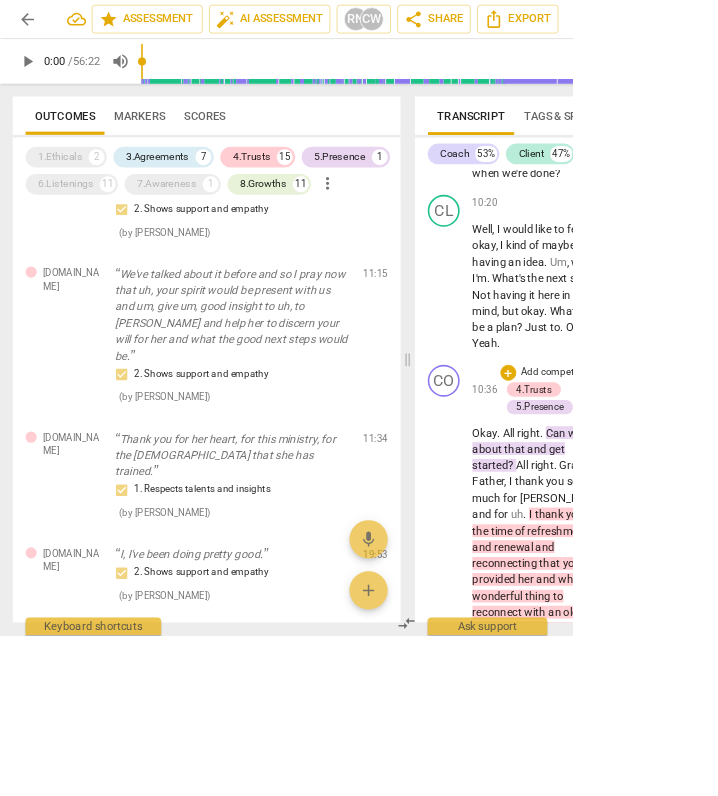 scroll, scrollTop: 7607, scrollLeft: 0, axis: vertical 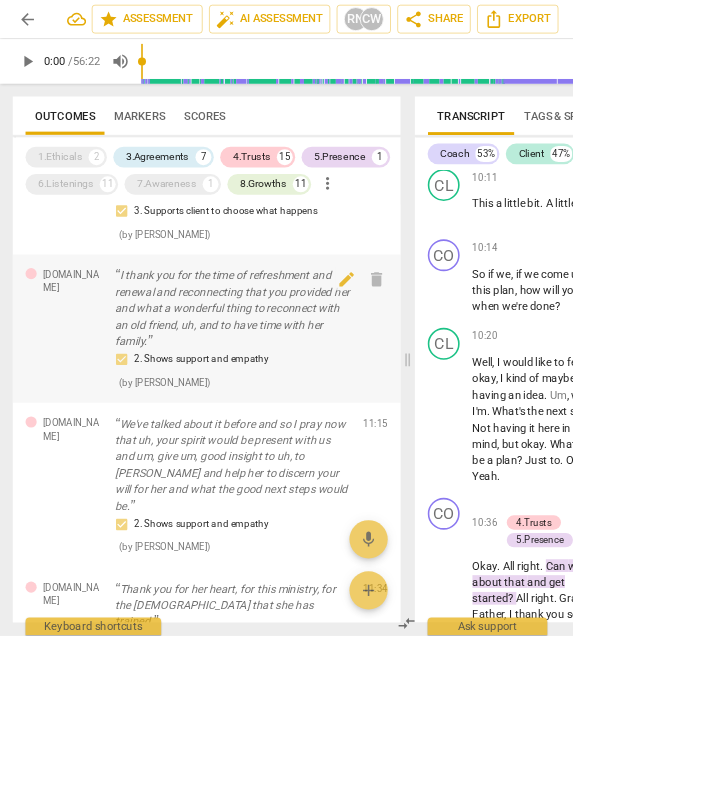 click on "I thank you for the time of refreshment and renewal and reconnecting that you provided her and what a wonderful thing to reconnect with an old friend, uh, and to have time with her family." at bounding box center (291, 386) 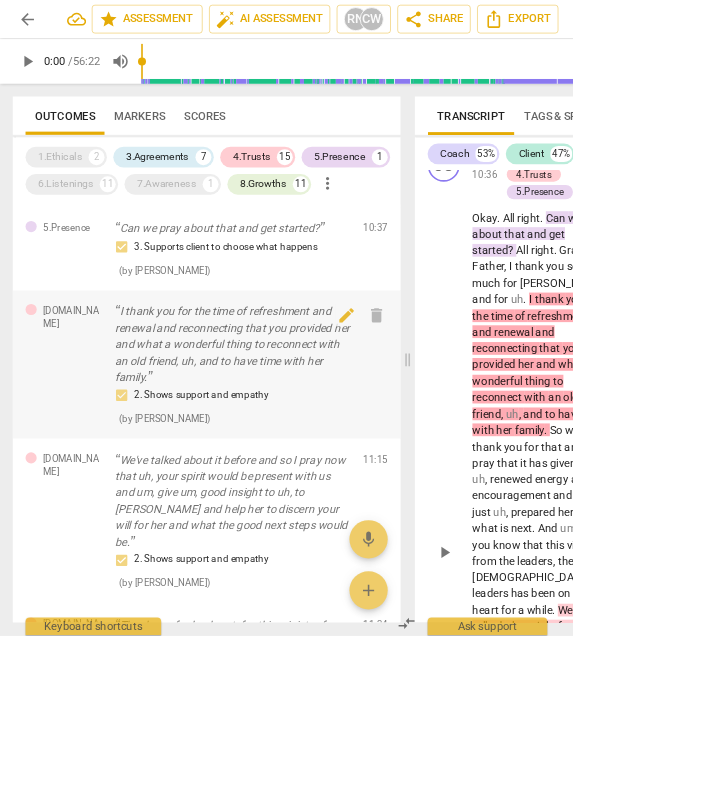 scroll, scrollTop: 616, scrollLeft: 0, axis: vertical 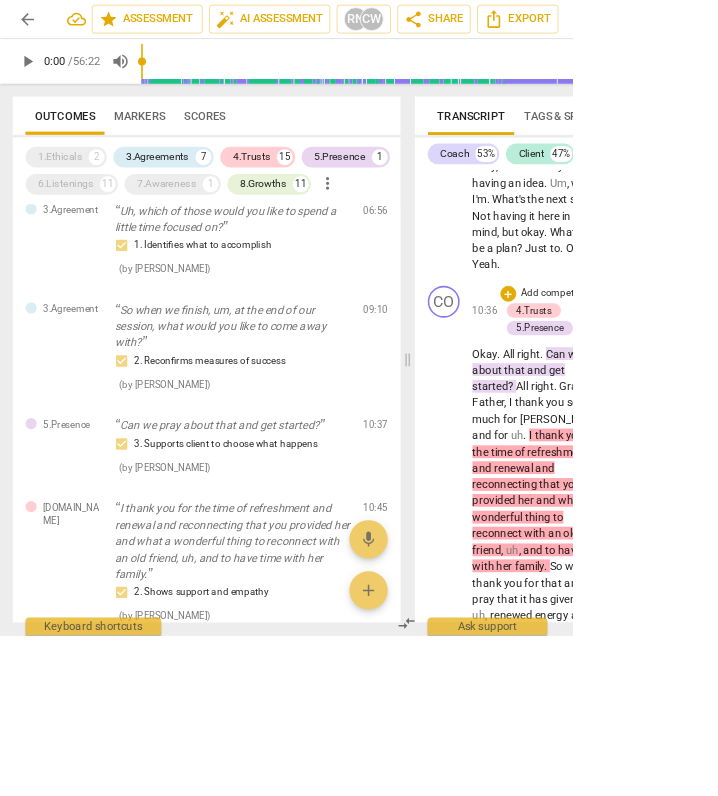 click on "2. Shows support and empathy" at bounding box center [829, 592] 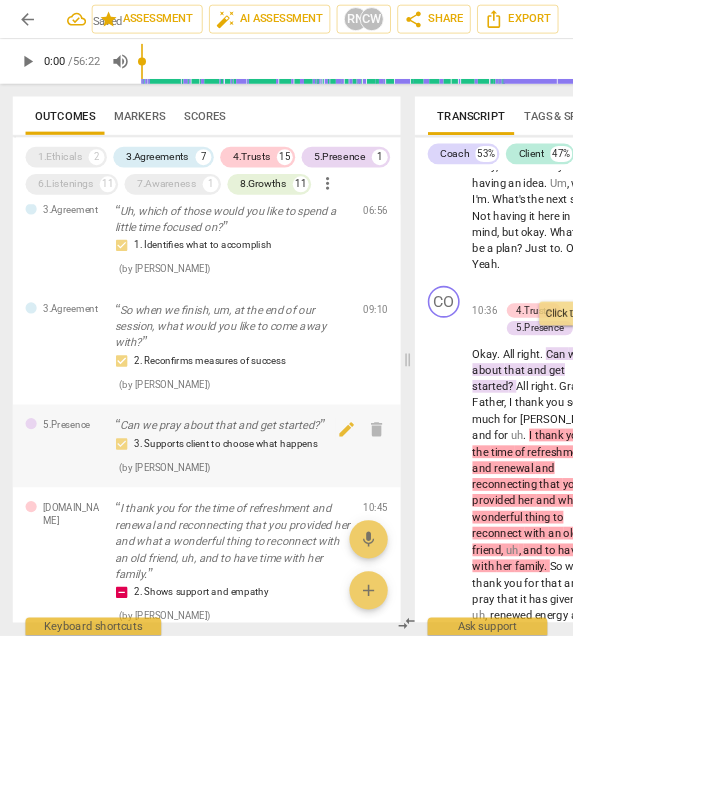 scroll, scrollTop: 624, scrollLeft: 0, axis: vertical 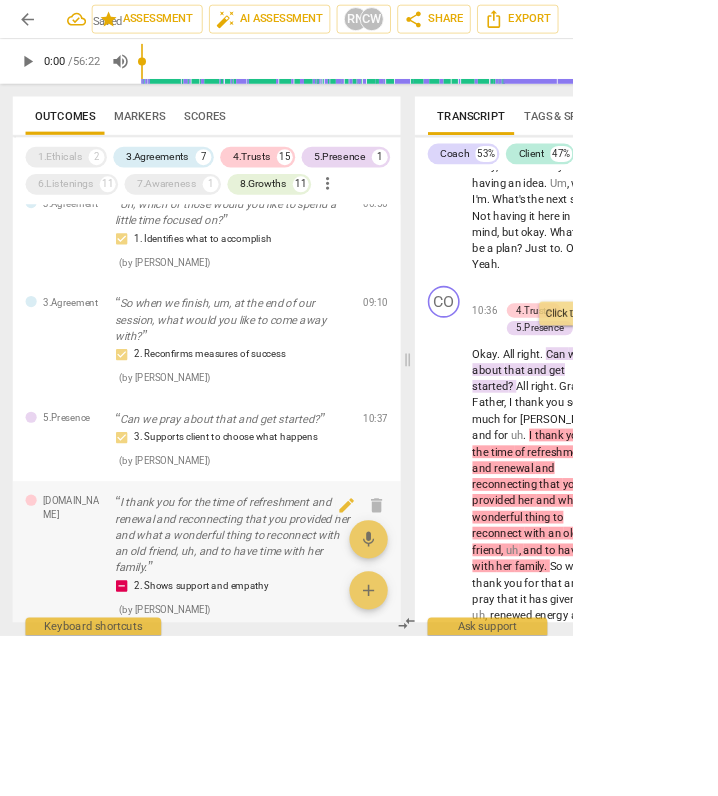 click on "I thank you for the time of refreshment and renewal and reconnecting that you provided her and what a wonderful thing to reconnect with an old friend, uh, and to have time with her family." at bounding box center [291, 670] 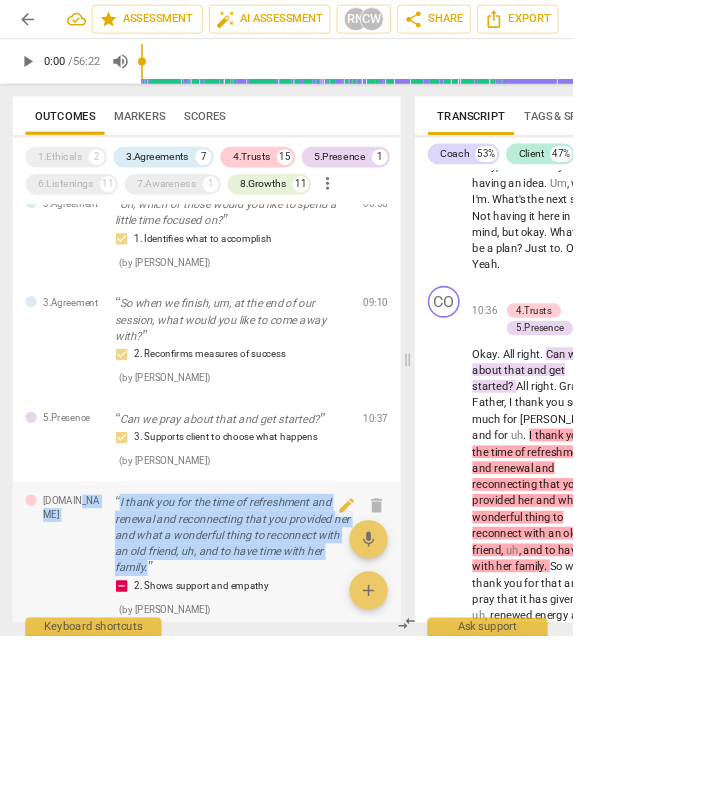 drag, startPoint x: 132, startPoint y: 631, endPoint x: 265, endPoint y: 716, distance: 157.84169 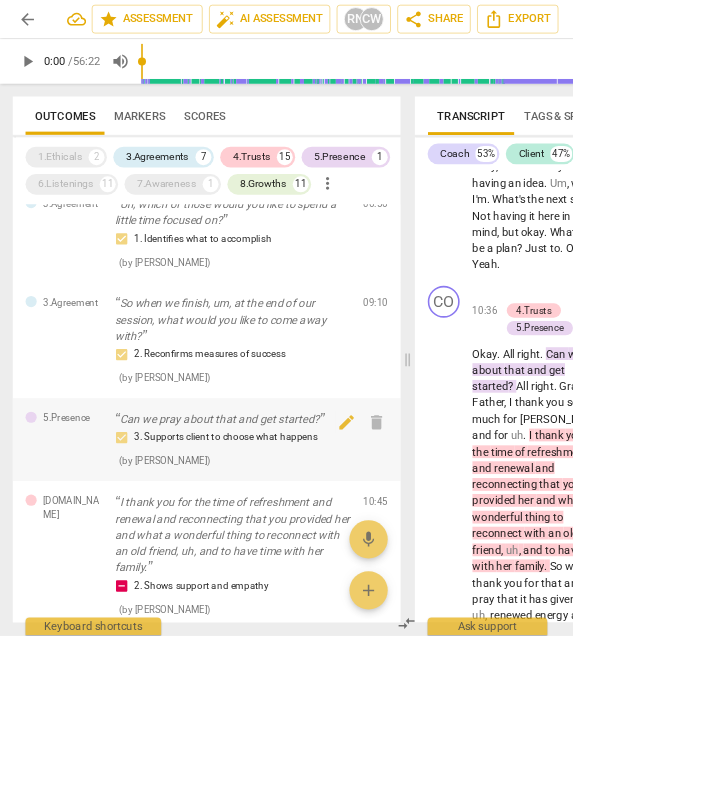 click on "Can we pray about that and get started?" at bounding box center [291, 525] 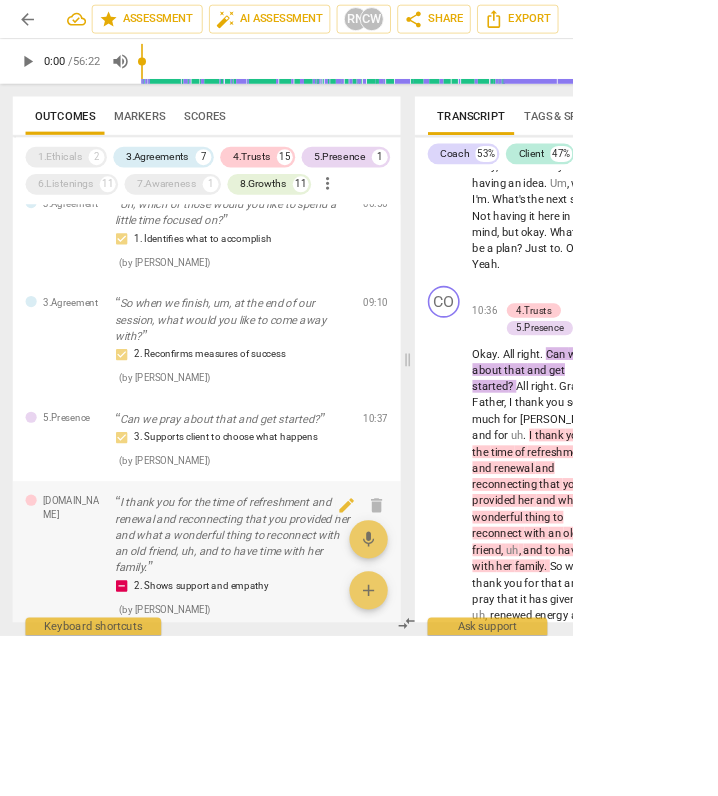click on "I thank you for the time of refreshment and renewal and reconnecting that you provided her and what a wonderful thing to reconnect with an old friend, uh, and to have time with her family." at bounding box center (291, 670) 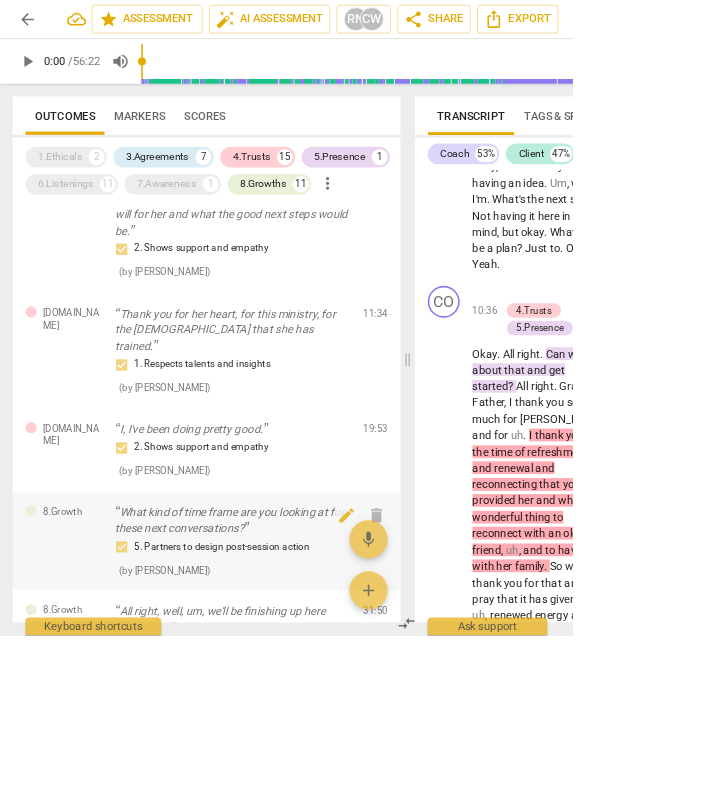 scroll, scrollTop: 1257, scrollLeft: 0, axis: vertical 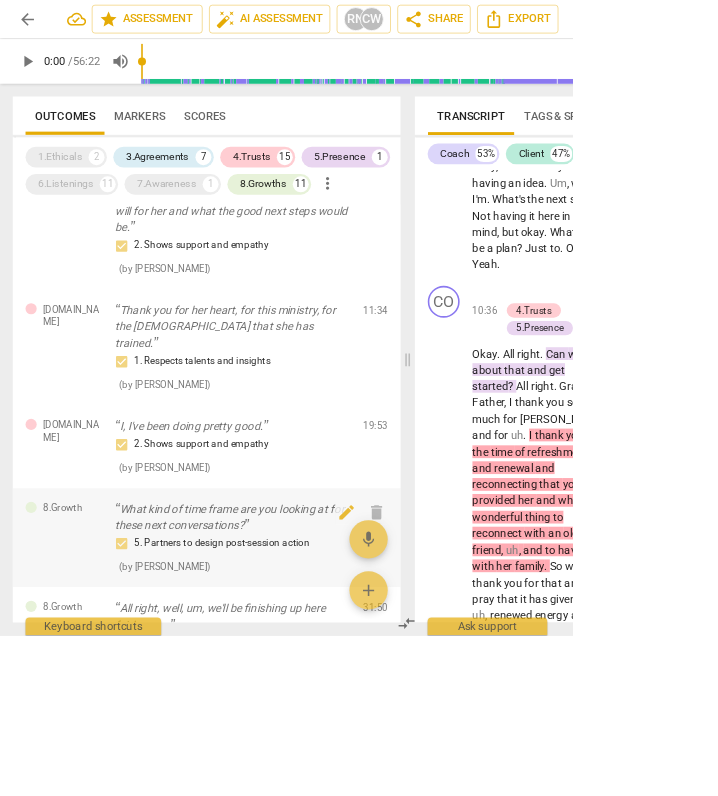 click on "What kind of time frame are you looking at for these next conversations?" at bounding box center (291, 648) 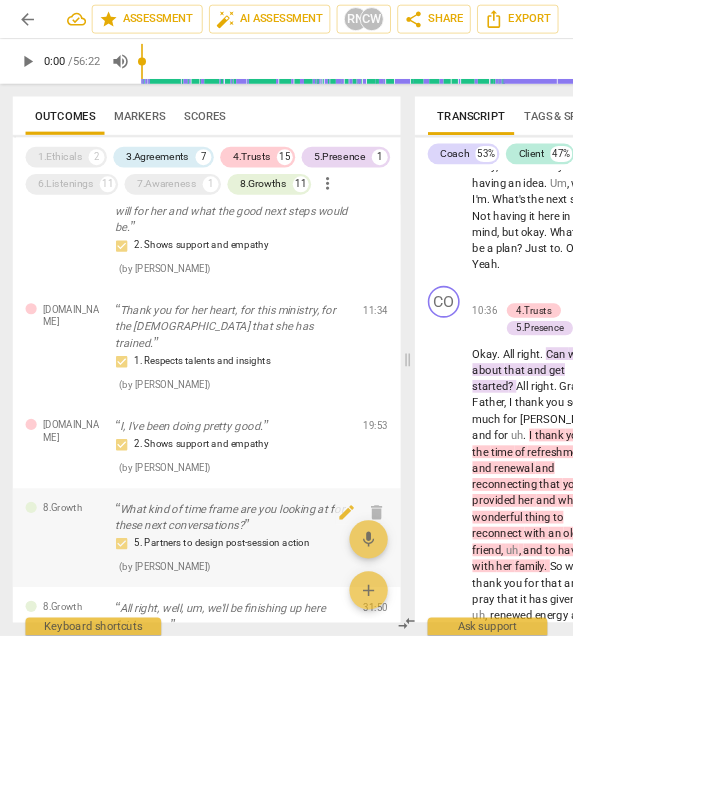 scroll, scrollTop: 15175, scrollLeft: 0, axis: vertical 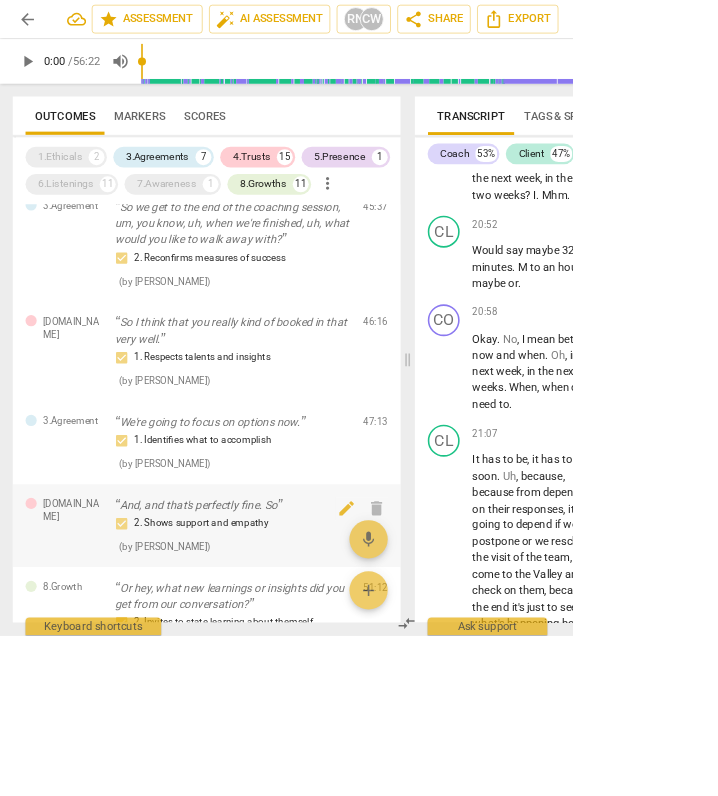 click on "2. Shows support and empathy" at bounding box center (291, 656) 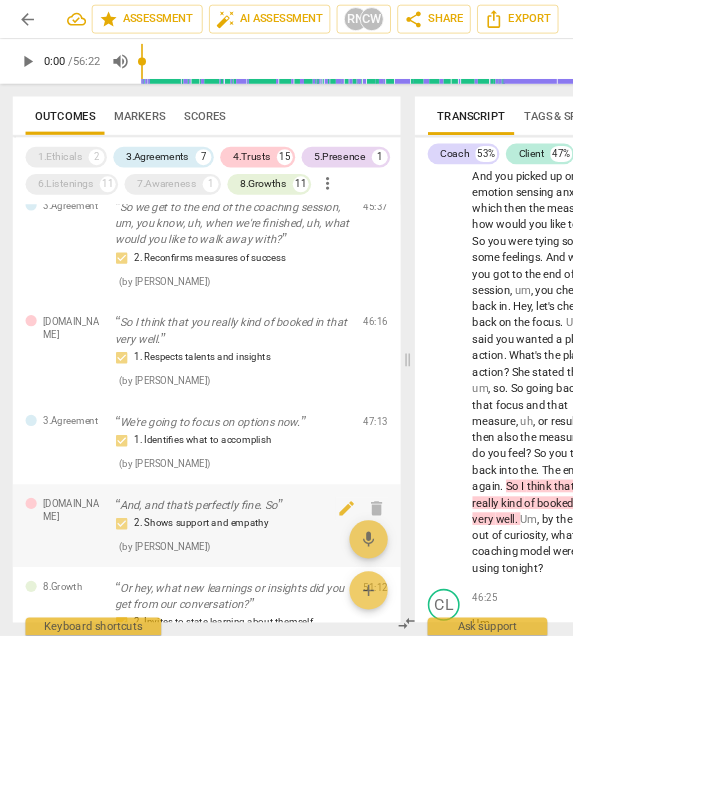 click on "2. Shows support and empathy" at bounding box center [291, 656] 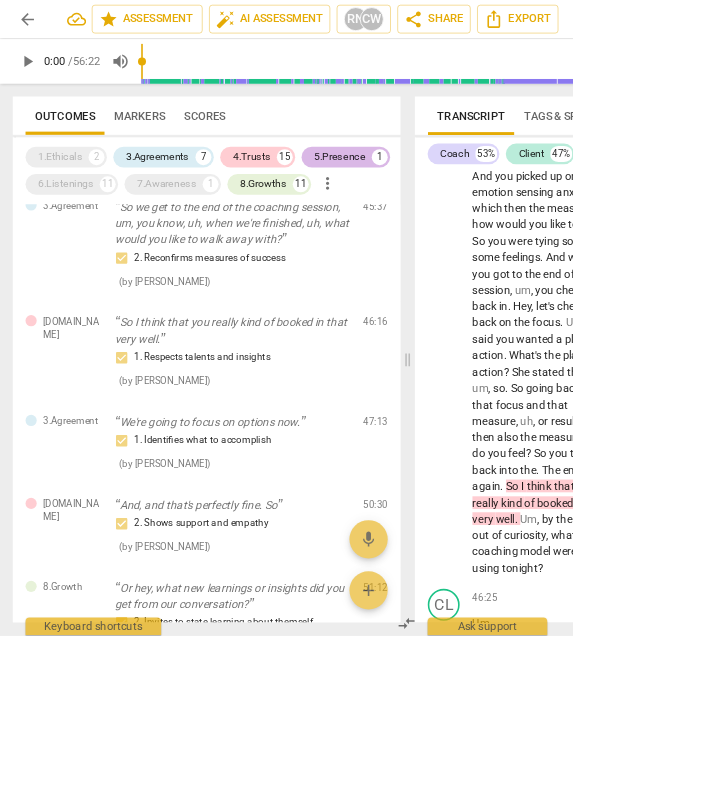 click on "5.Presence" at bounding box center [426, 197] 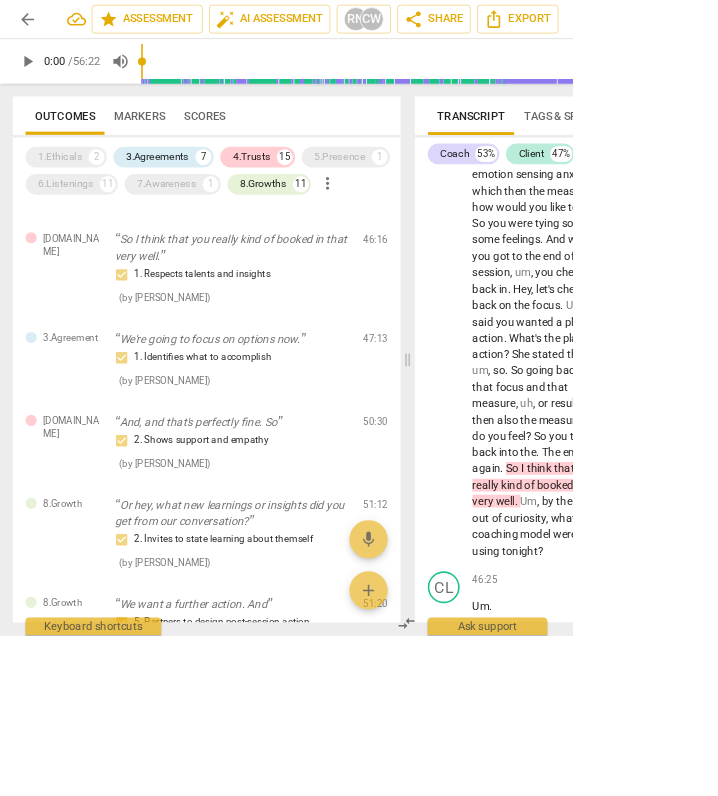 drag, startPoint x: 884, startPoint y: 675, endPoint x: 887, endPoint y: 590, distance: 85.052925 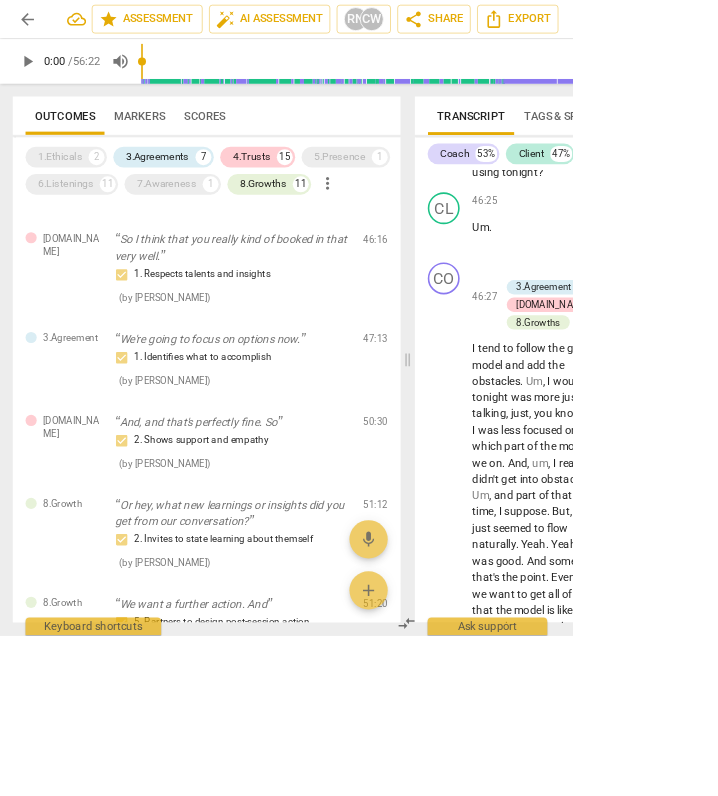 scroll, scrollTop: 32738, scrollLeft: 0, axis: vertical 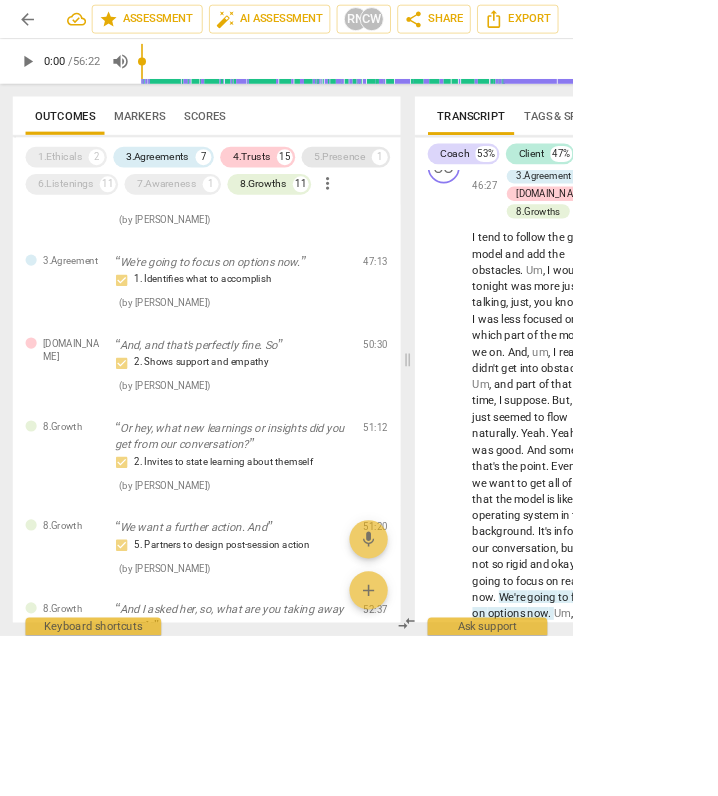 click on "5.Presence" at bounding box center [426, 197] 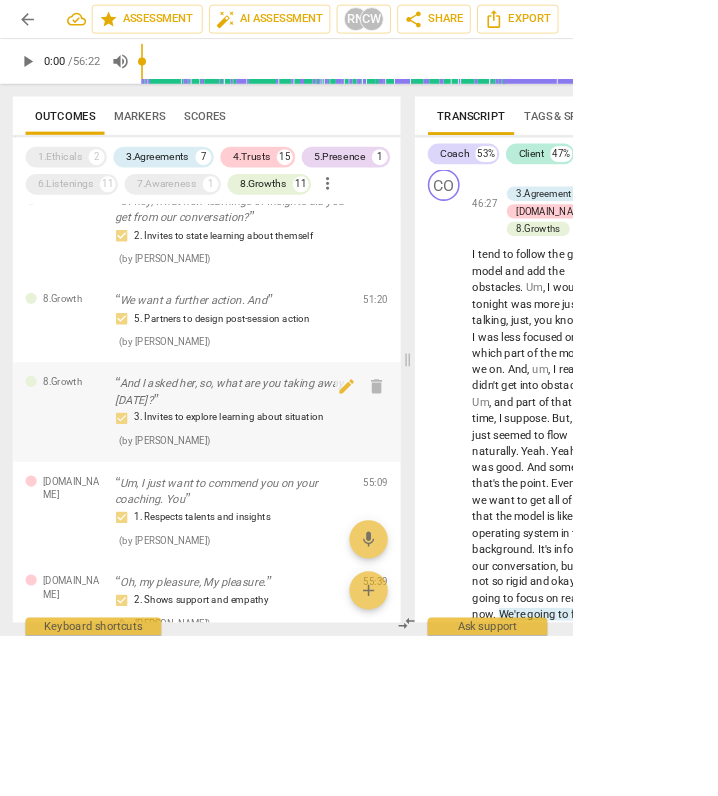 scroll, scrollTop: 3805, scrollLeft: 0, axis: vertical 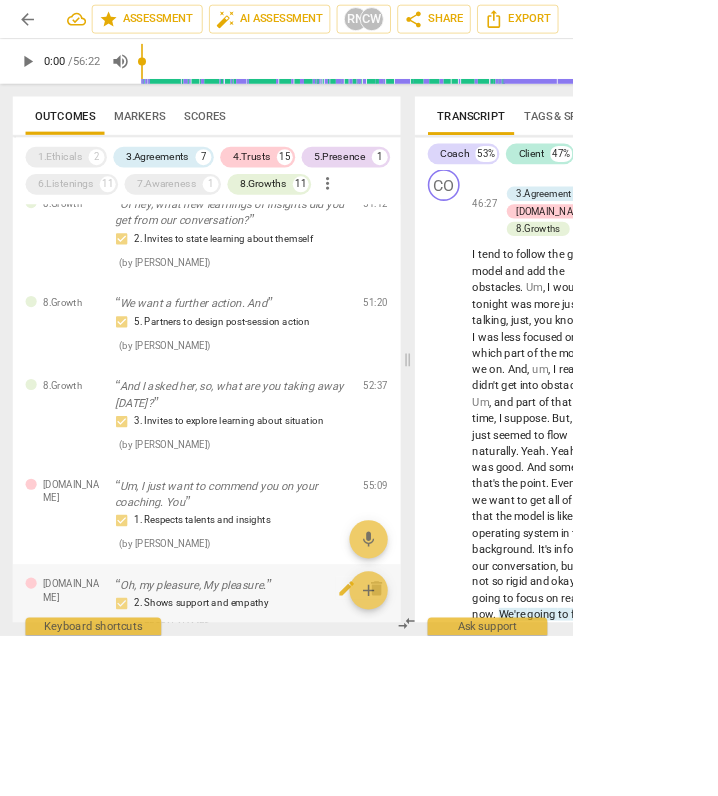 click on "Oh, my pleasure, My pleasure." at bounding box center (291, 733) 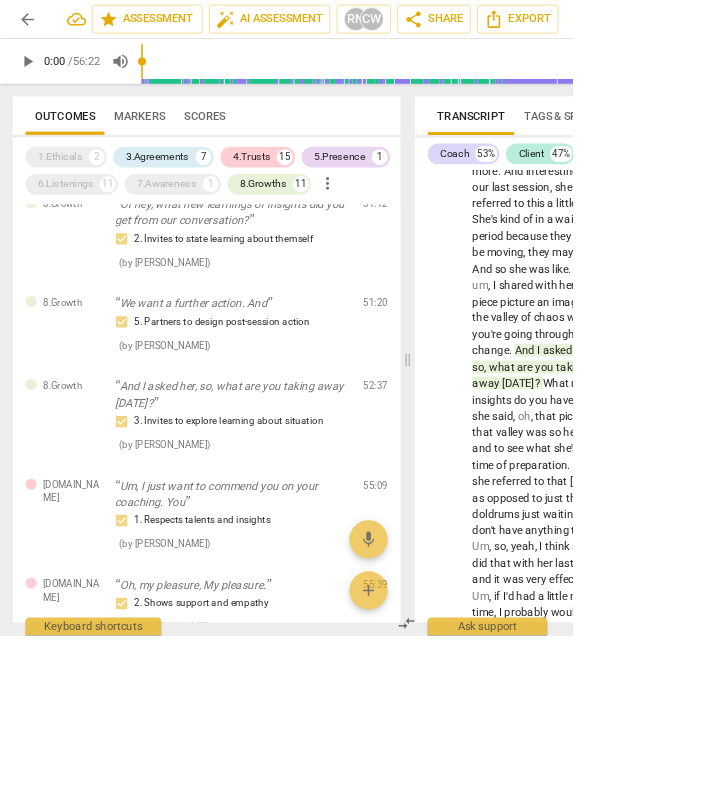 scroll, scrollTop: 36591, scrollLeft: 0, axis: vertical 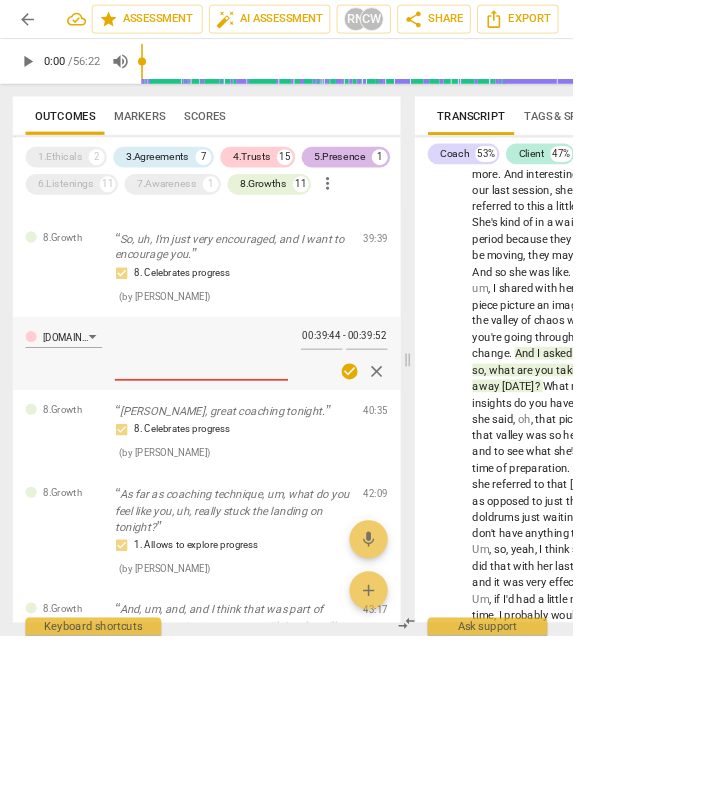 click on "5.Presence 1" at bounding box center (433, 197) 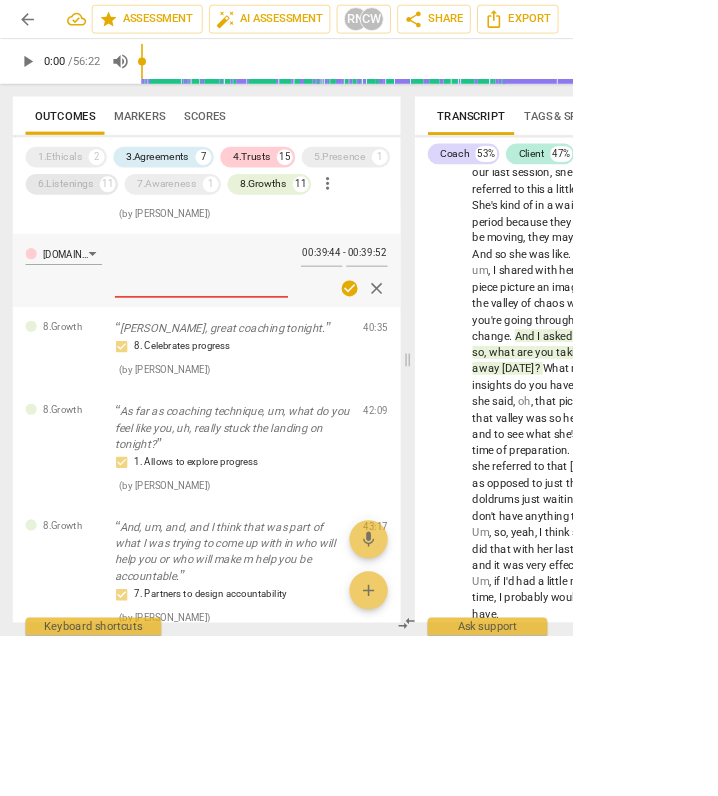 click on "6.Listenings" at bounding box center [82, 231] 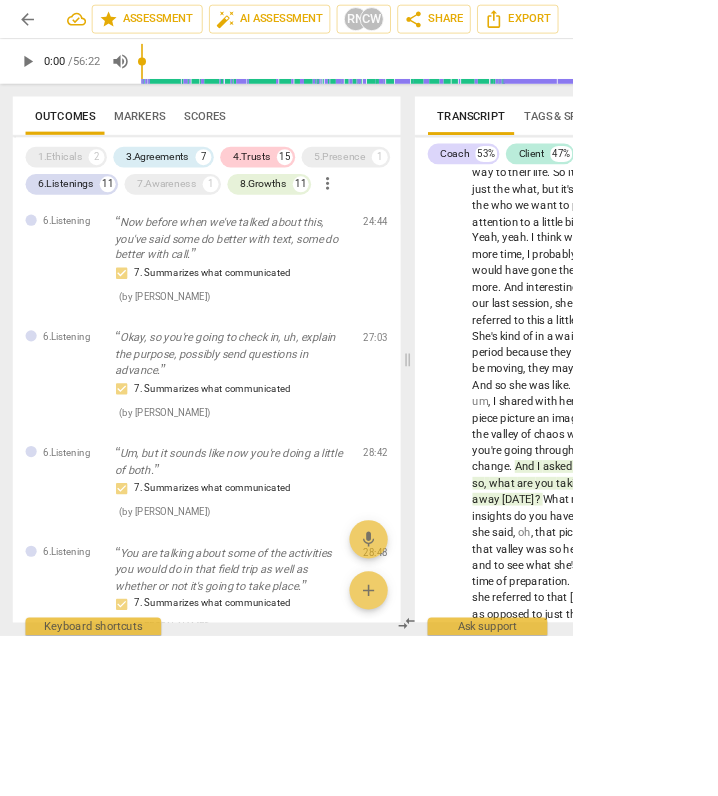 click on "Um, but it sounds like now you're doing a little of both." at bounding box center [291, 578] 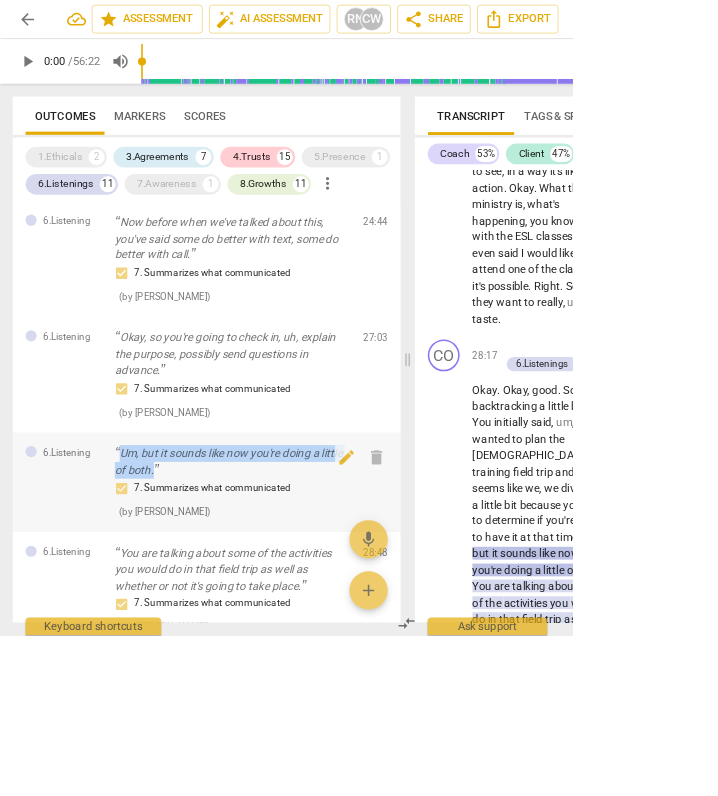 drag, startPoint x: 223, startPoint y: 522, endPoint x: 144, endPoint y: 493, distance: 84.15462 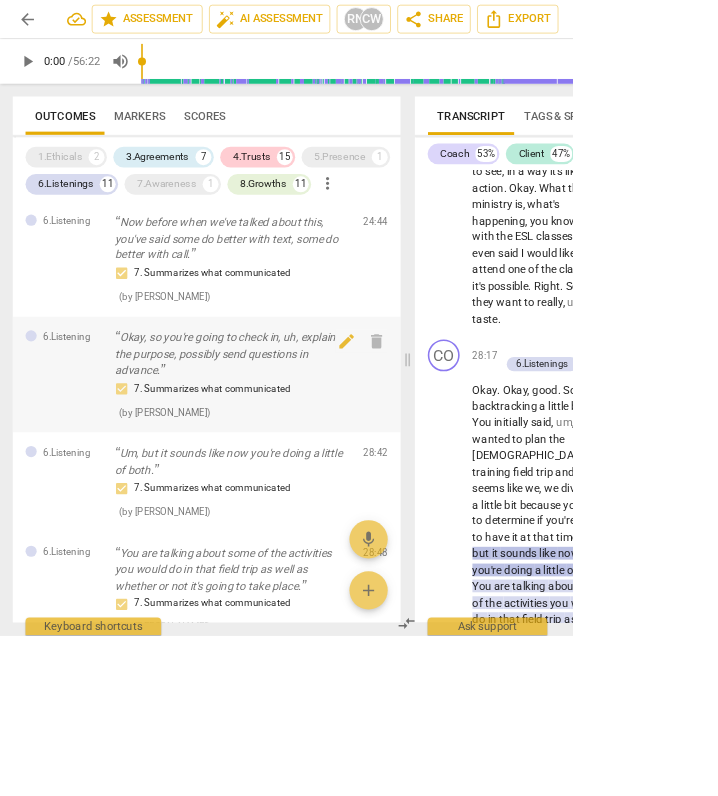 click on "Okay, so you're going to check in, uh, explain the purpose, possibly send questions in advance." at bounding box center (291, 444) 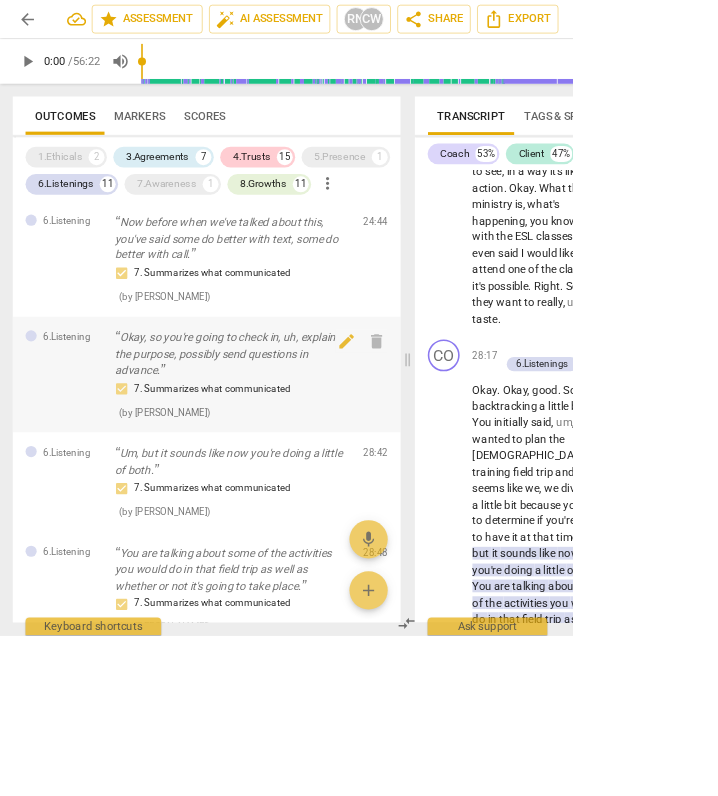 scroll, scrollTop: 19631, scrollLeft: 0, axis: vertical 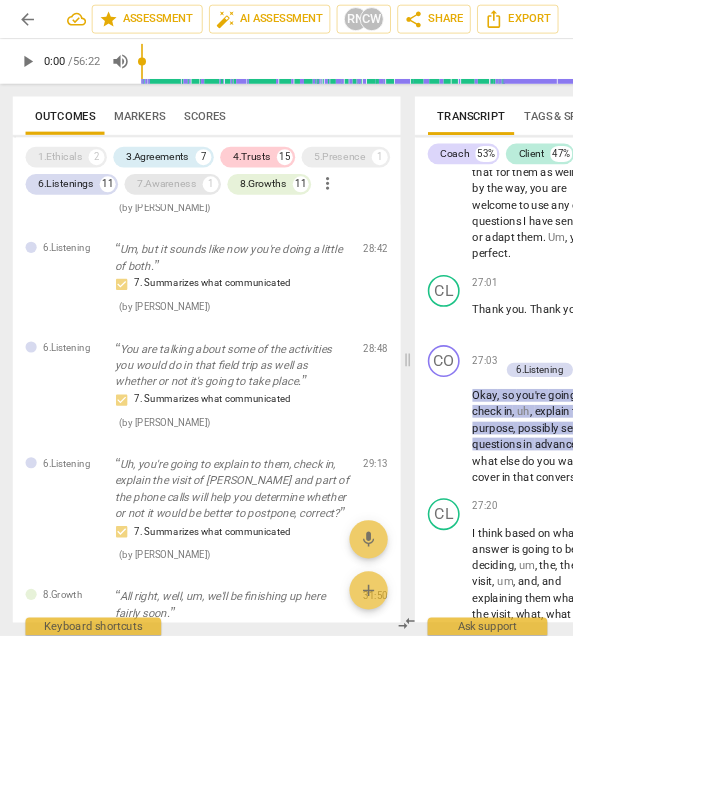 click on "7.Awareness" at bounding box center (209, 231) 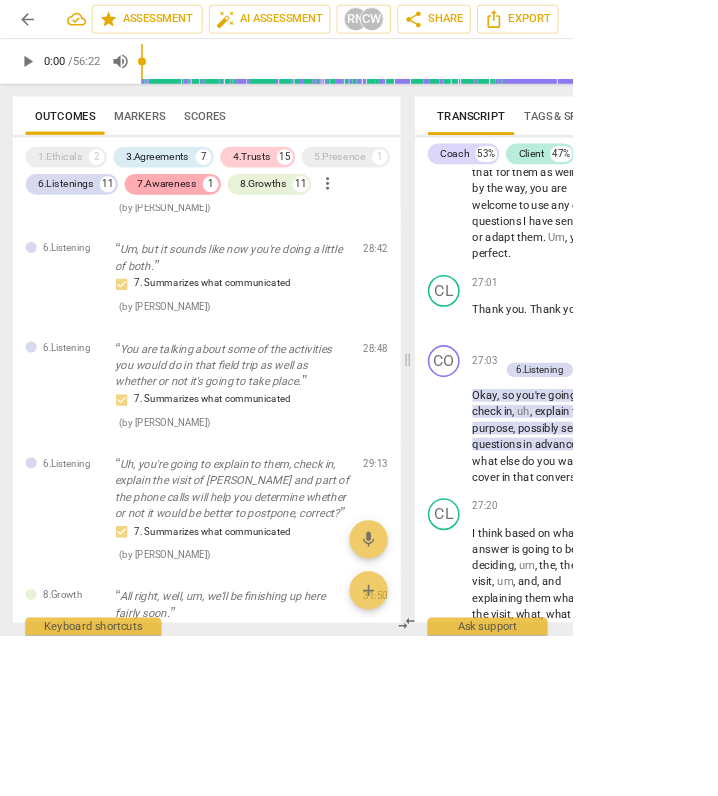 click on "7.Awareness" at bounding box center (209, 231) 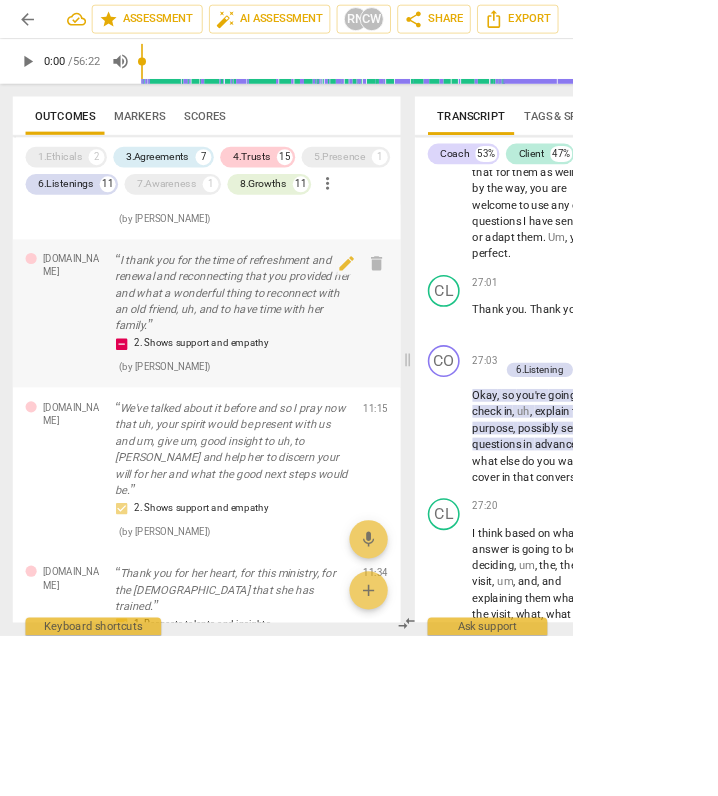 scroll, scrollTop: 0, scrollLeft: 0, axis: both 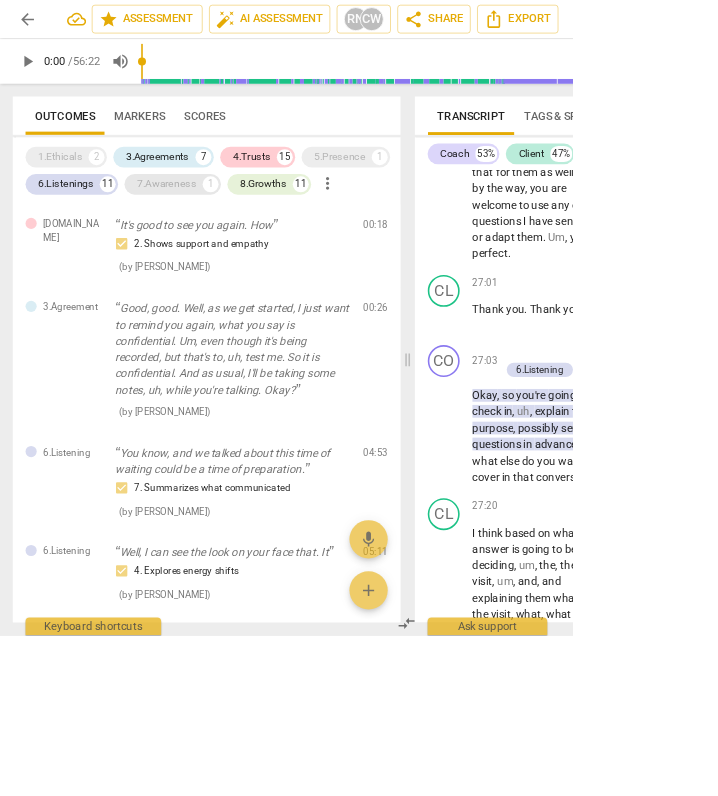 click on "7.Awareness" at bounding box center (209, 231) 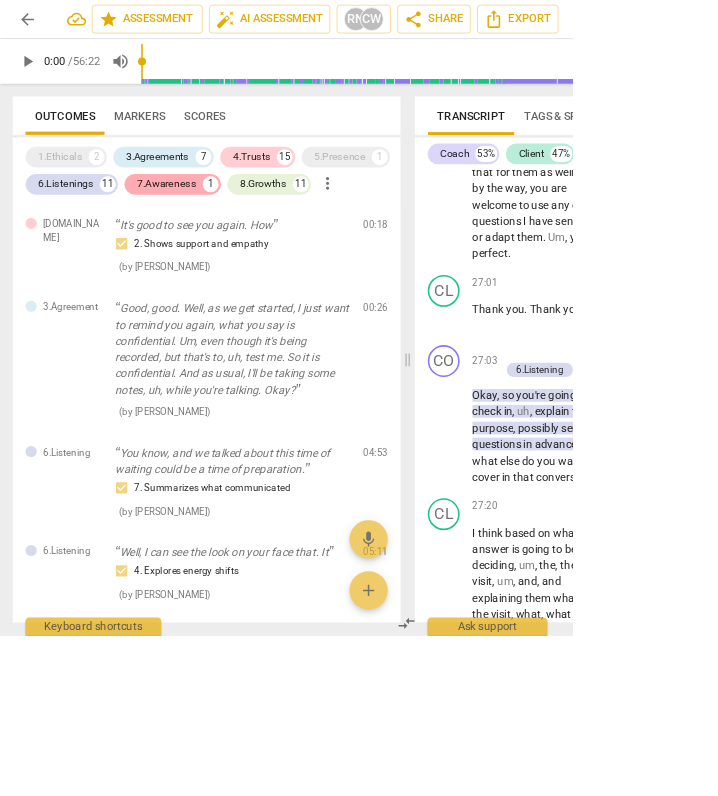 click on "7.Awareness" at bounding box center [209, 231] 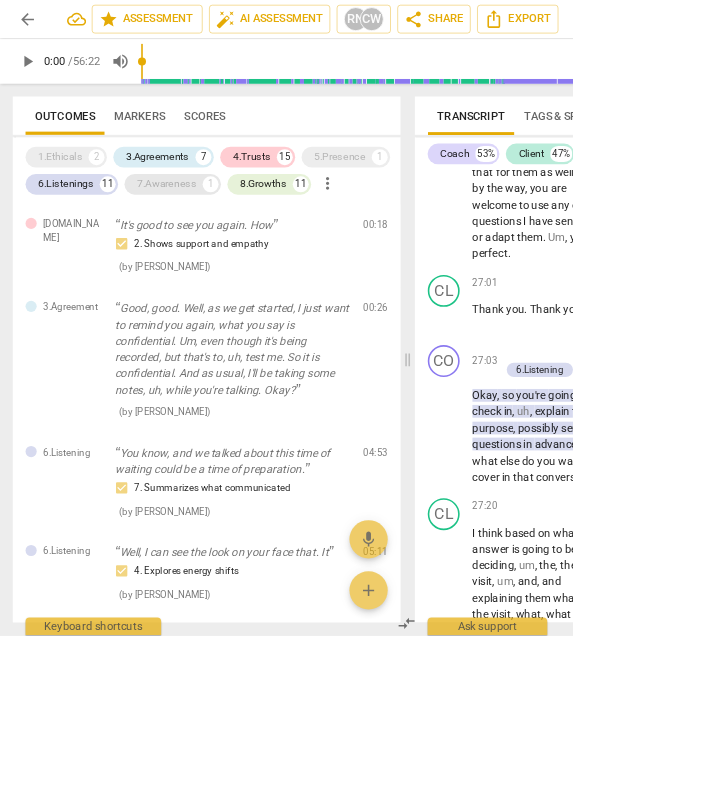 click on "7.Awareness" at bounding box center (209, 231) 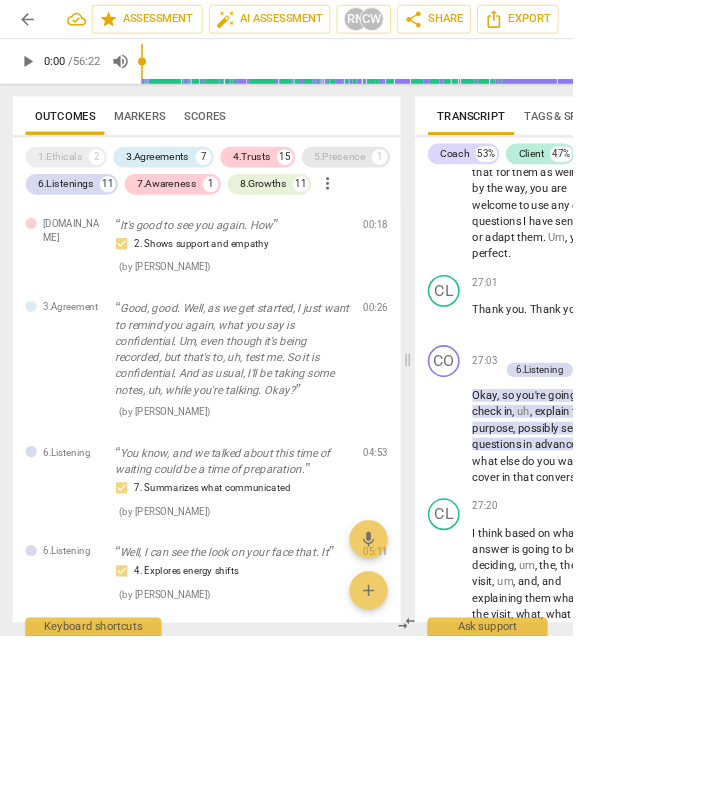 click on "5.Presence" at bounding box center (426, 197) 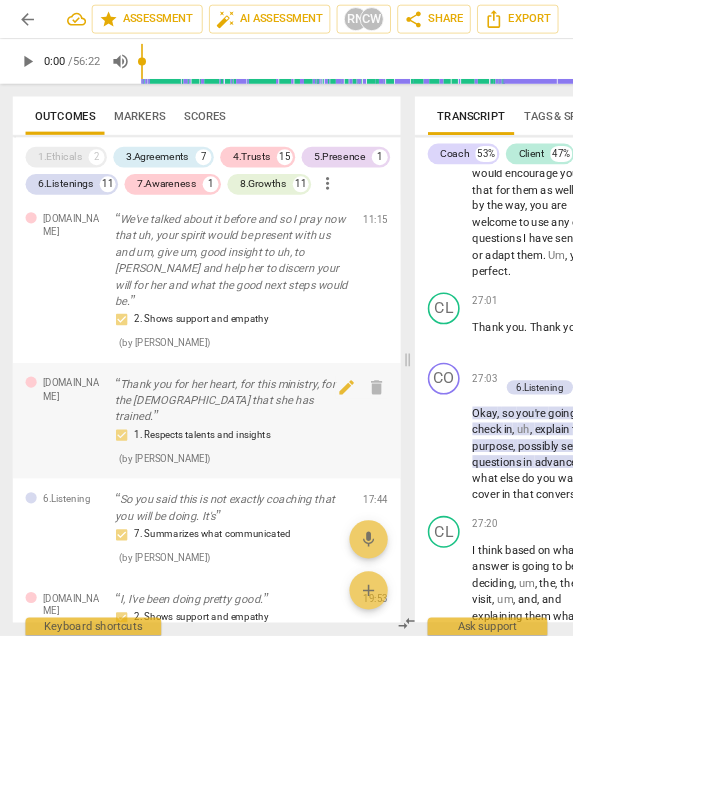 scroll, scrollTop: 2200, scrollLeft: 0, axis: vertical 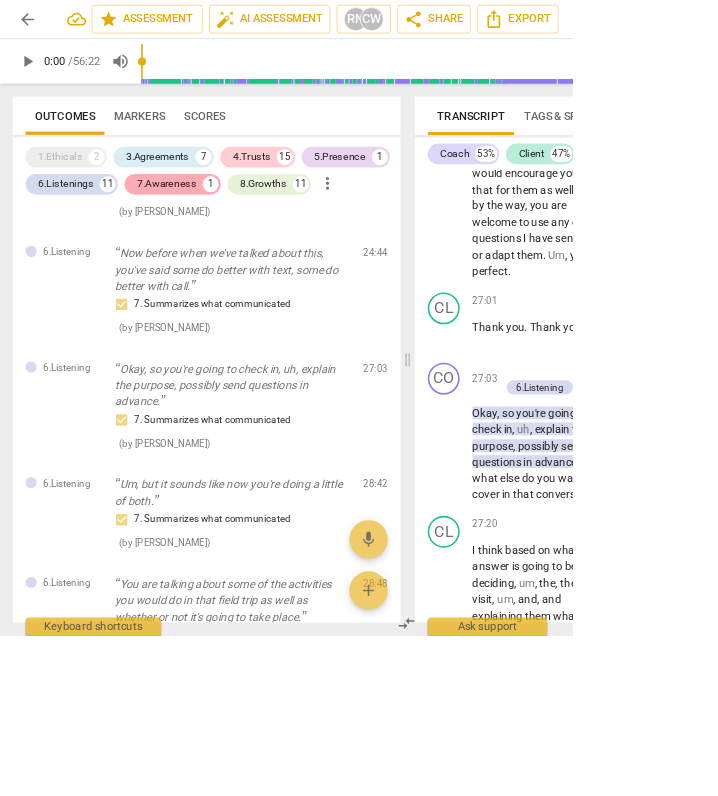 click on "7.Awareness" at bounding box center [209, 231] 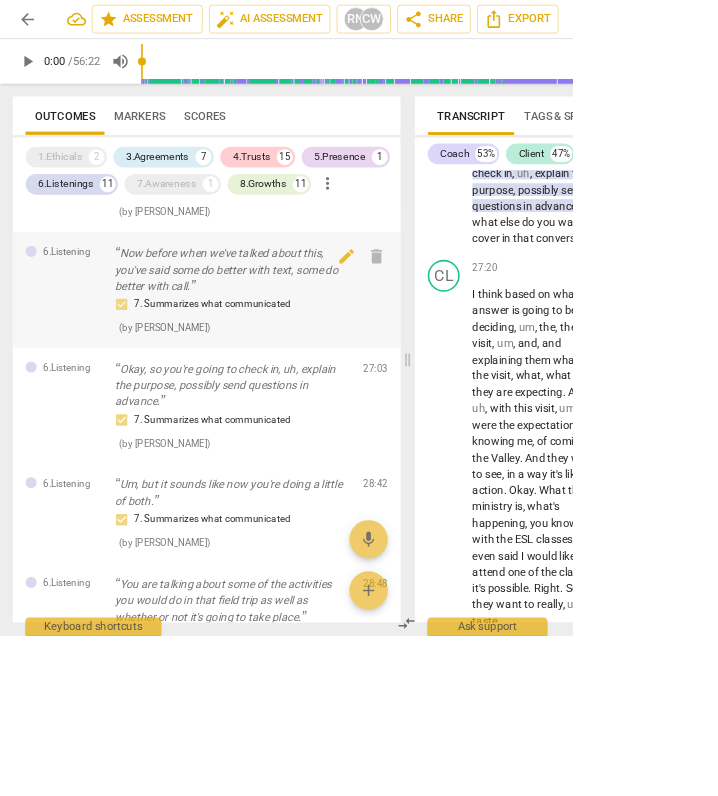 scroll, scrollTop: 20756, scrollLeft: 0, axis: vertical 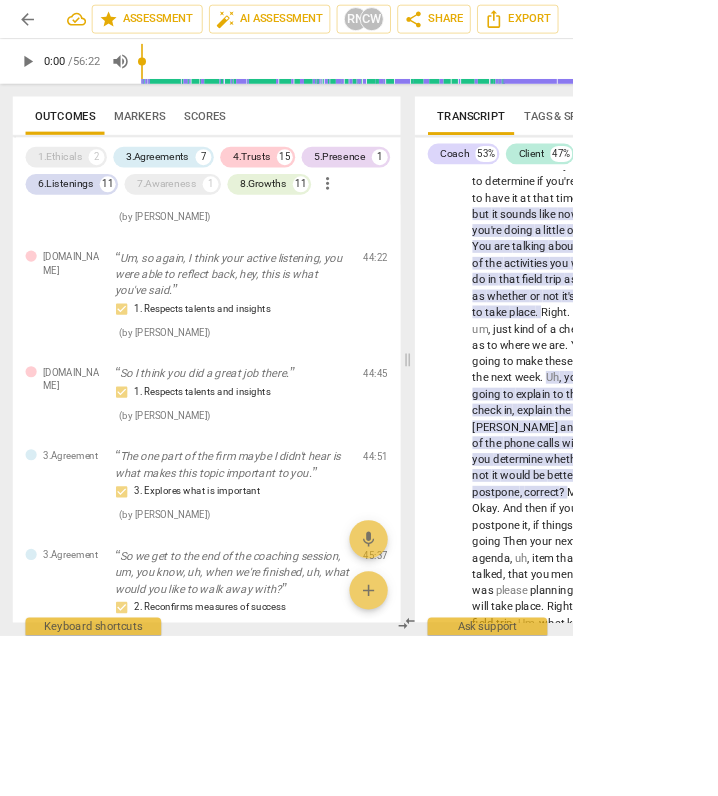 click on "Tags & Speakers" at bounding box center (716, 145) 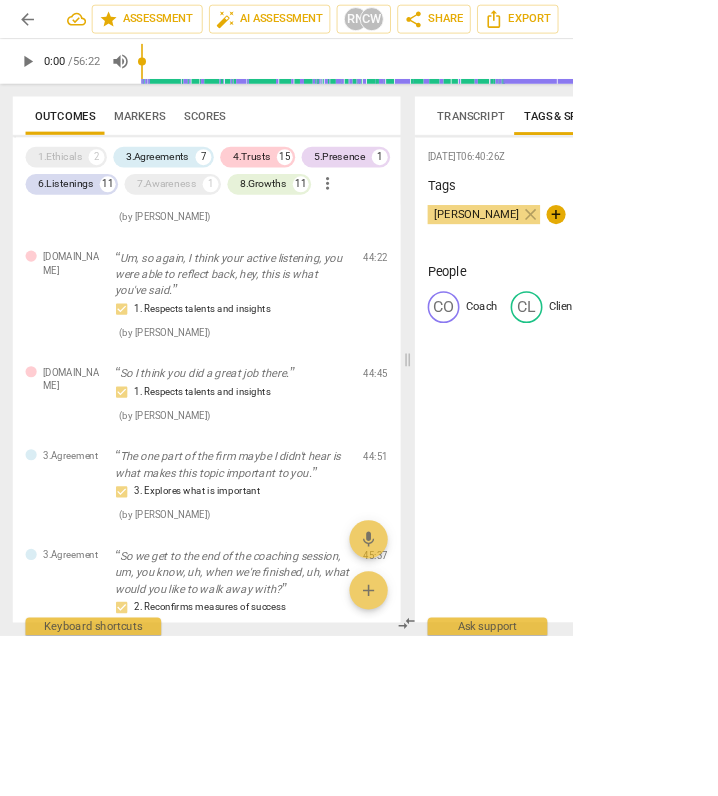 click on "Analytics   New" at bounding box center (848, 145) 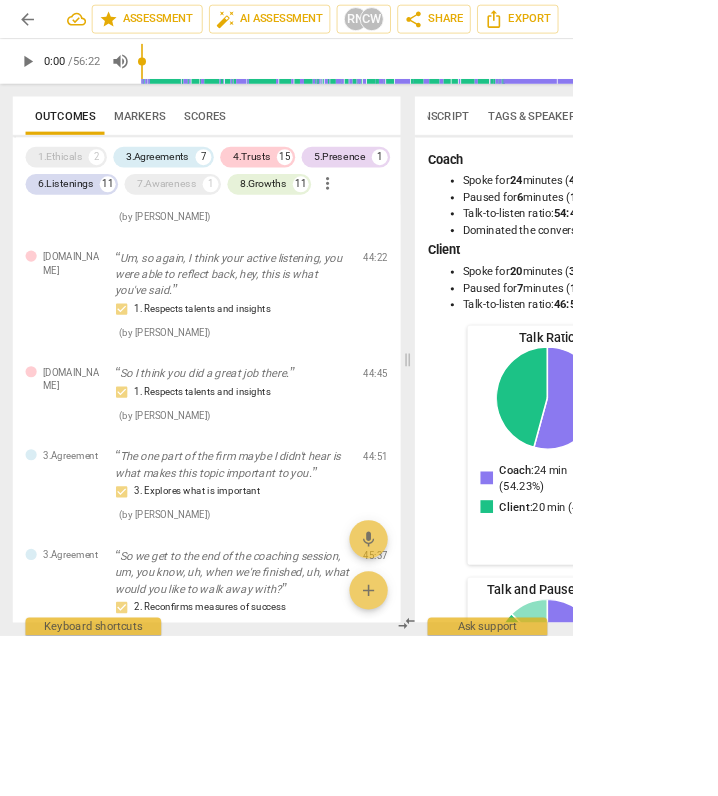 scroll, scrollTop: 0, scrollLeft: 46, axis: horizontal 